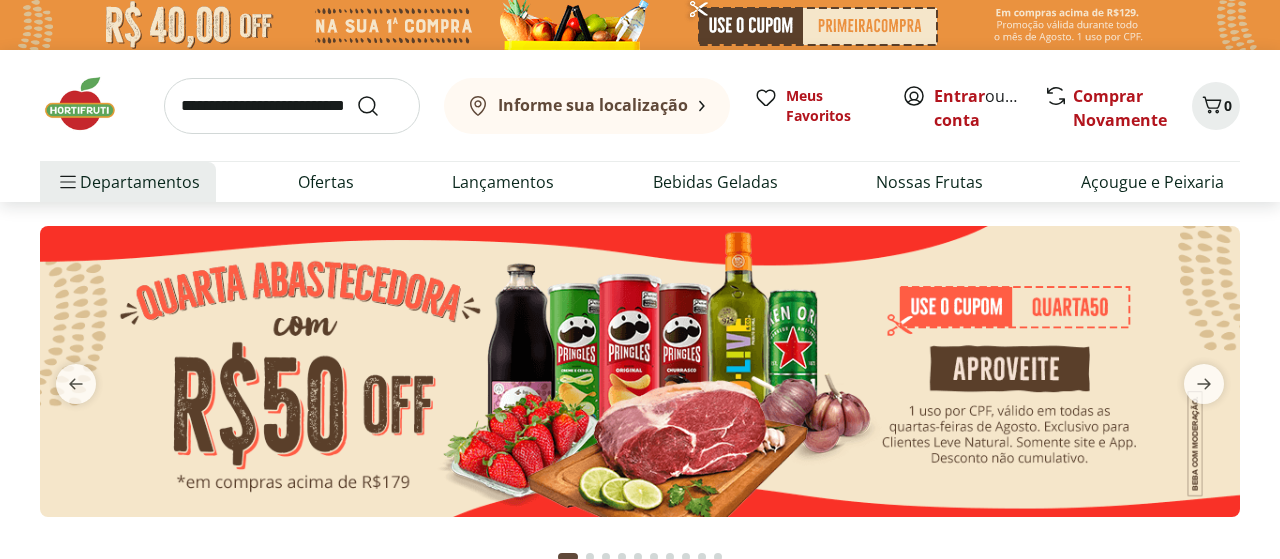 scroll, scrollTop: 0, scrollLeft: 0, axis: both 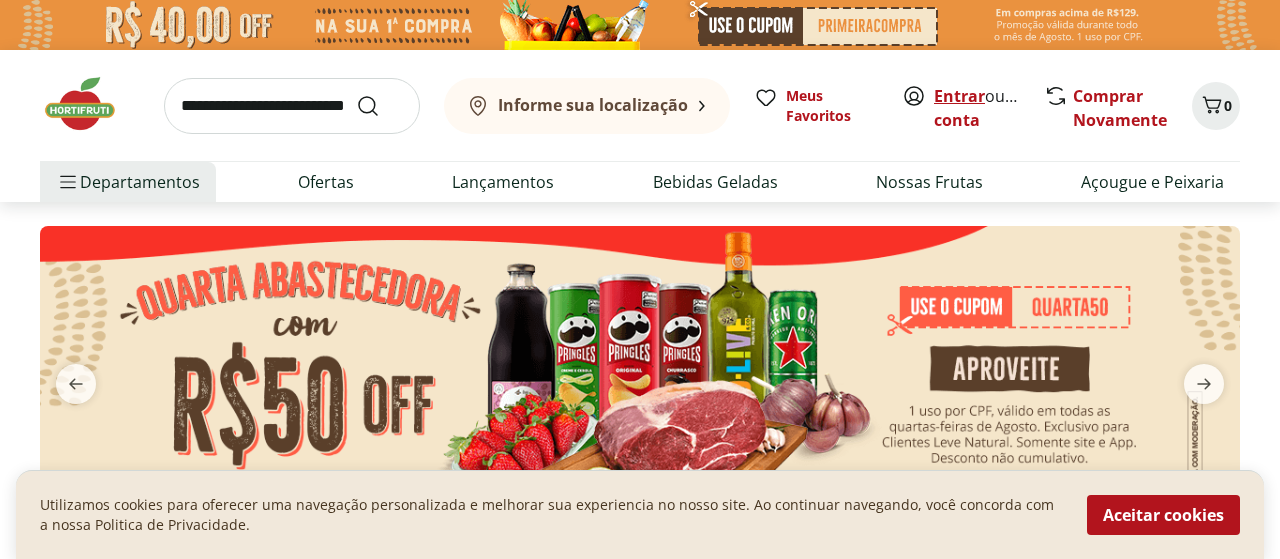 click on "Entrar" at bounding box center (959, 96) 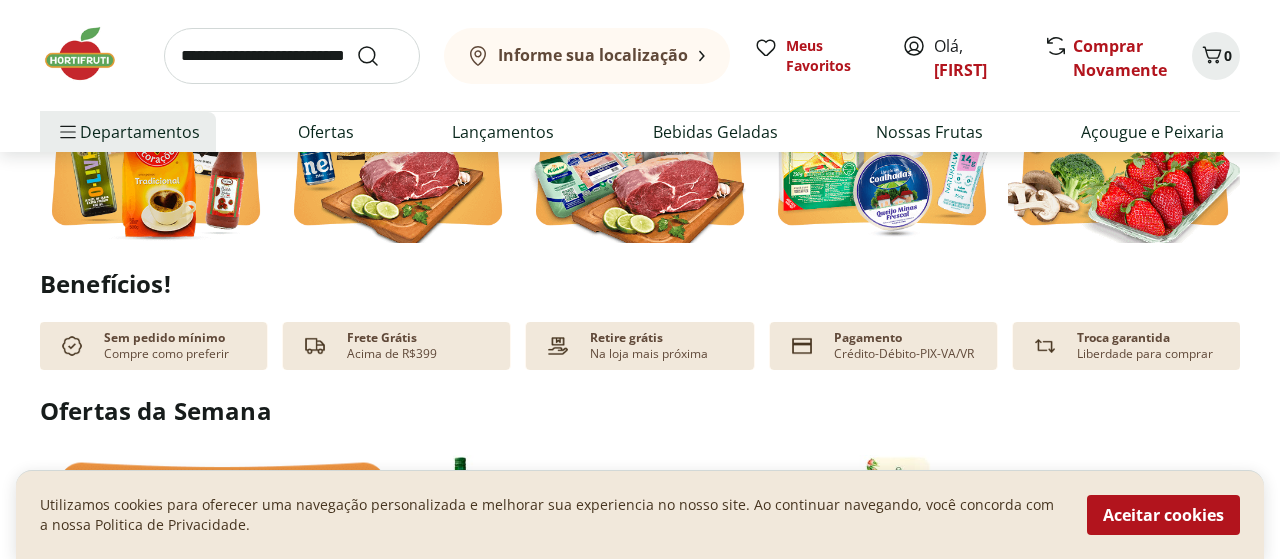scroll, scrollTop: 832, scrollLeft: 0, axis: vertical 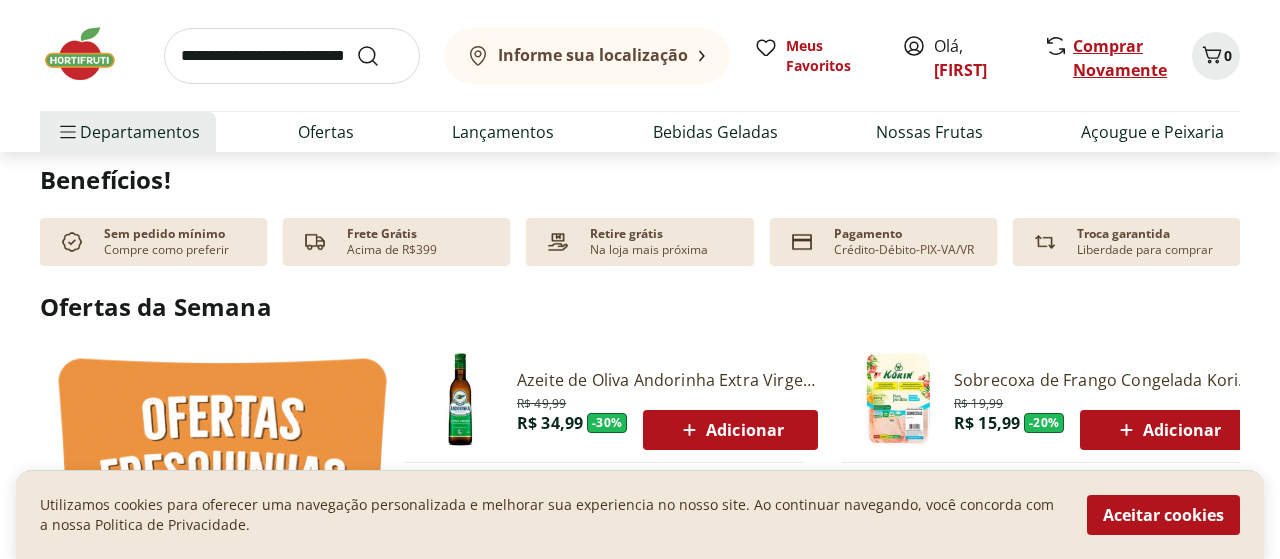 click on "Comprar Novamente" at bounding box center [1120, 58] 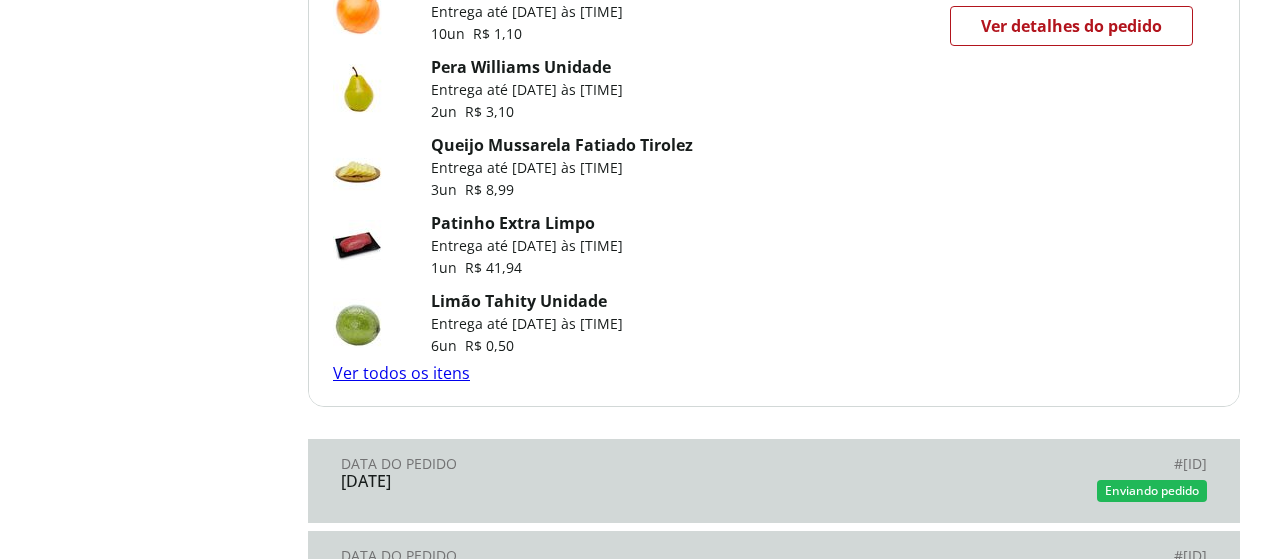 scroll, scrollTop: 1560, scrollLeft: 0, axis: vertical 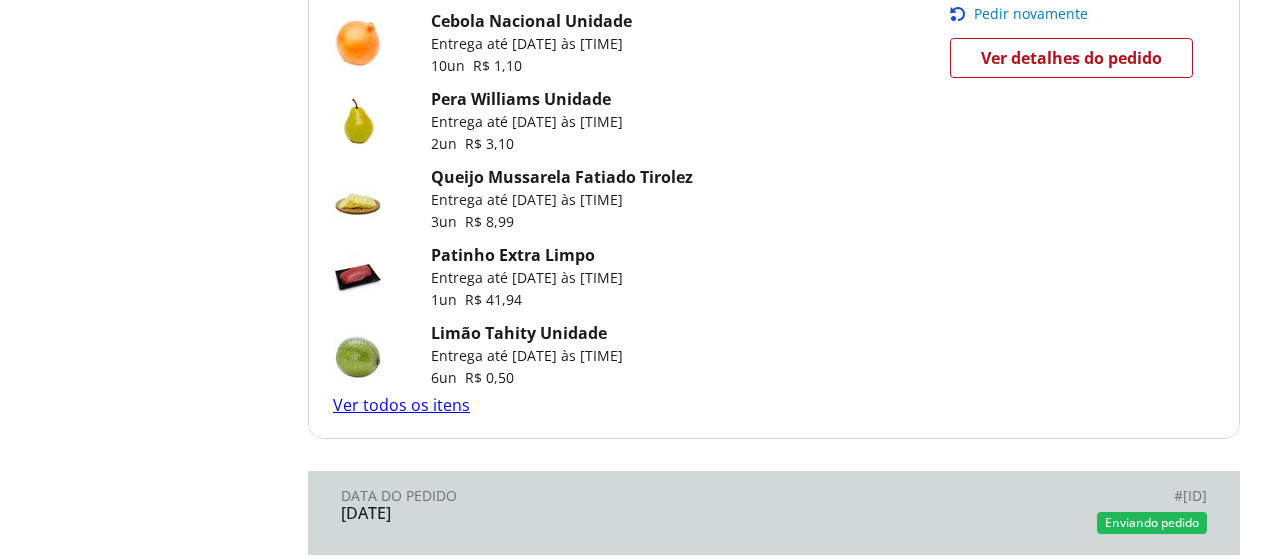 click on "Ver todos os itens" at bounding box center (401, 405) 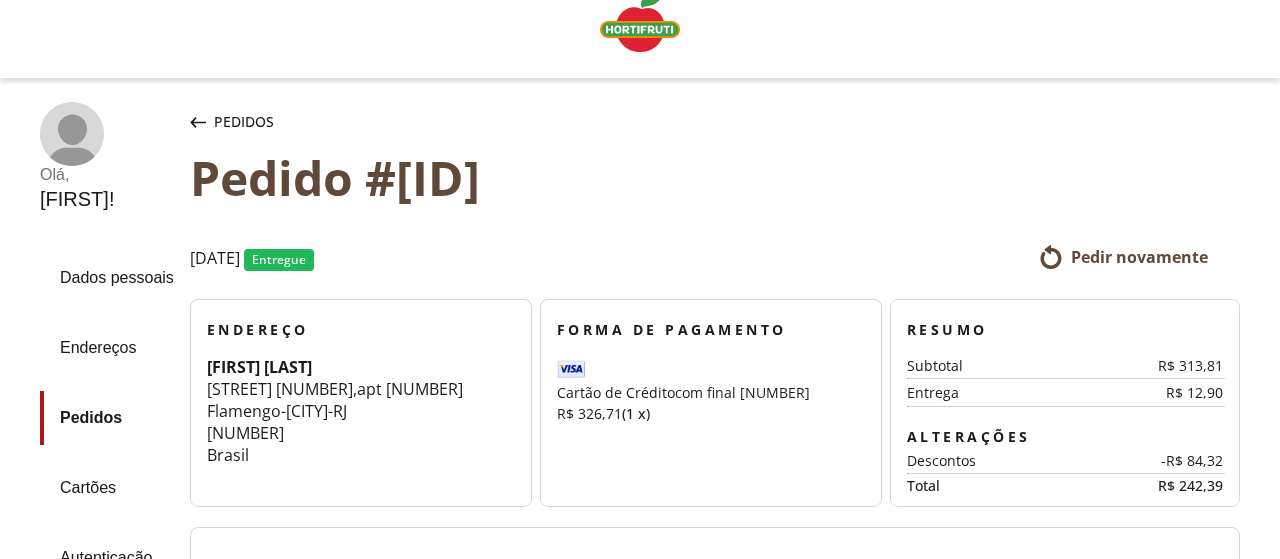scroll, scrollTop: 0, scrollLeft: 0, axis: both 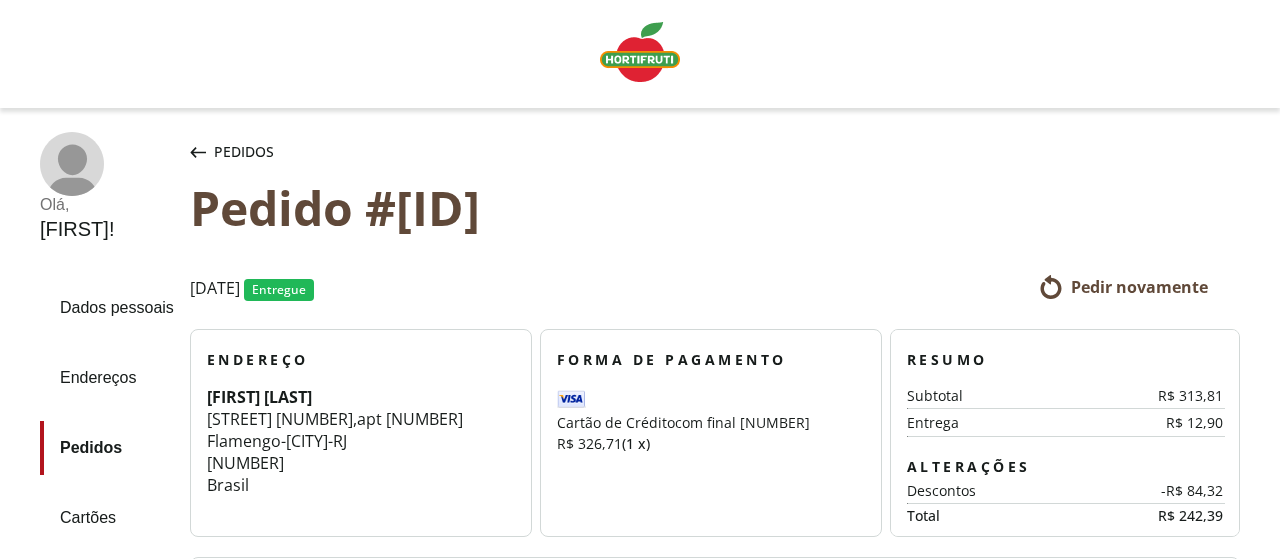 click on "Pedir novamente" at bounding box center (1139, 287) 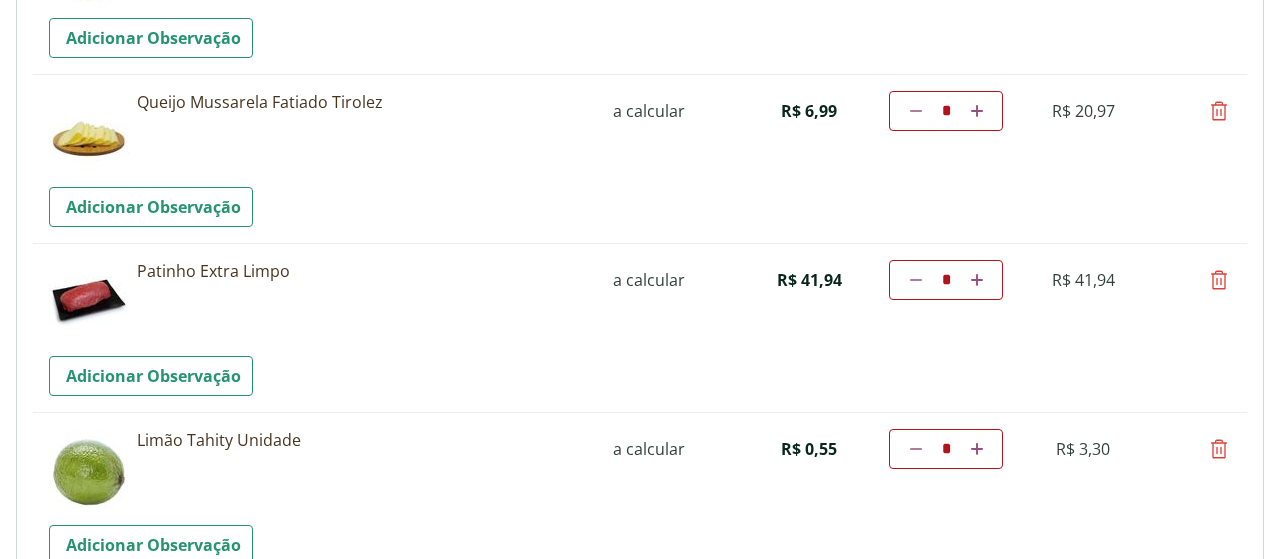 scroll, scrollTop: 632, scrollLeft: 0, axis: vertical 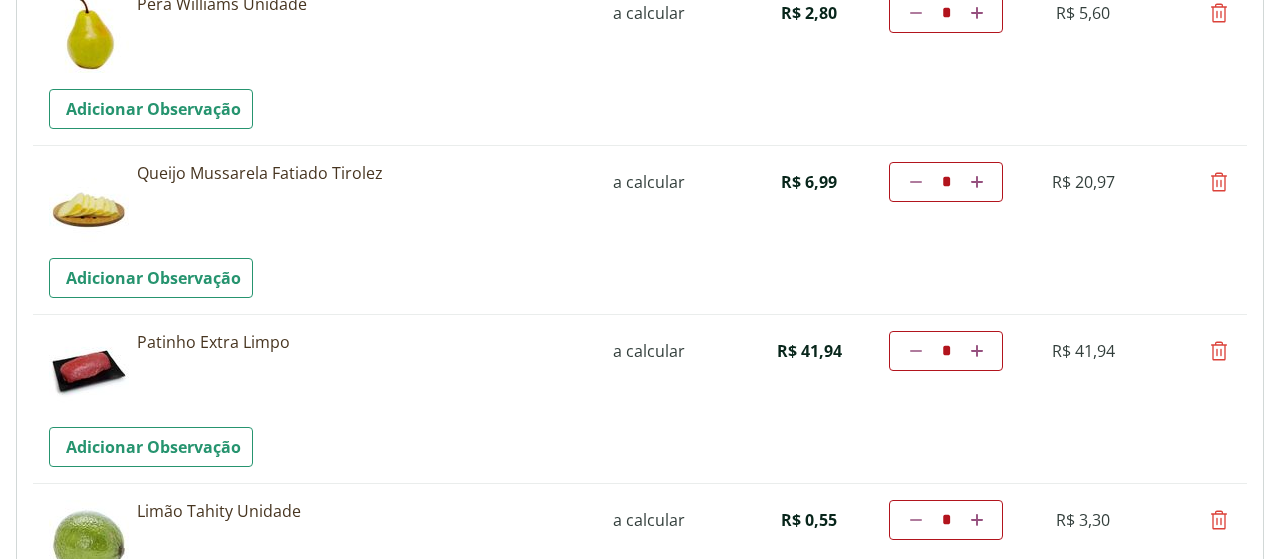 click at bounding box center [1219, 182] 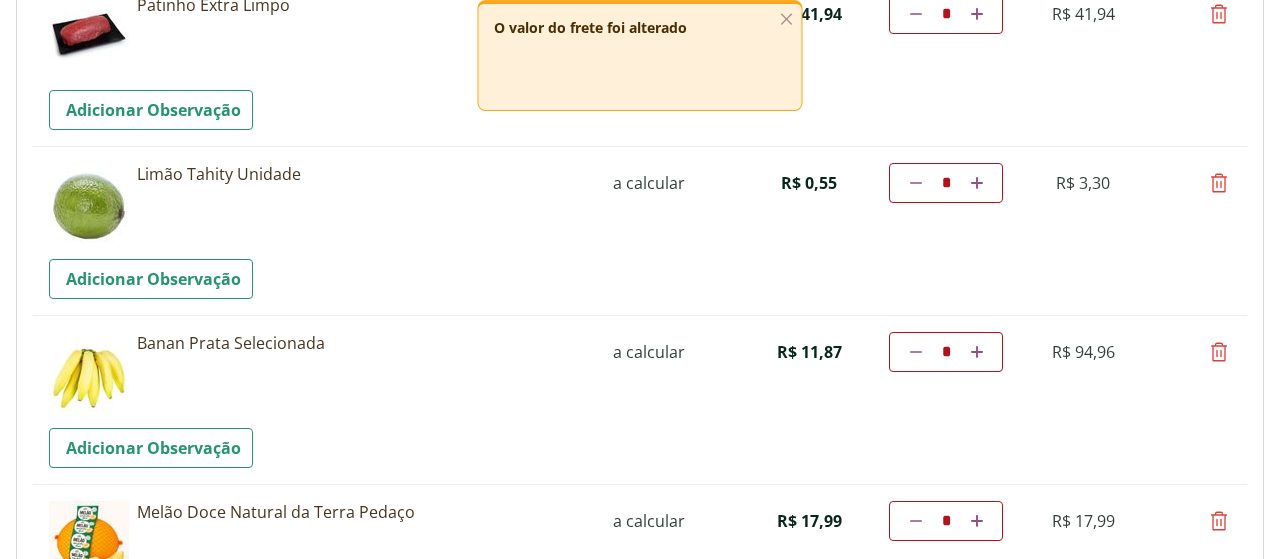 scroll, scrollTop: 409, scrollLeft: 0, axis: vertical 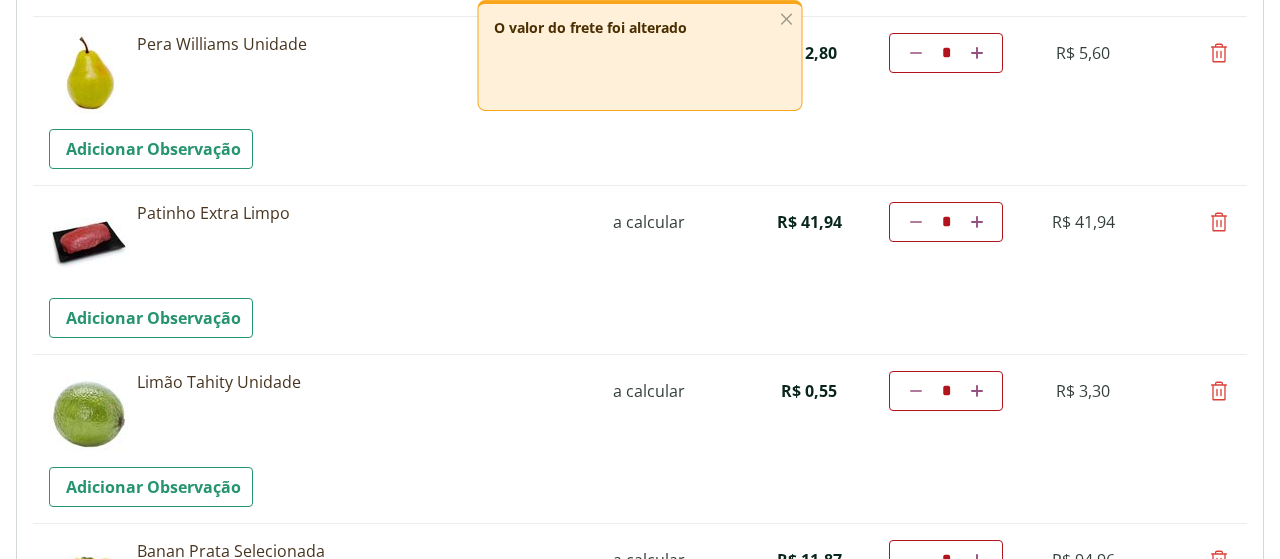click at bounding box center (1219, 222) 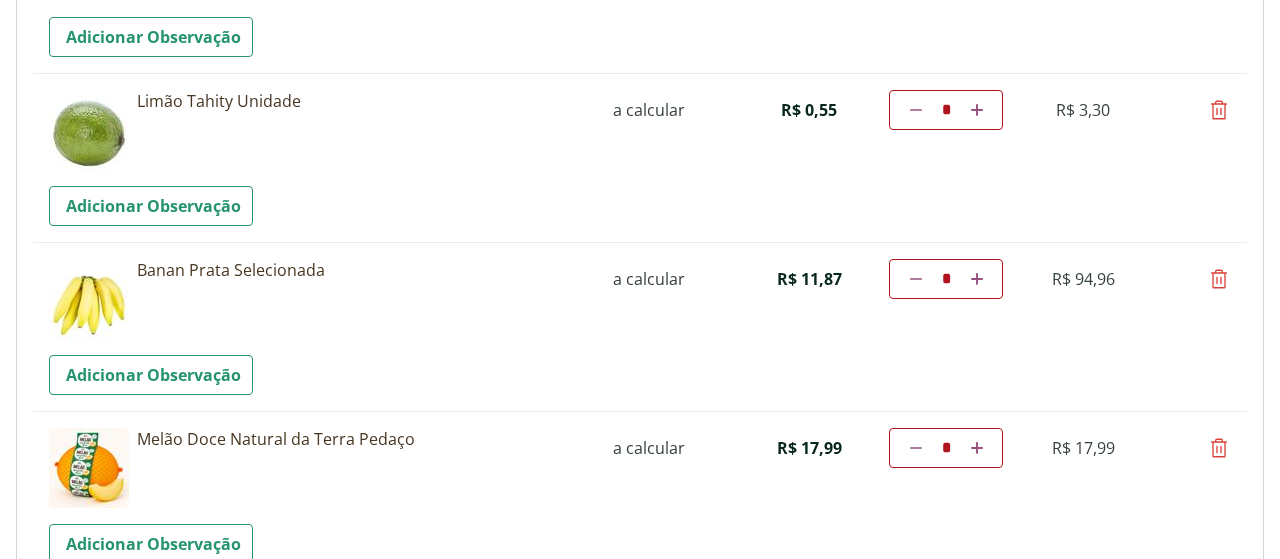 scroll, scrollTop: 625, scrollLeft: 0, axis: vertical 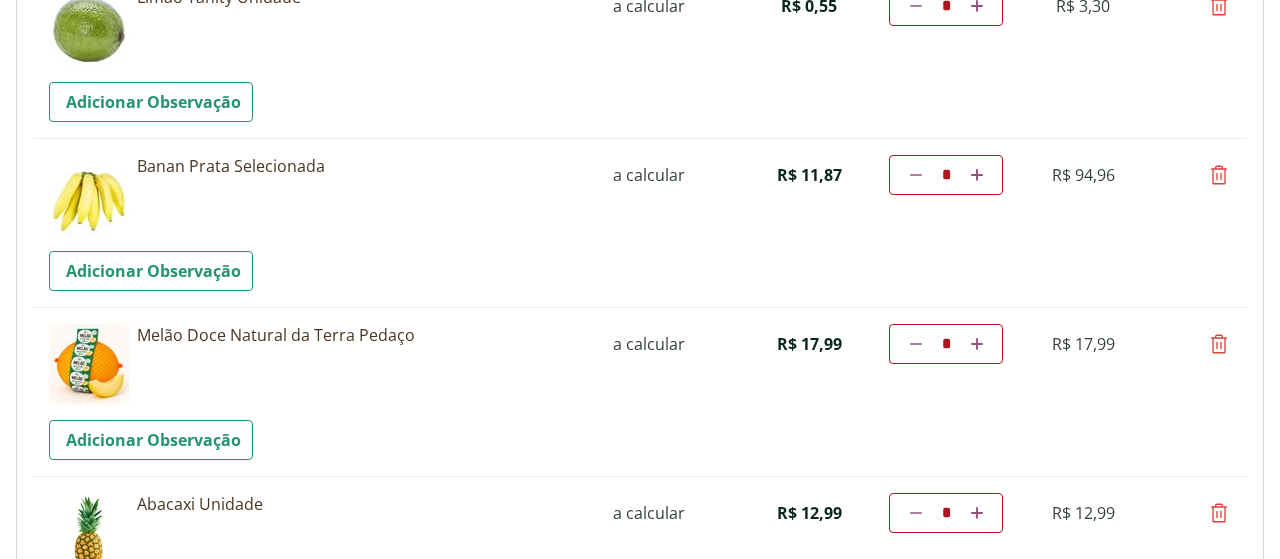 click at bounding box center (1219, 344) 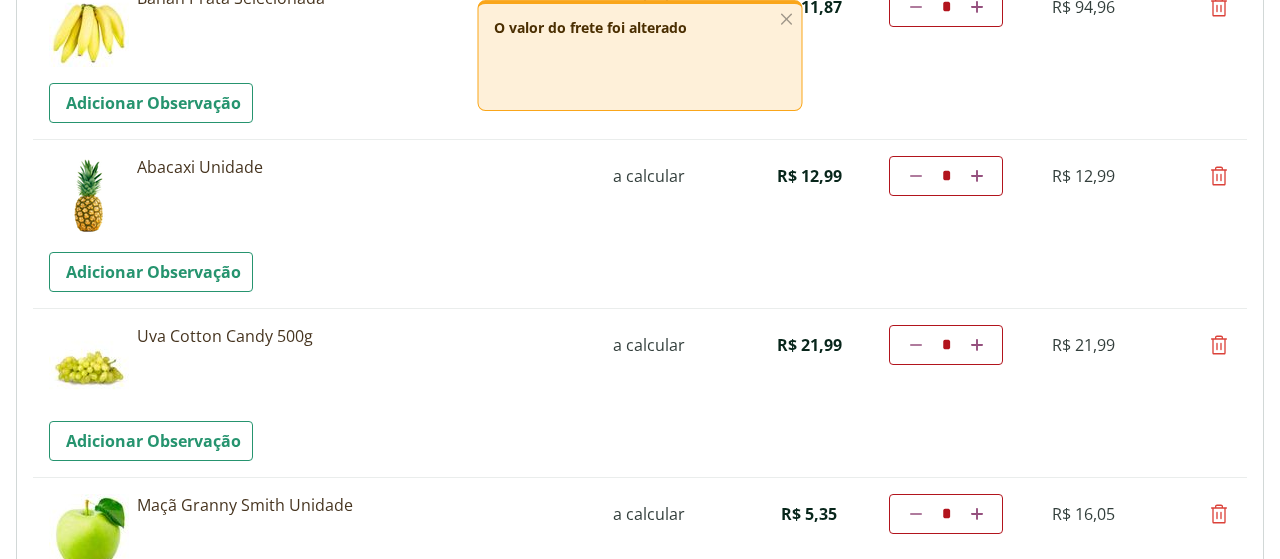 scroll, scrollTop: 1017, scrollLeft: 0, axis: vertical 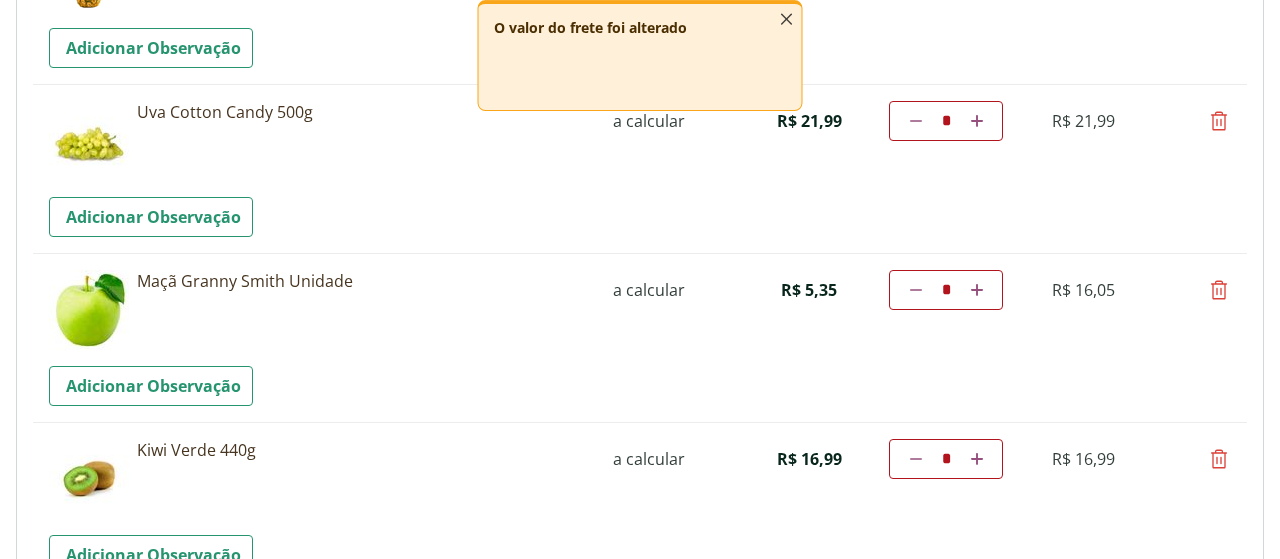 click 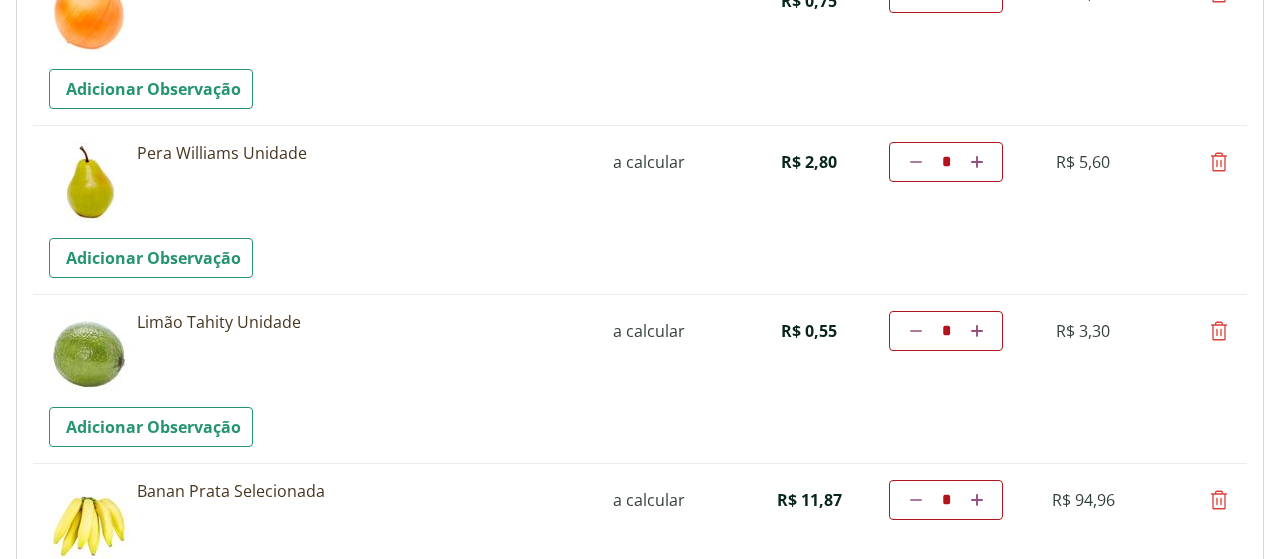 scroll, scrollTop: 132, scrollLeft: 0, axis: vertical 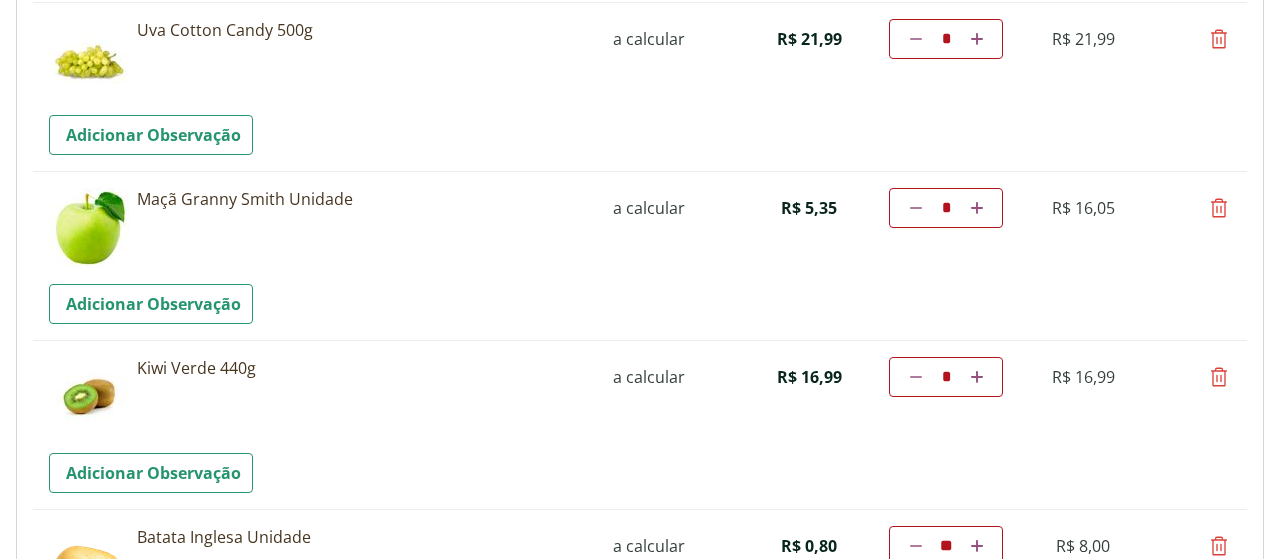 click at bounding box center [916, 208] 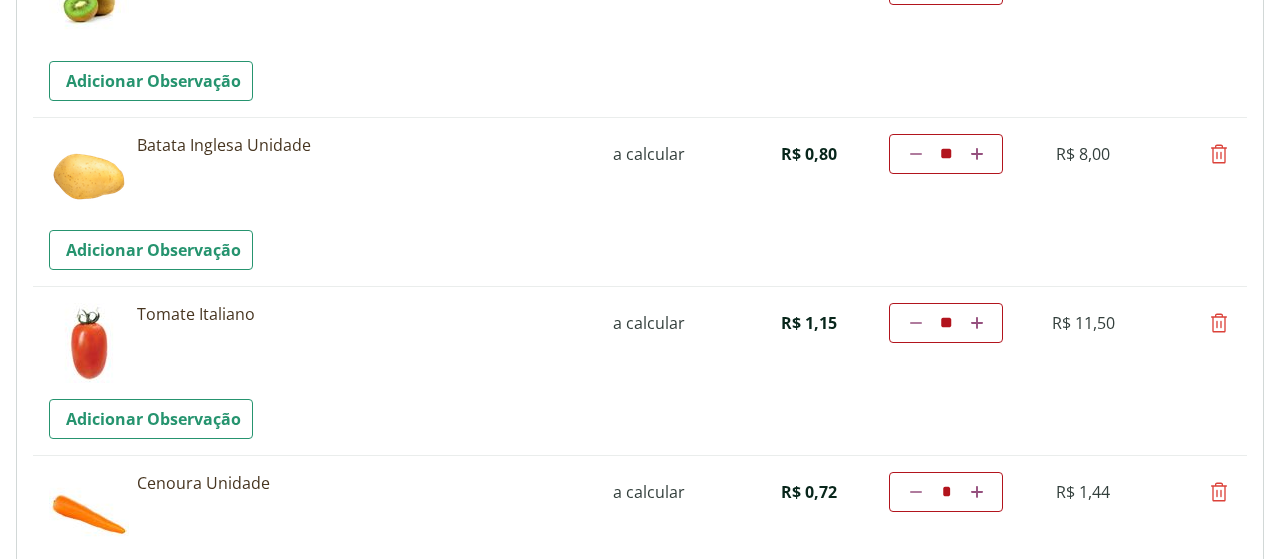scroll, scrollTop: 2051, scrollLeft: 0, axis: vertical 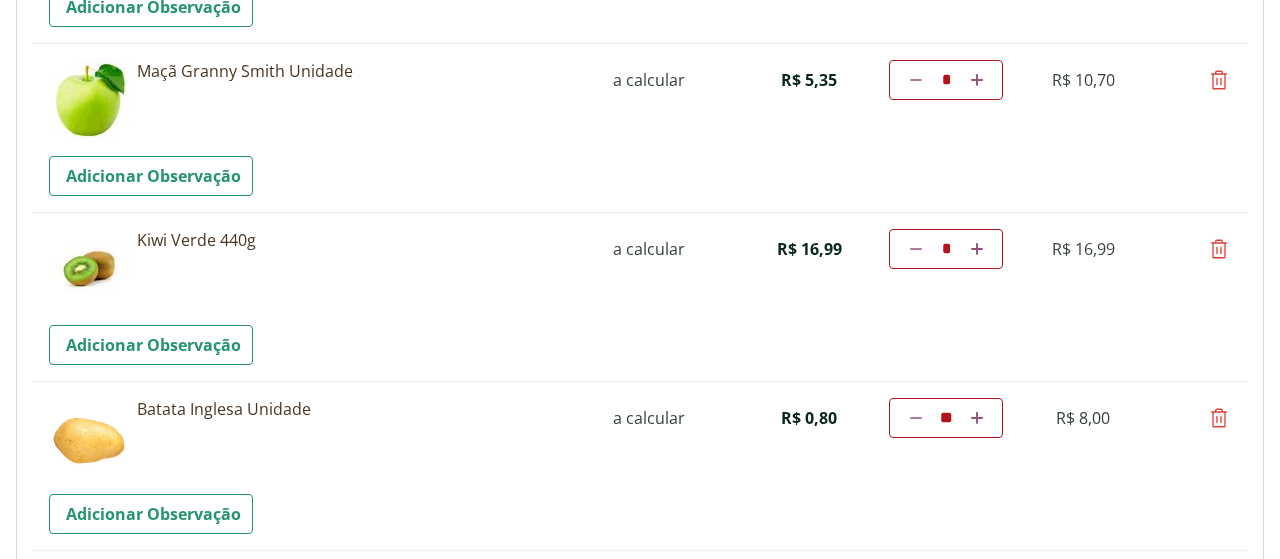 click at bounding box center [1219, 80] 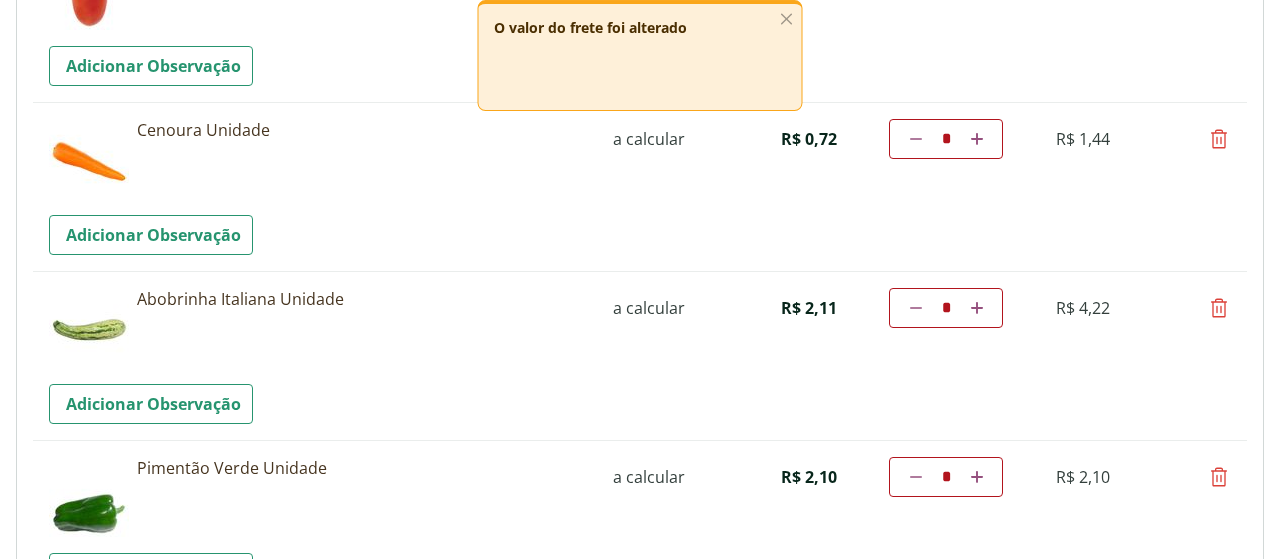 scroll, scrollTop: 2347, scrollLeft: 0, axis: vertical 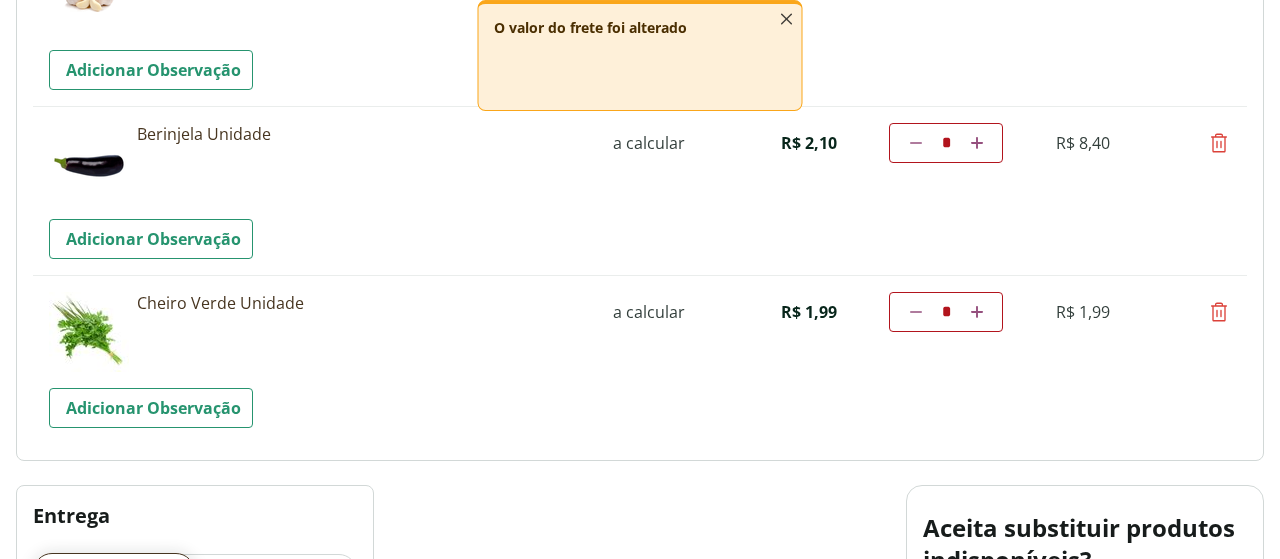 click 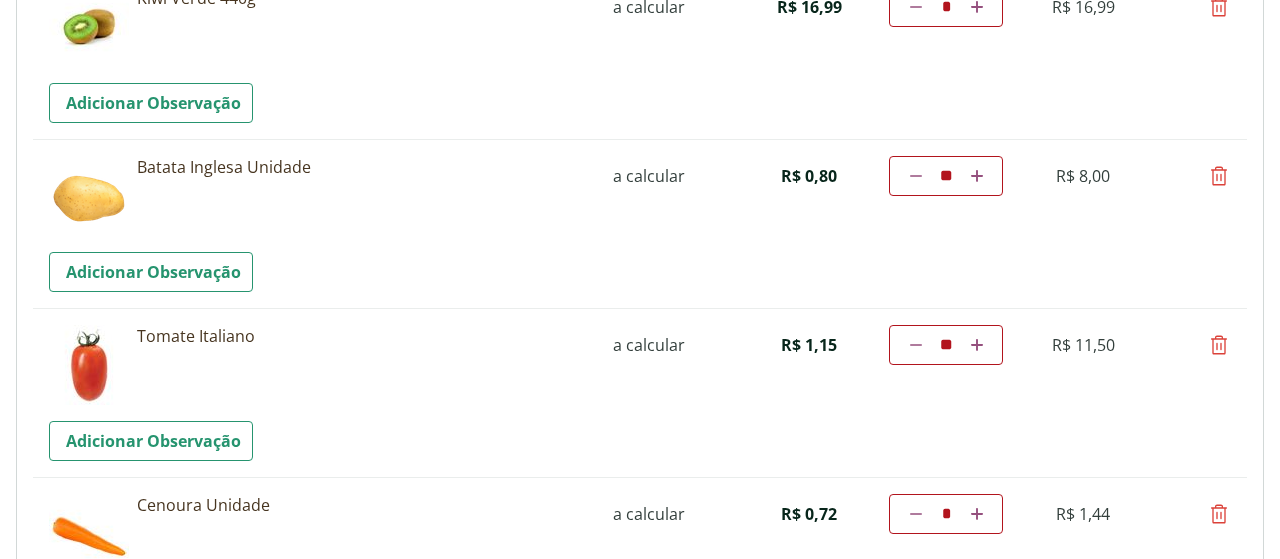 scroll, scrollTop: 1308, scrollLeft: 0, axis: vertical 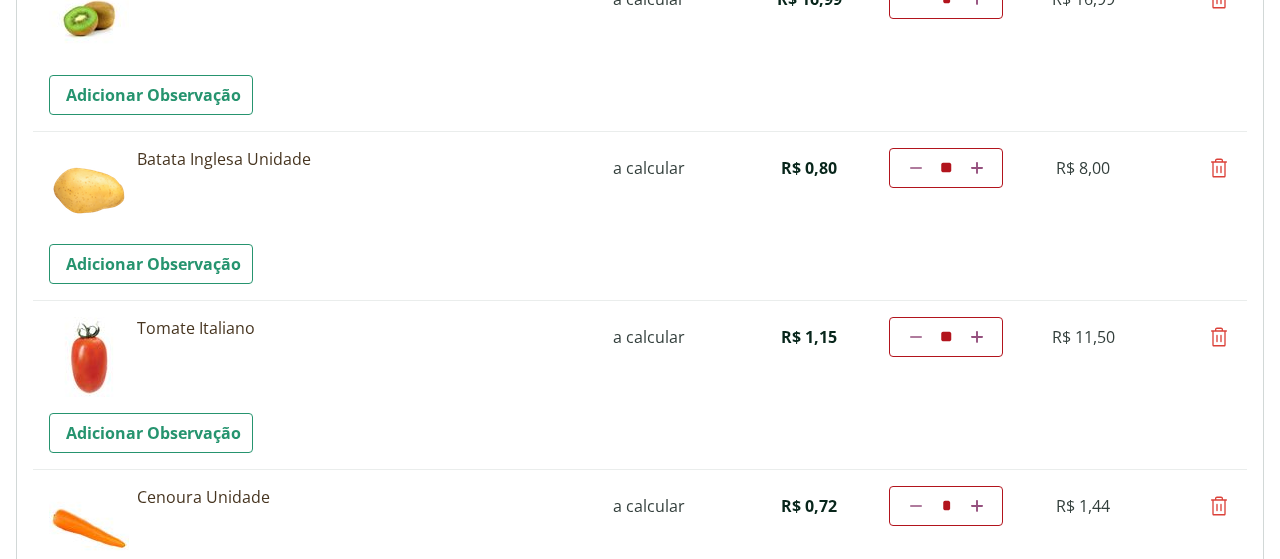 click at bounding box center [977, 168] 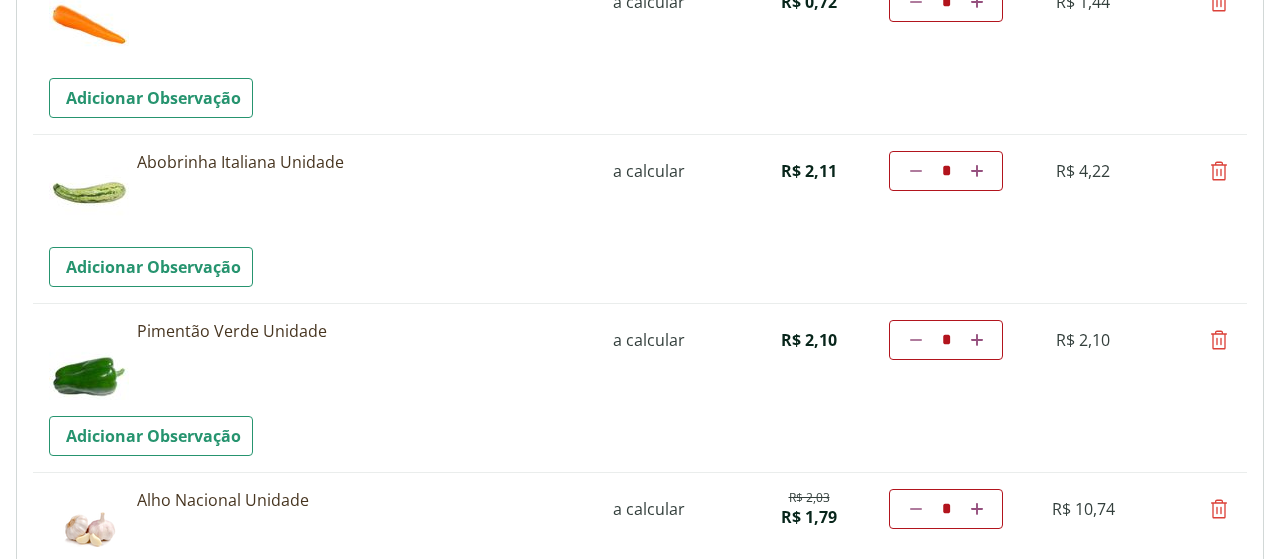 scroll, scrollTop: 2540, scrollLeft: 0, axis: vertical 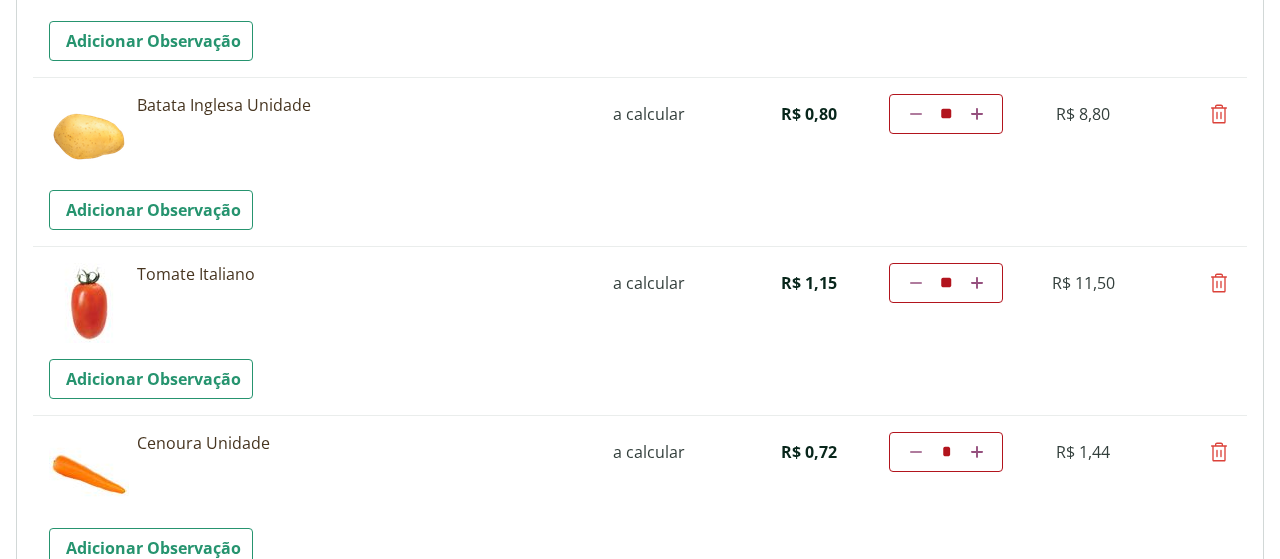 click at bounding box center [977, 114] 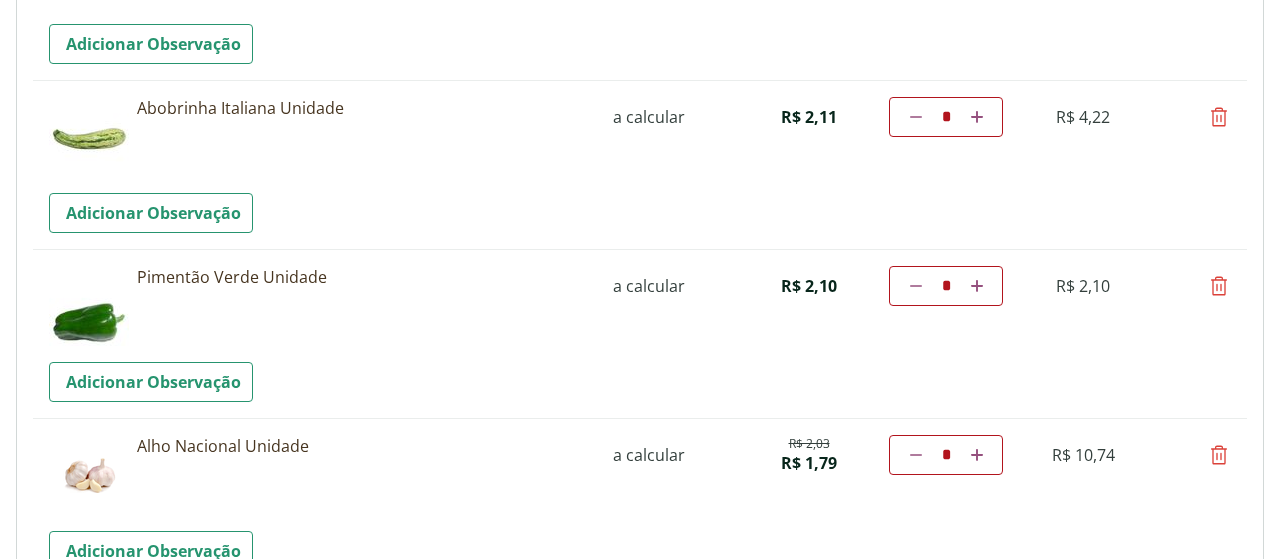 scroll, scrollTop: 2650, scrollLeft: 0, axis: vertical 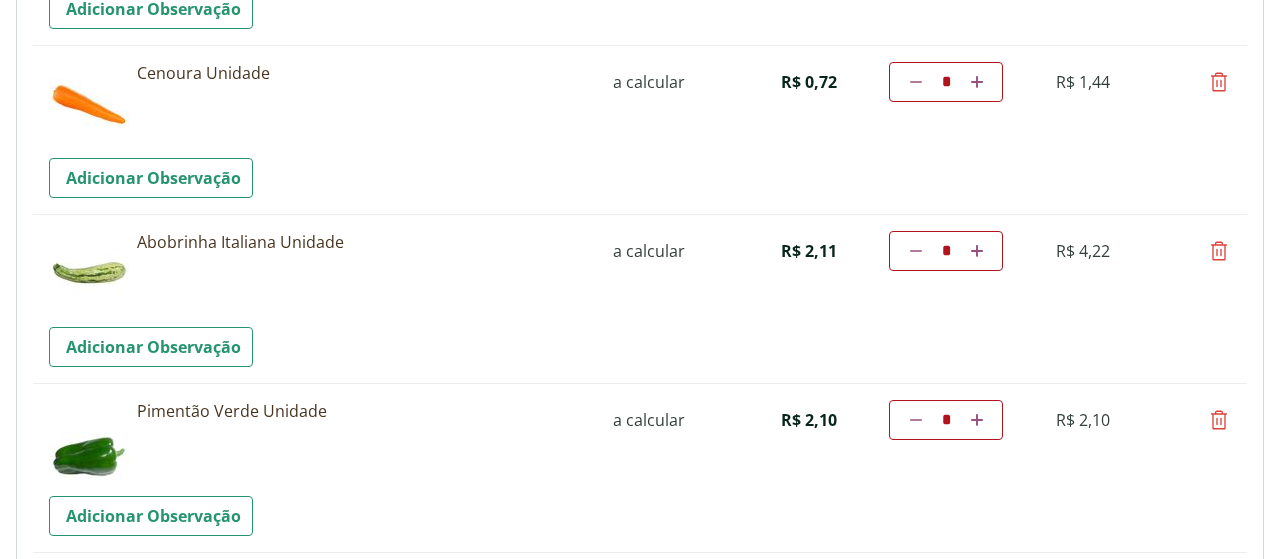 click at bounding box center [977, 82] 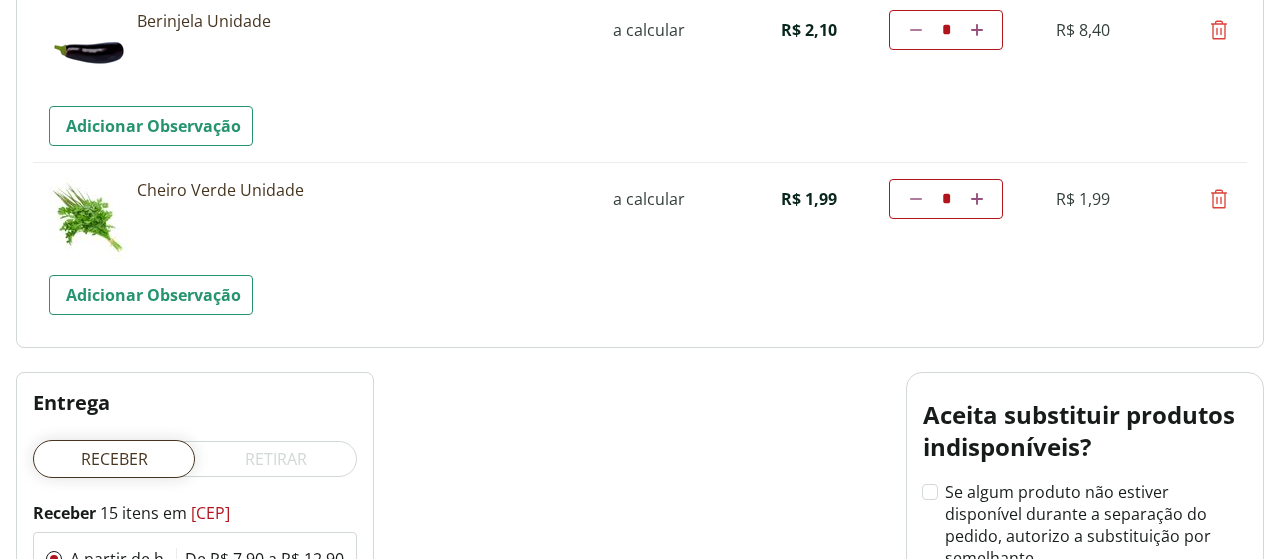 scroll, scrollTop: 2868, scrollLeft: 0, axis: vertical 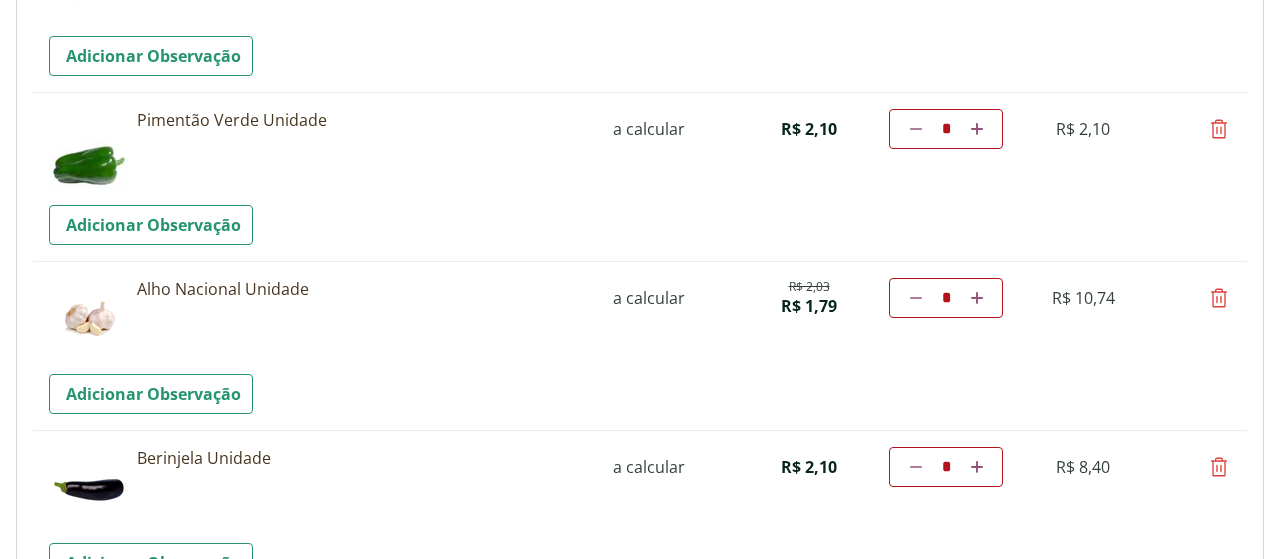 click at bounding box center [1219, 298] 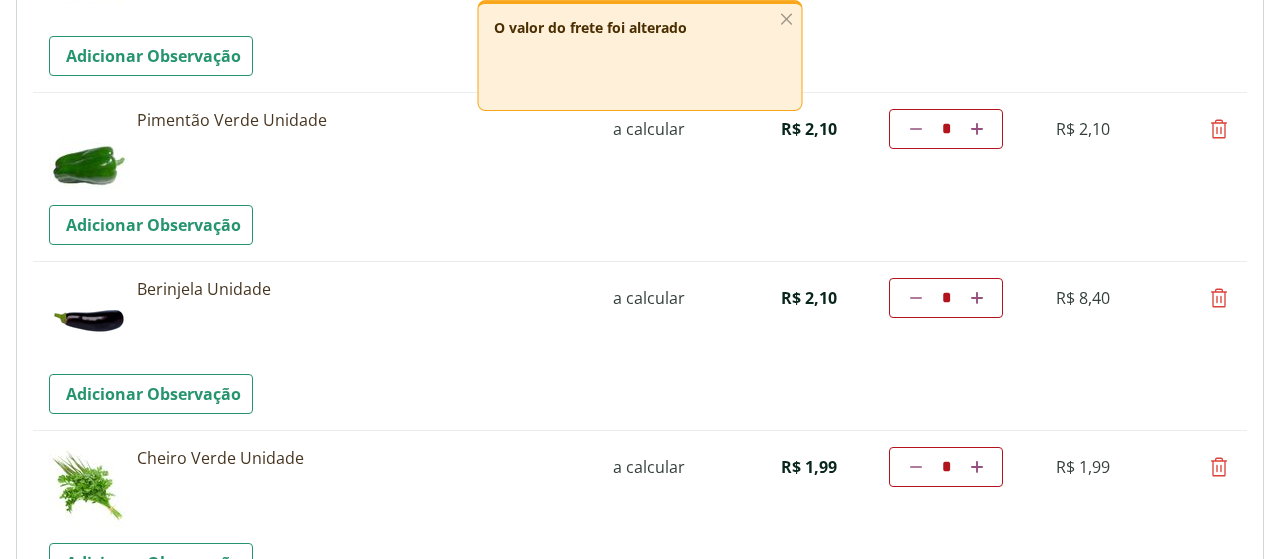 scroll, scrollTop: 2700, scrollLeft: 0, axis: vertical 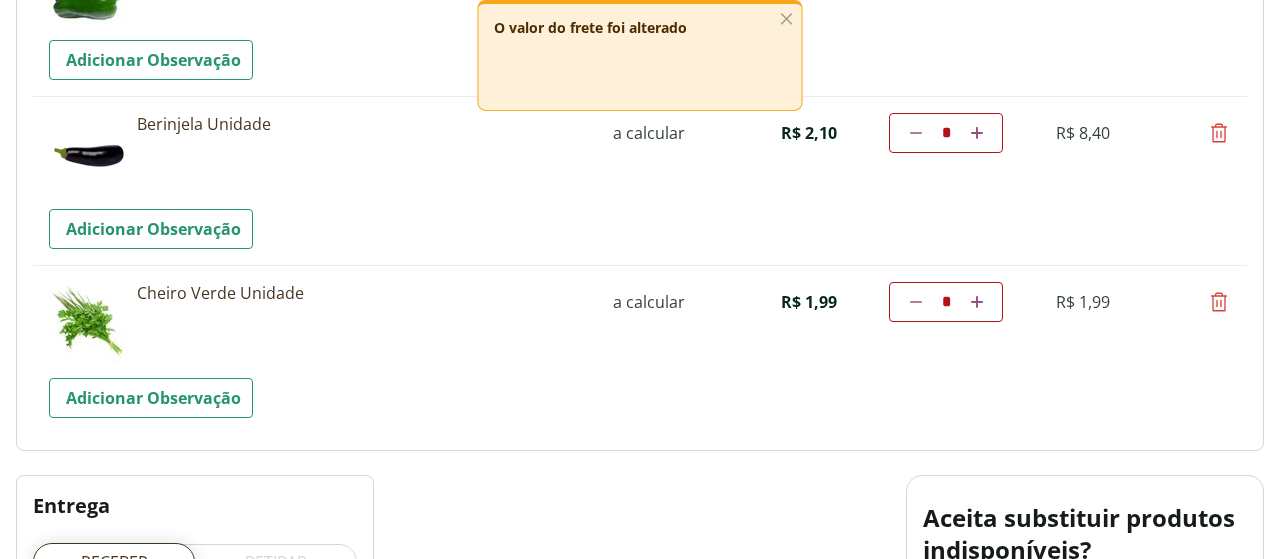 click at bounding box center [1219, 302] 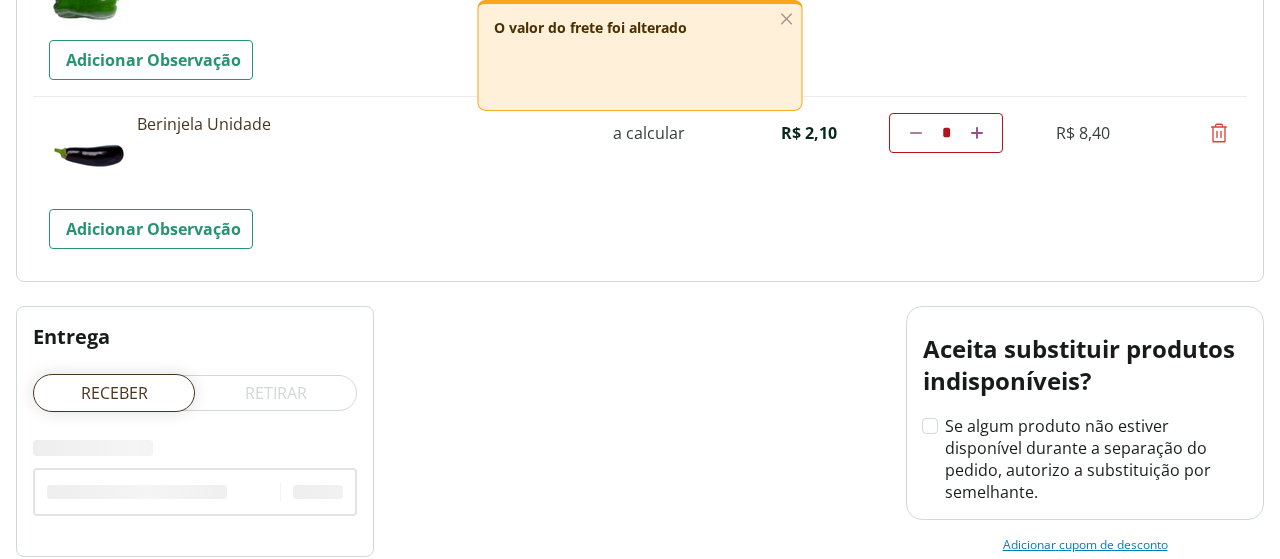 scroll, scrollTop: 2531, scrollLeft: 0, axis: vertical 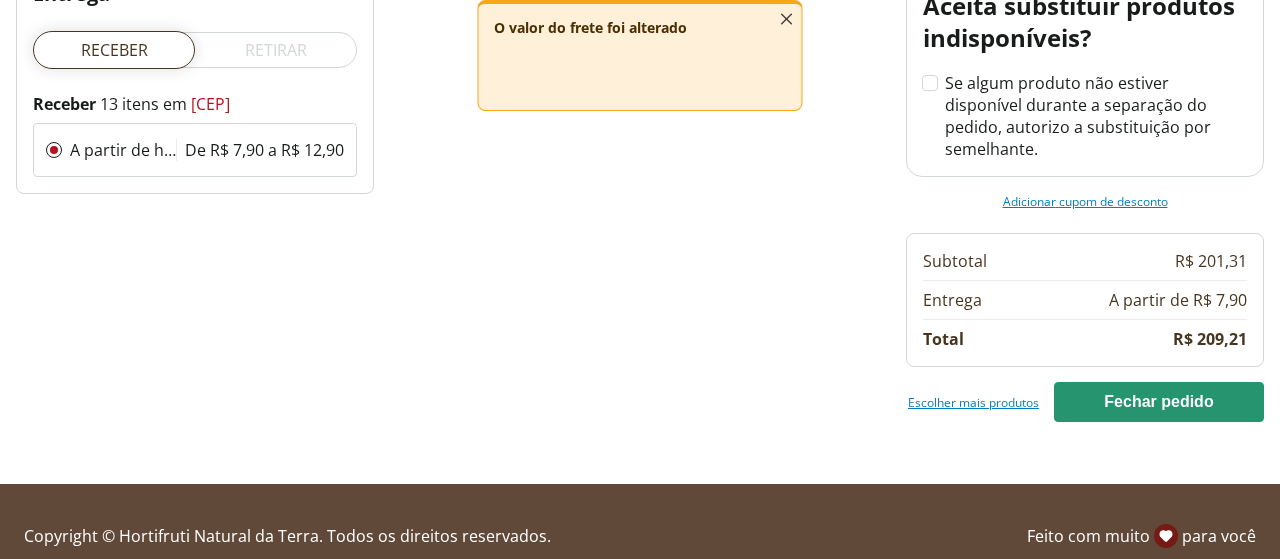 click 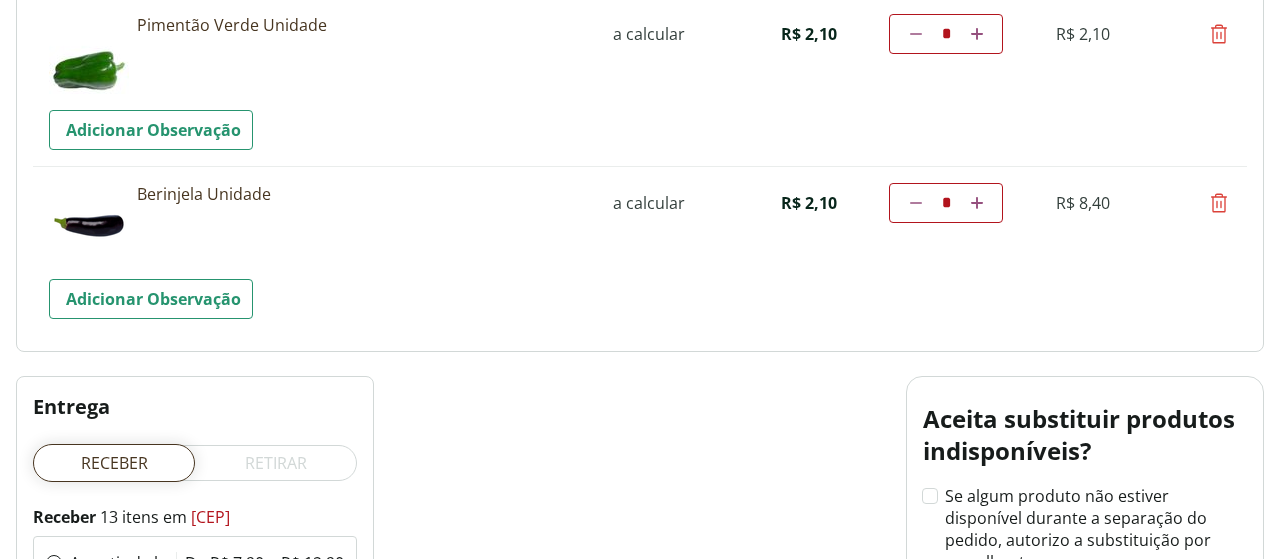 scroll, scrollTop: 0, scrollLeft: 0, axis: both 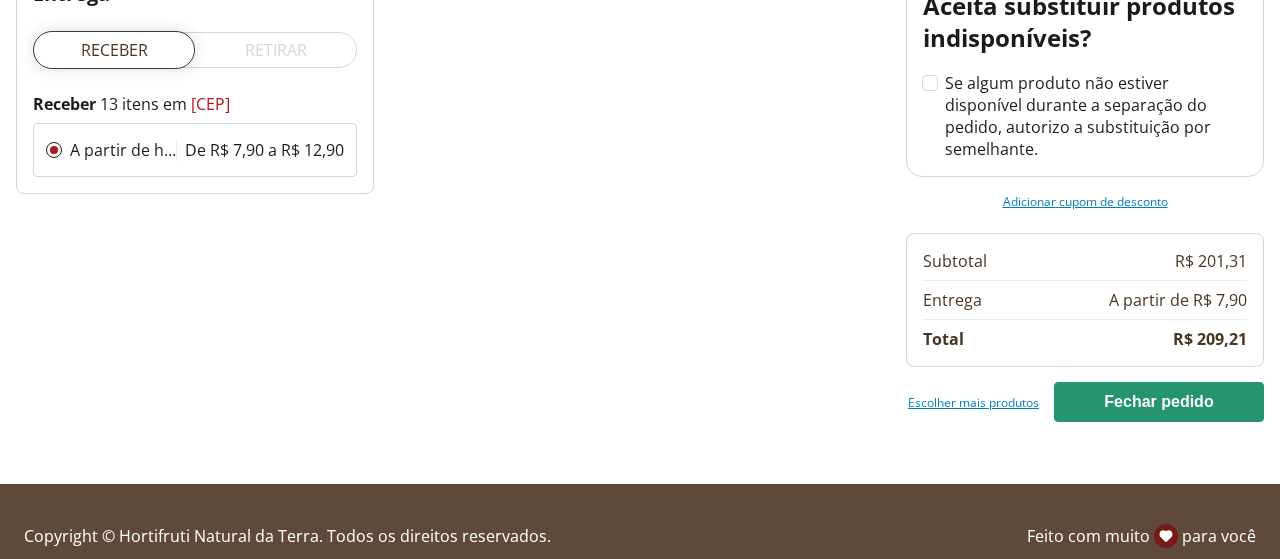click on "Escolher mais produtos" at bounding box center [973, 402] 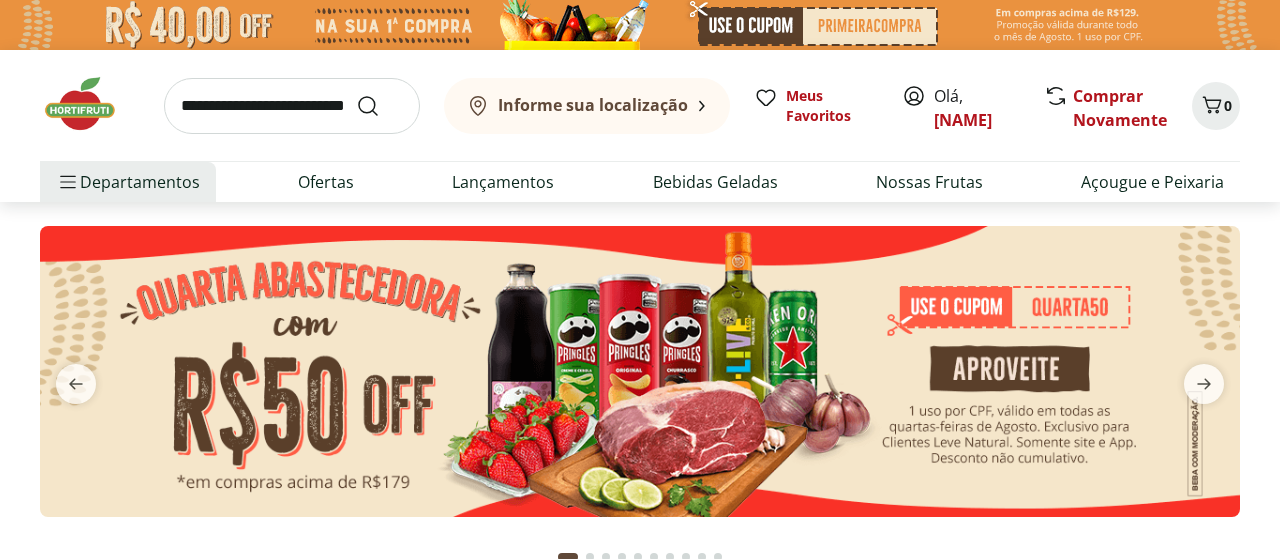 scroll, scrollTop: 0, scrollLeft: 0, axis: both 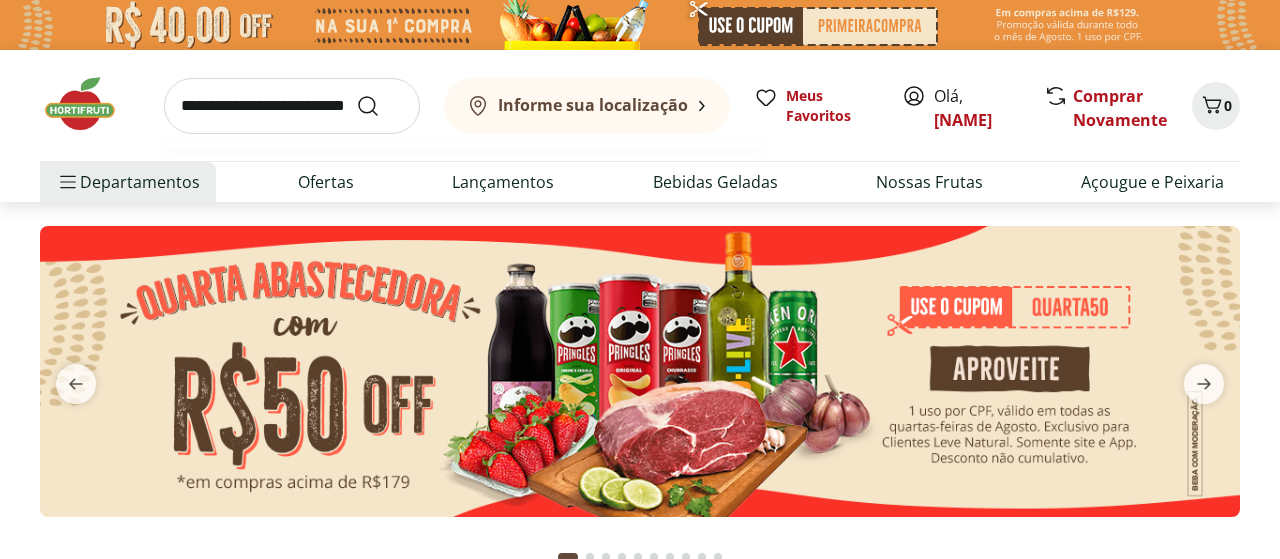 click at bounding box center (292, 106) 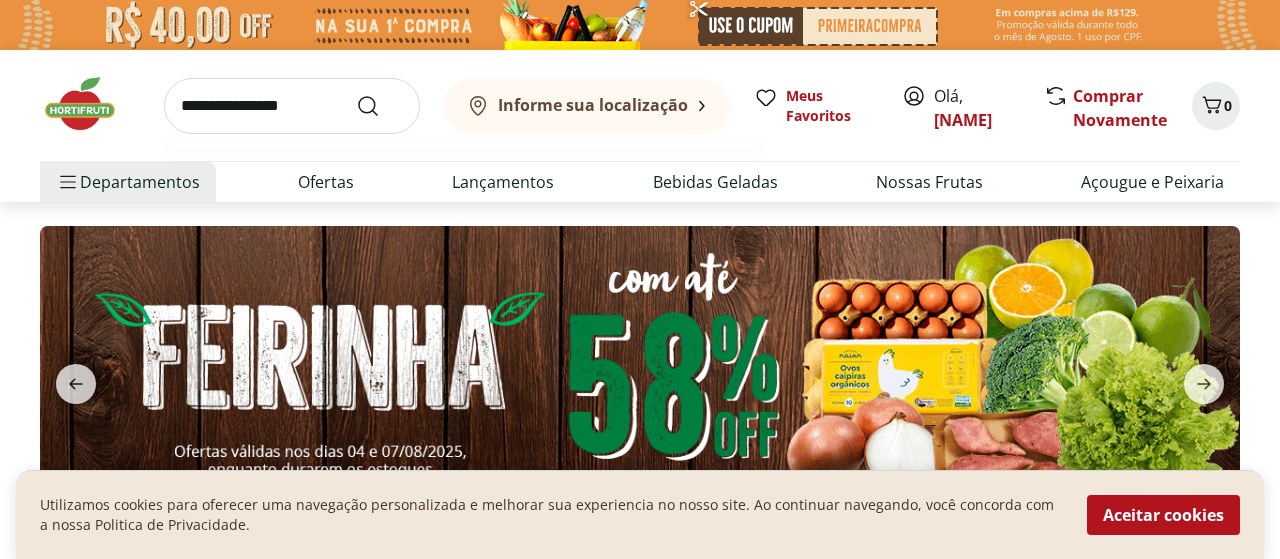 type on "**********" 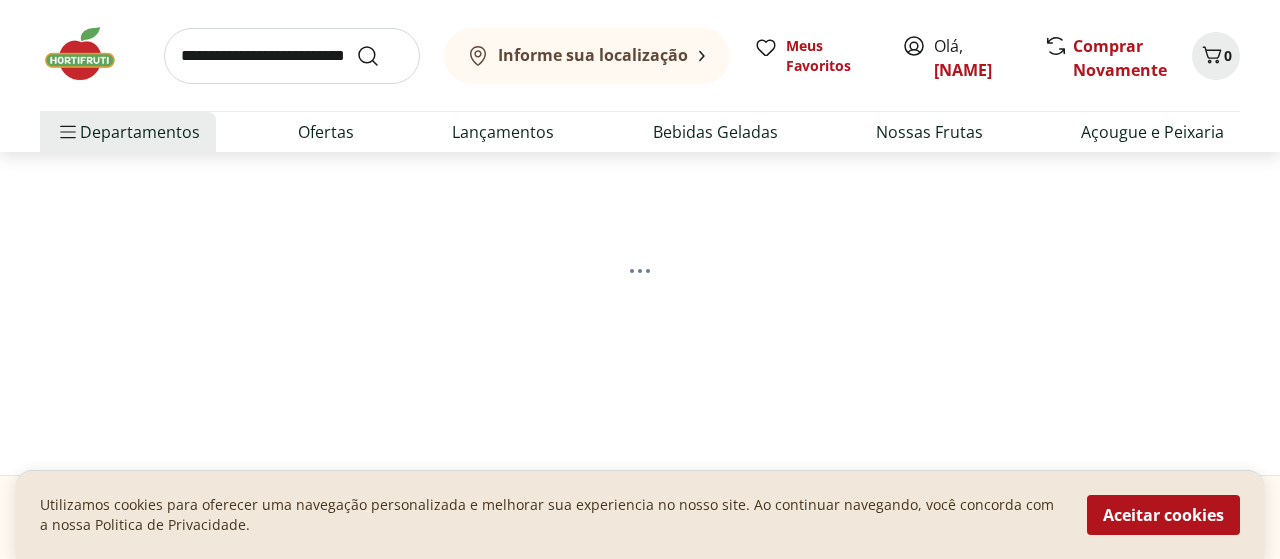 scroll, scrollTop: 92, scrollLeft: 0, axis: vertical 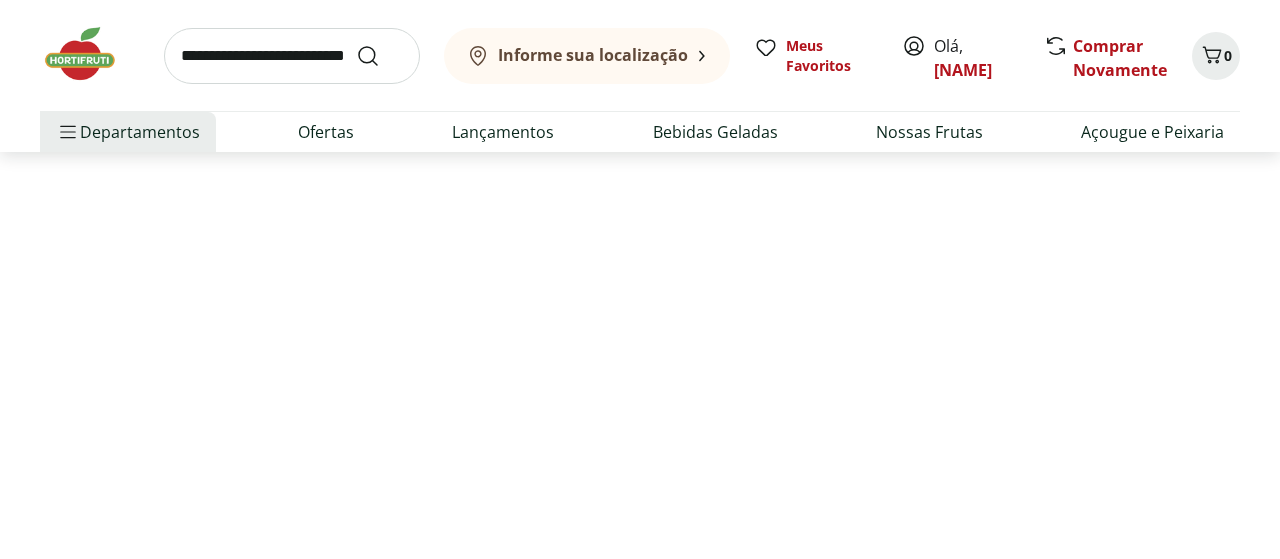 select on "**********" 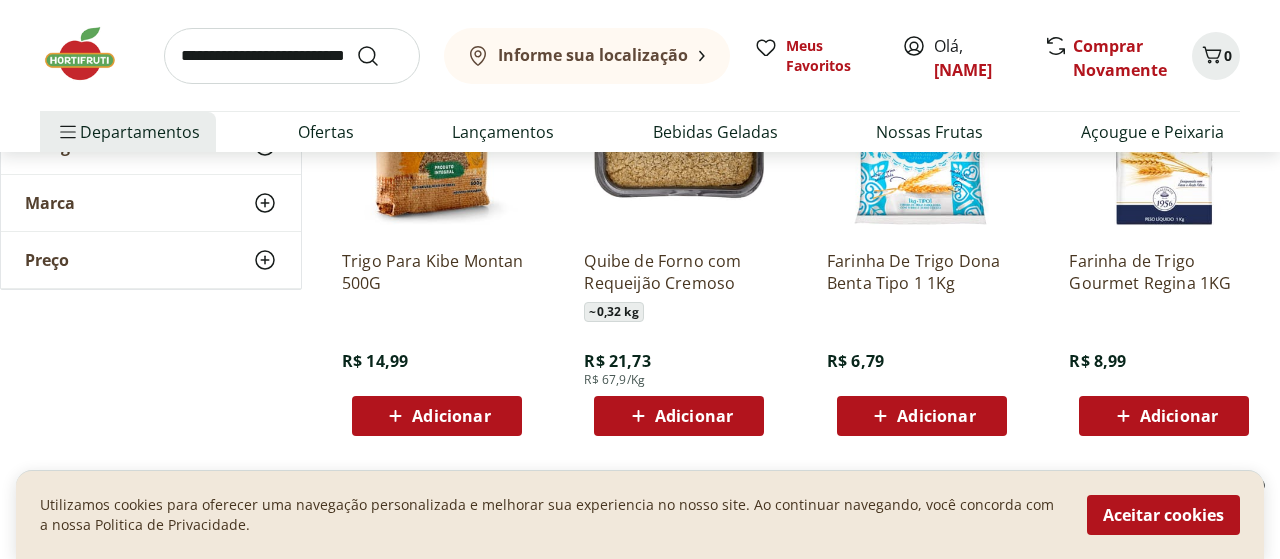 scroll, scrollTop: 404, scrollLeft: 0, axis: vertical 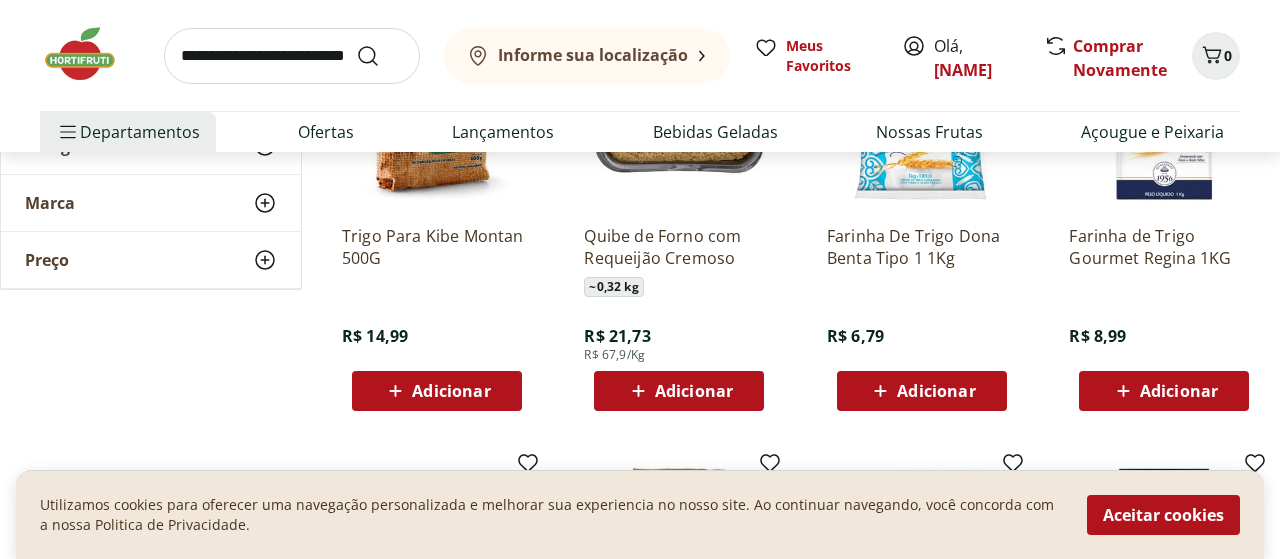 click on "Adicionar" at bounding box center (451, 391) 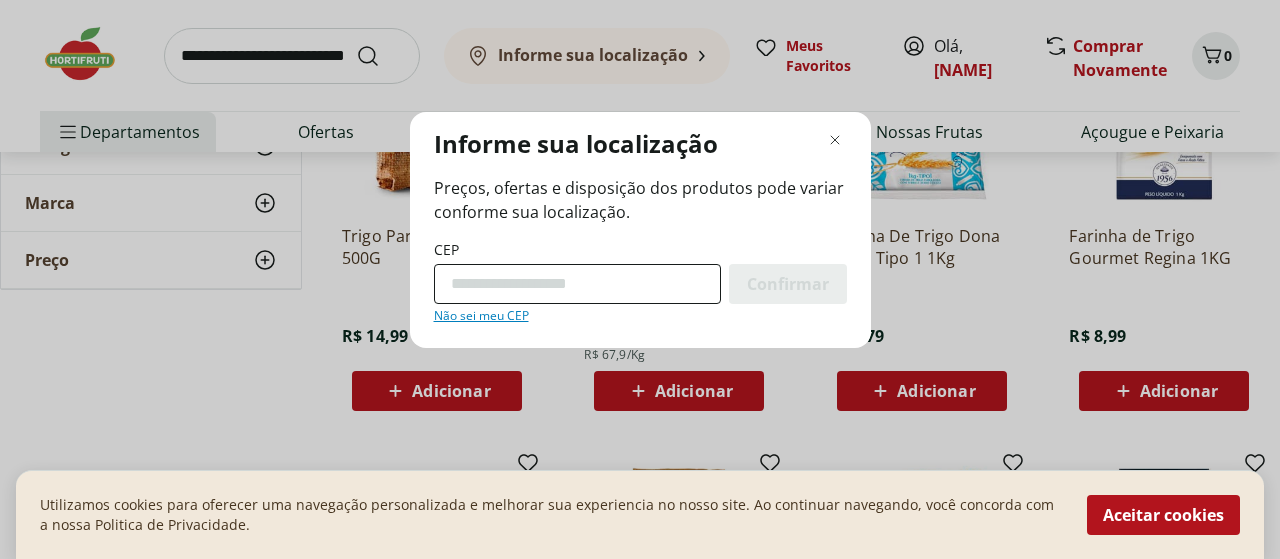 click on "CEP" at bounding box center (577, 284) 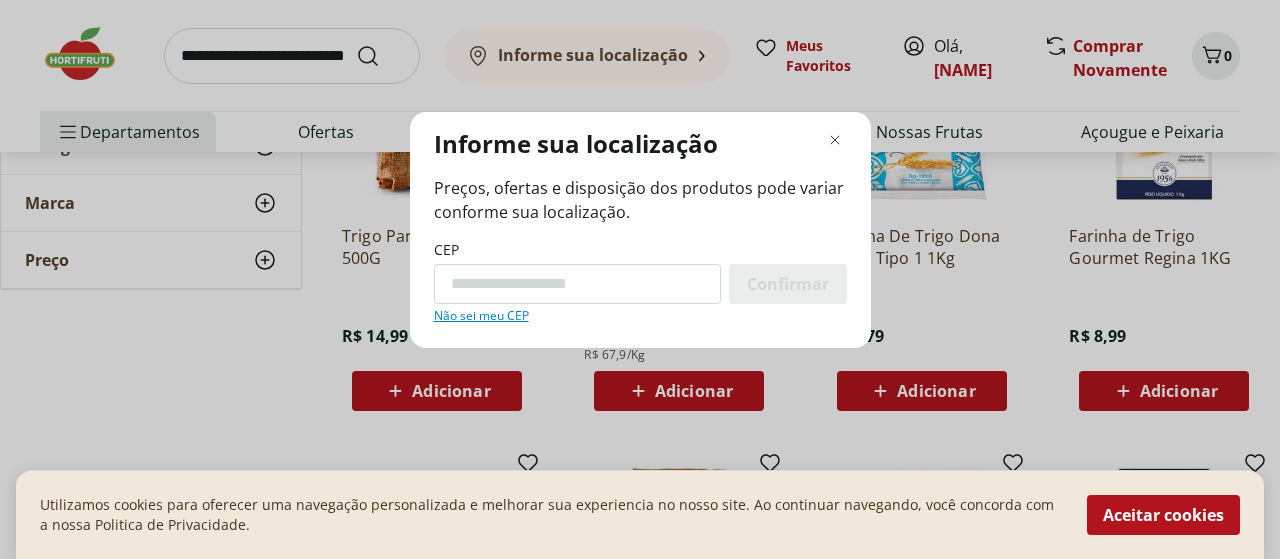 click on "CEP" at bounding box center [577, 284] 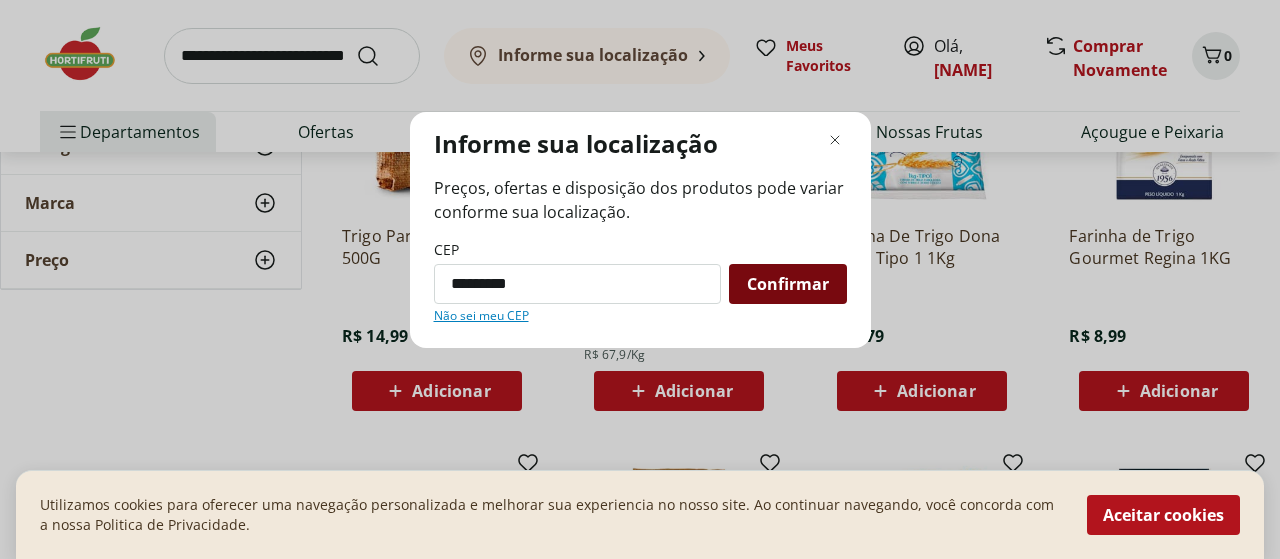 type on "*********" 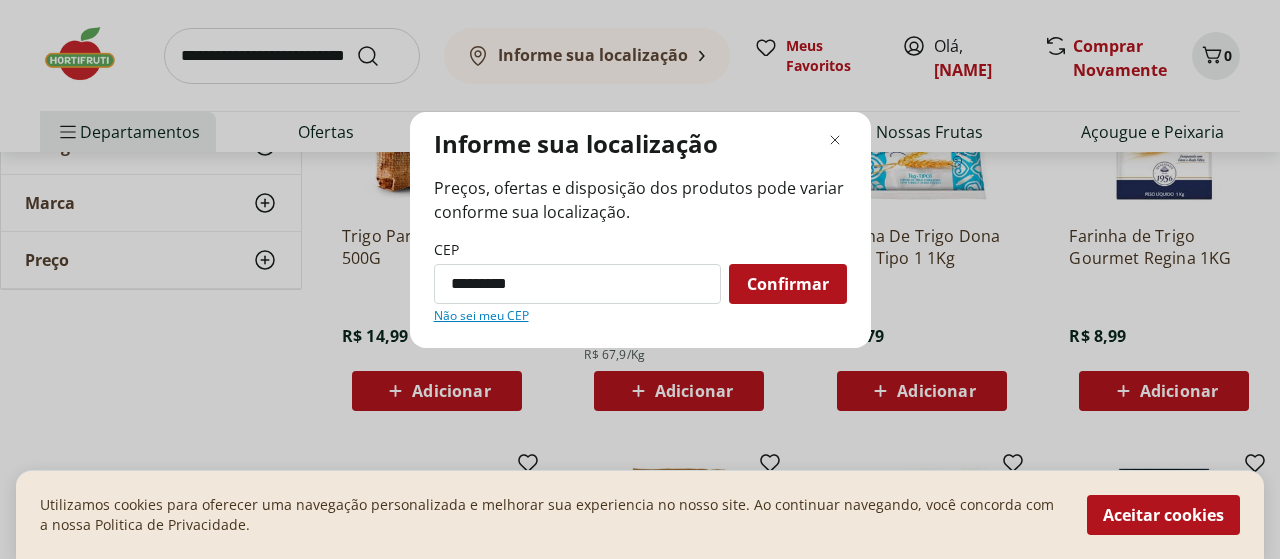 click on "Confirmar" at bounding box center [788, 284] 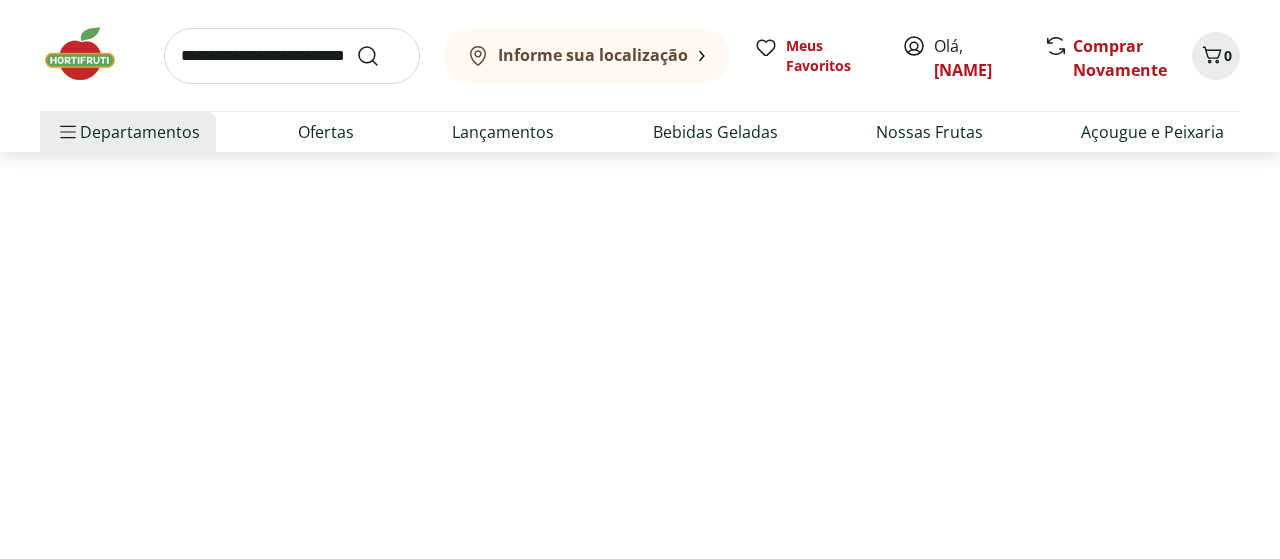 select on "**********" 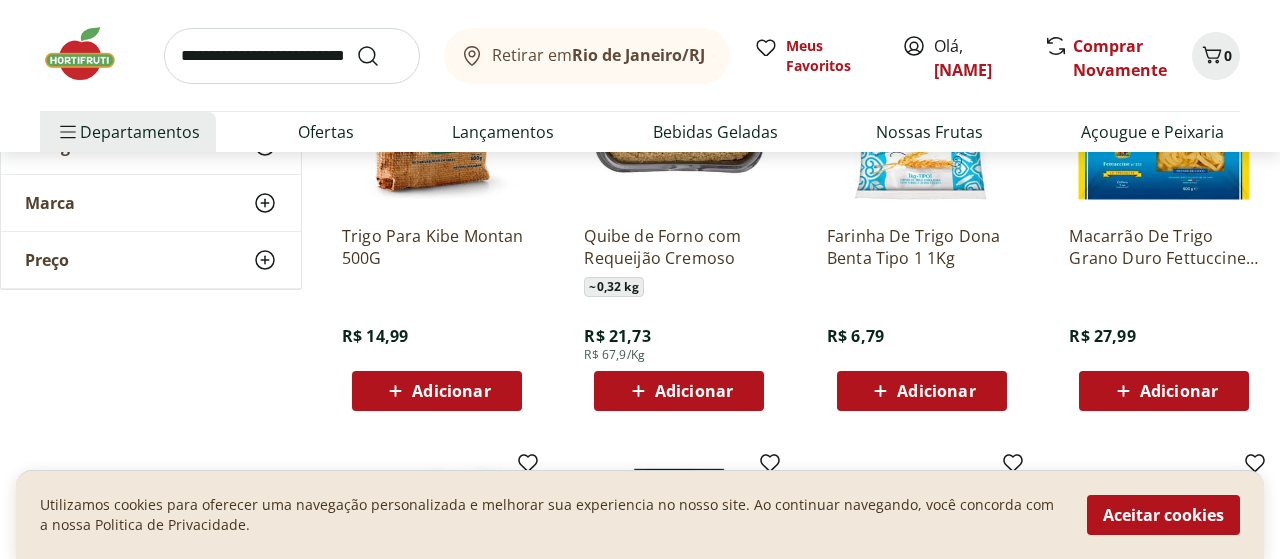 click on "Adicionar" at bounding box center (451, 391) 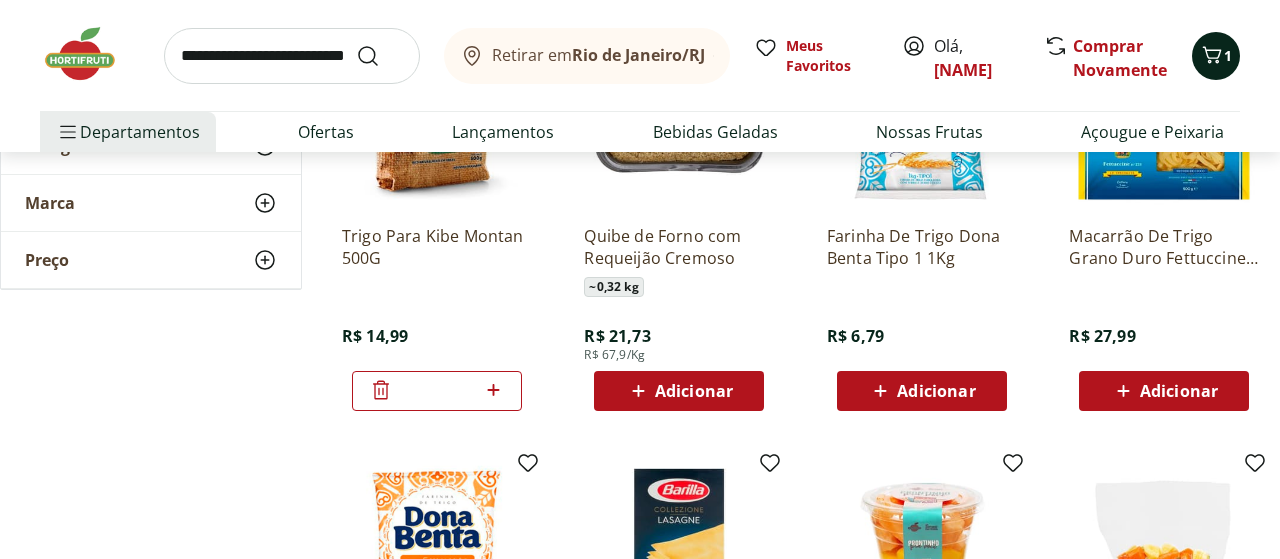 click 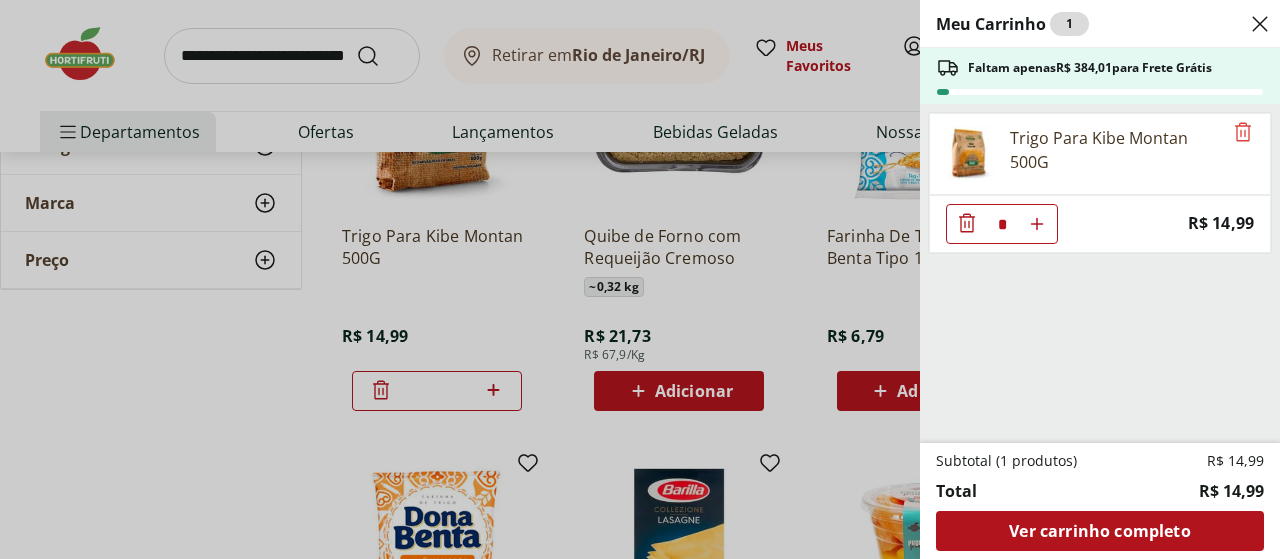 click 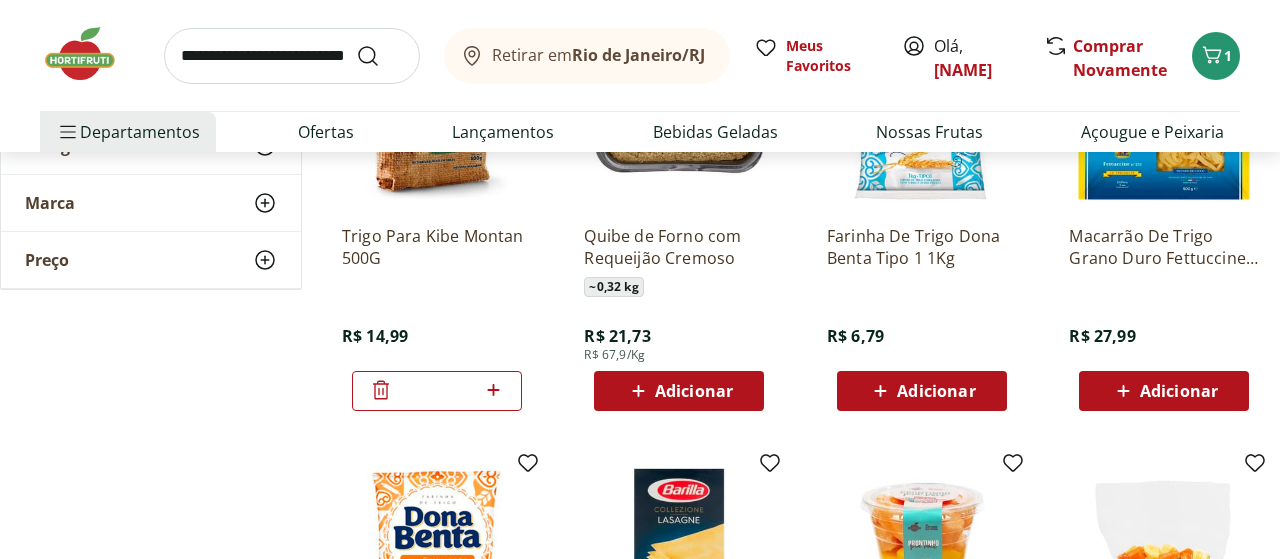 click on "**********" at bounding box center [640, 633] 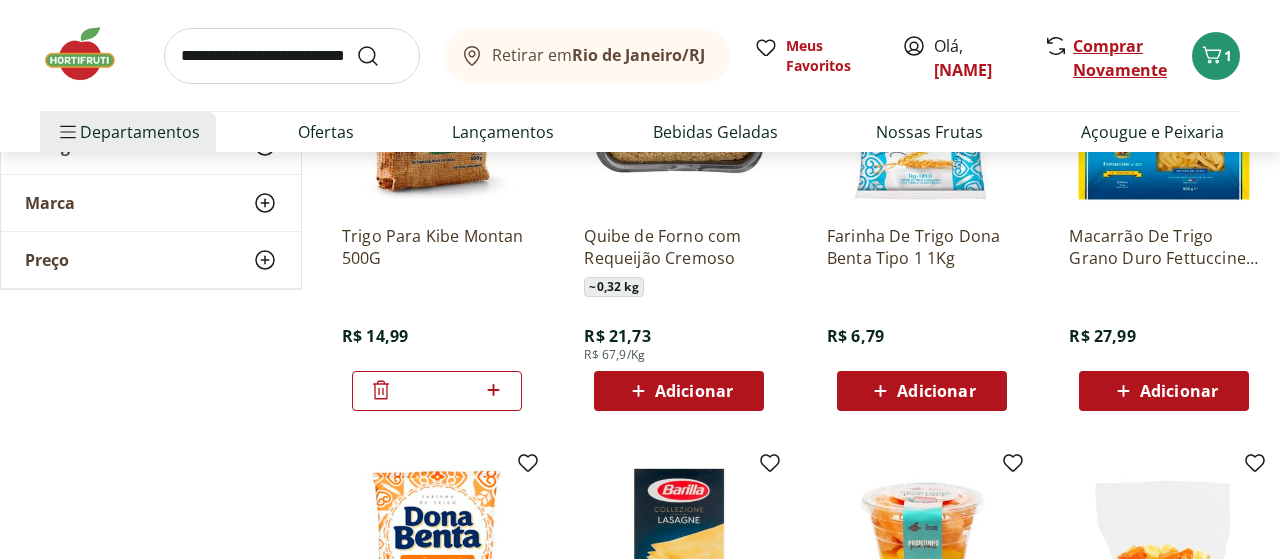 click on "Comprar Novamente" at bounding box center (1120, 58) 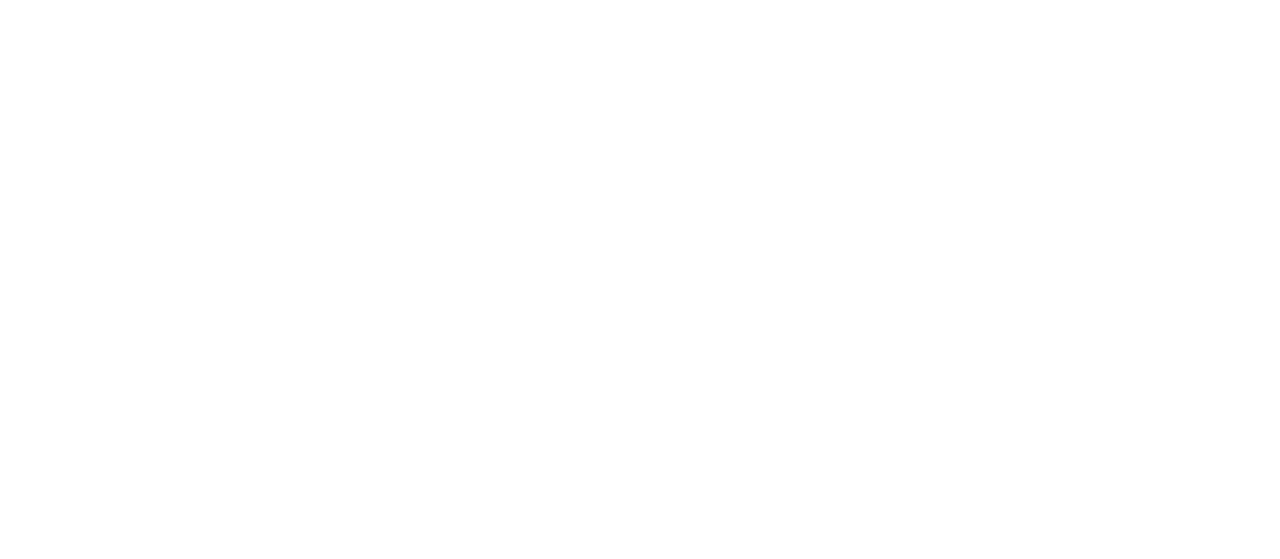 scroll, scrollTop: 0, scrollLeft: 0, axis: both 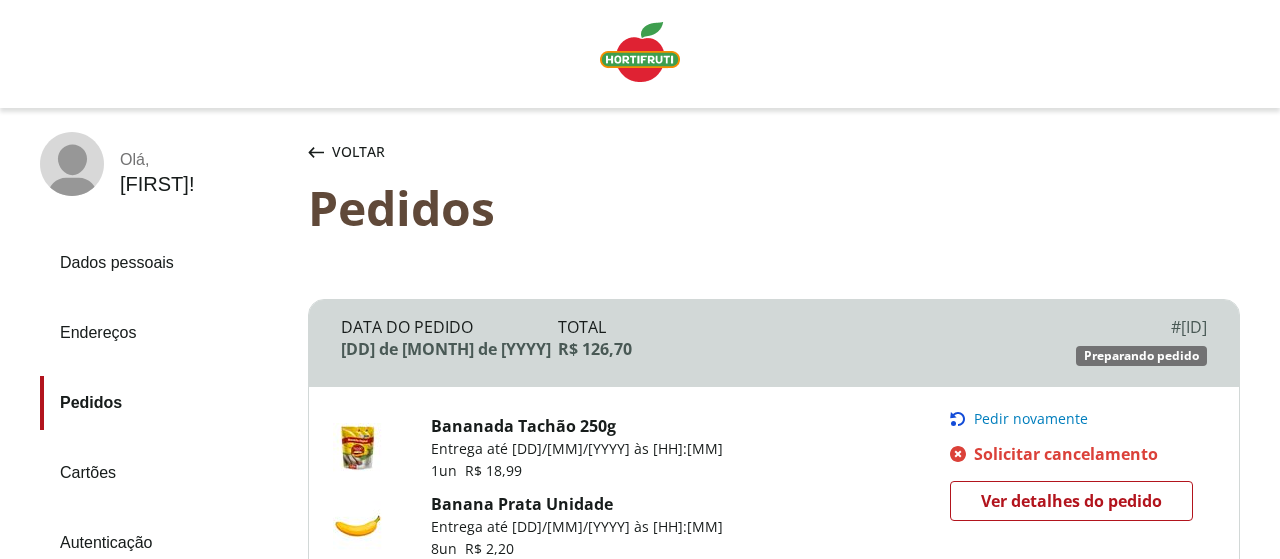 click at bounding box center [640, 52] 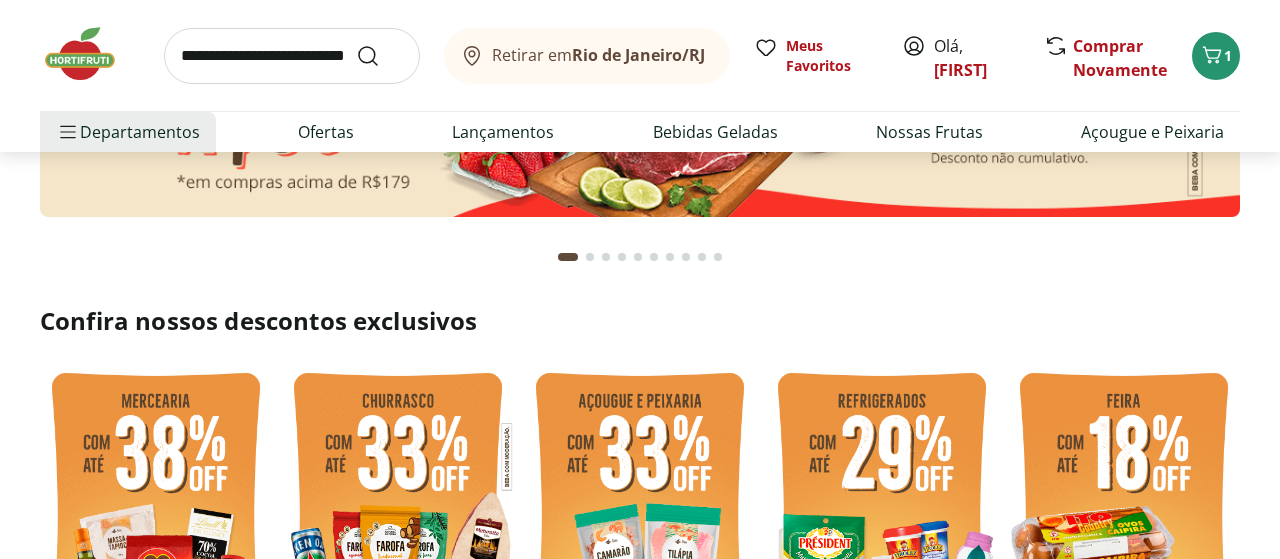 scroll, scrollTop: 0, scrollLeft: 0, axis: both 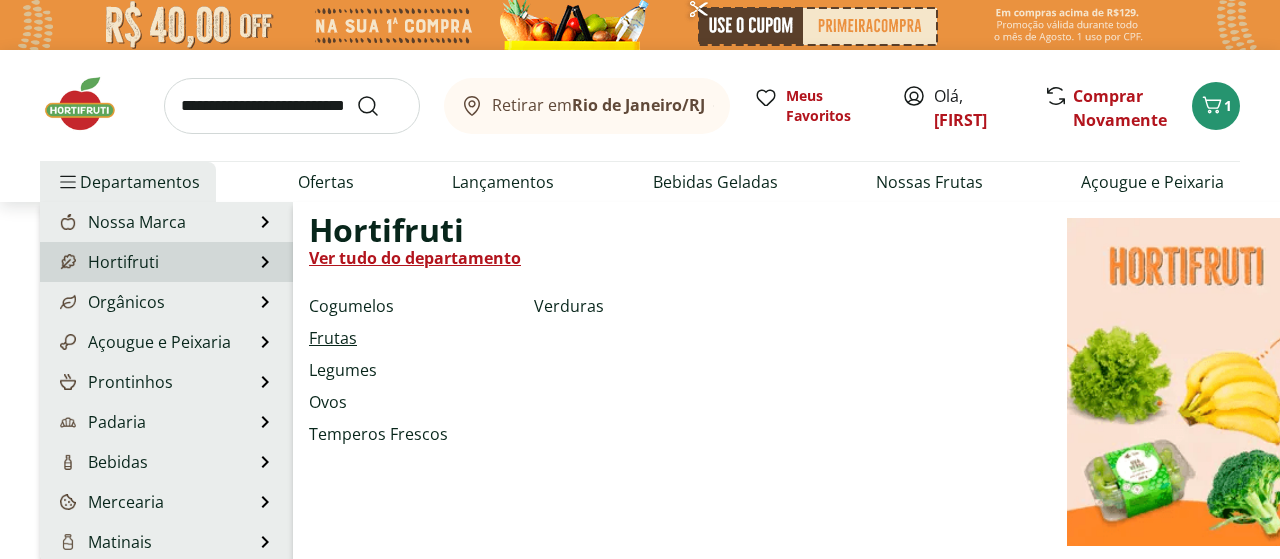 click on "Frutas" at bounding box center (333, 338) 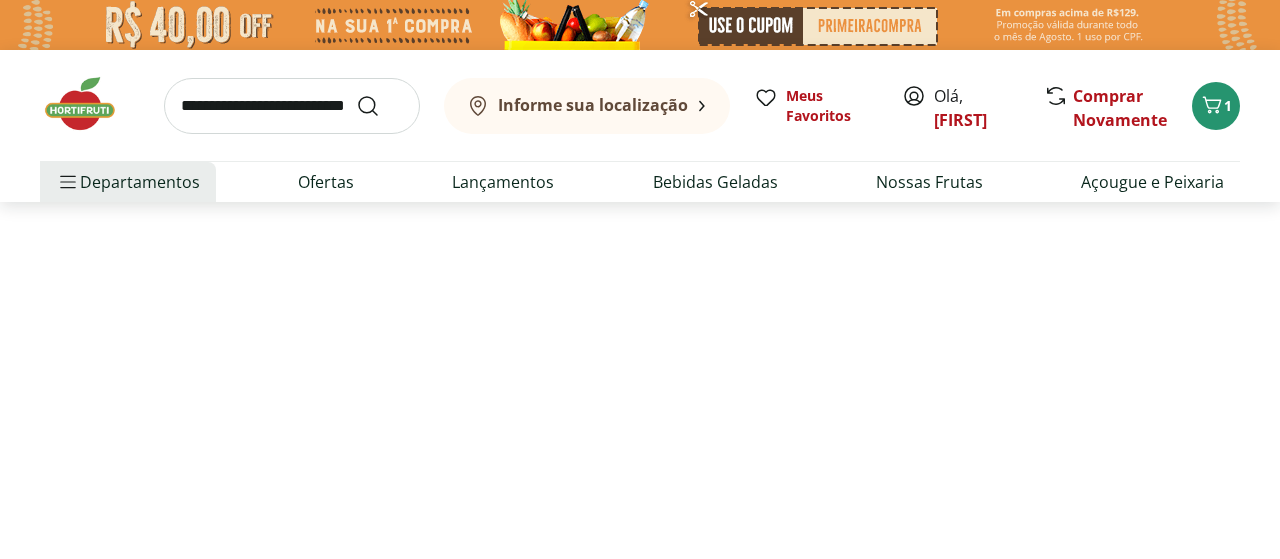 select on "**********" 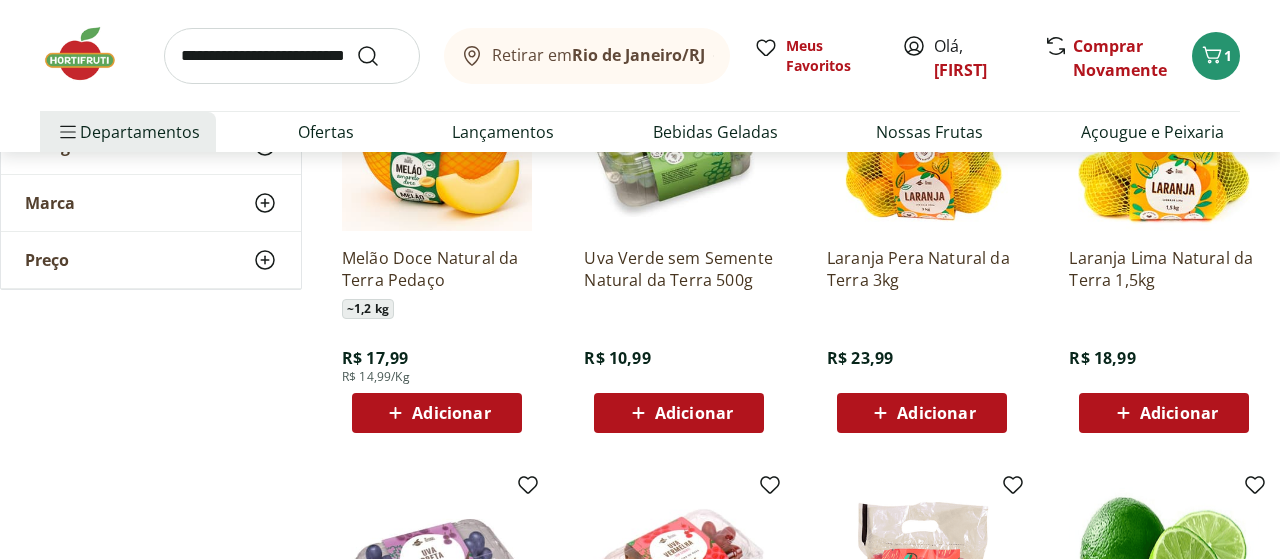 scroll, scrollTop: 312, scrollLeft: 0, axis: vertical 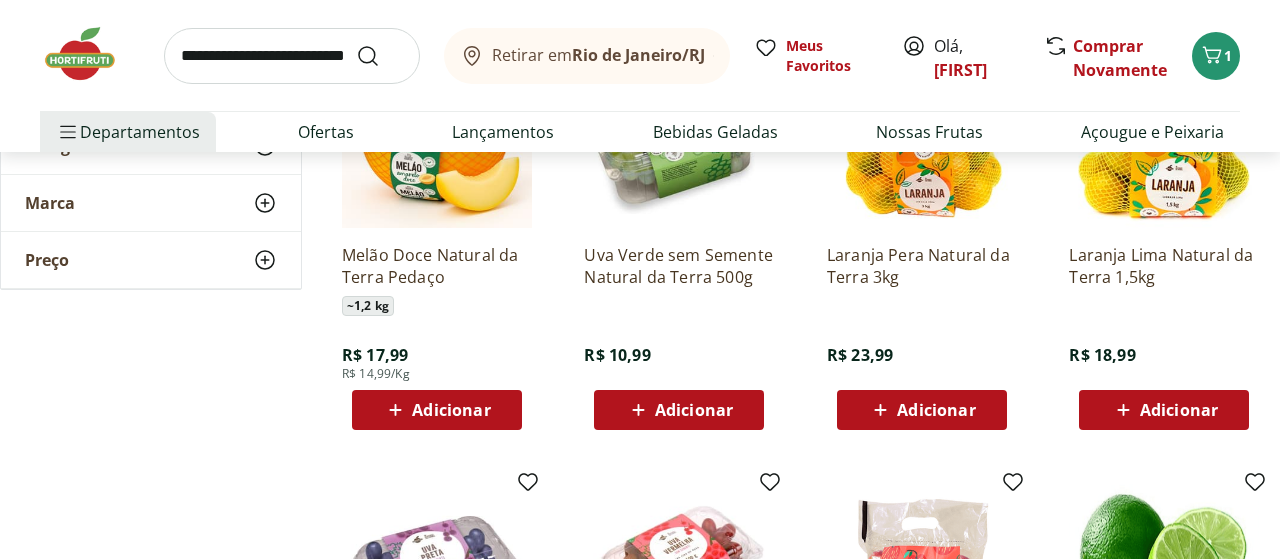 click on "Adicionar" at bounding box center [936, 410] 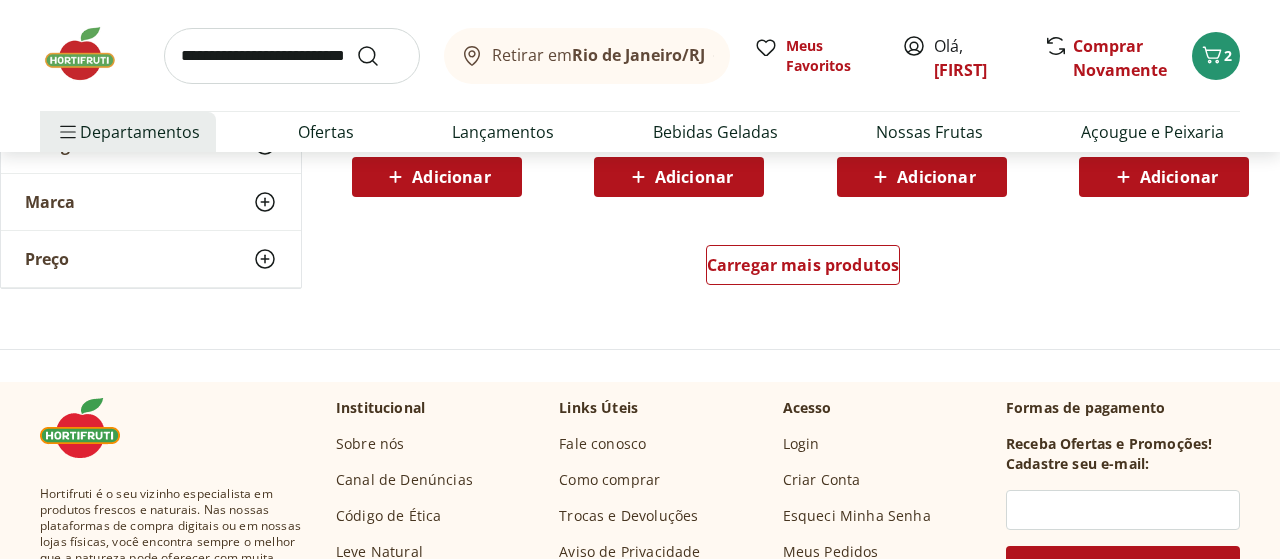 scroll, scrollTop: 1456, scrollLeft: 0, axis: vertical 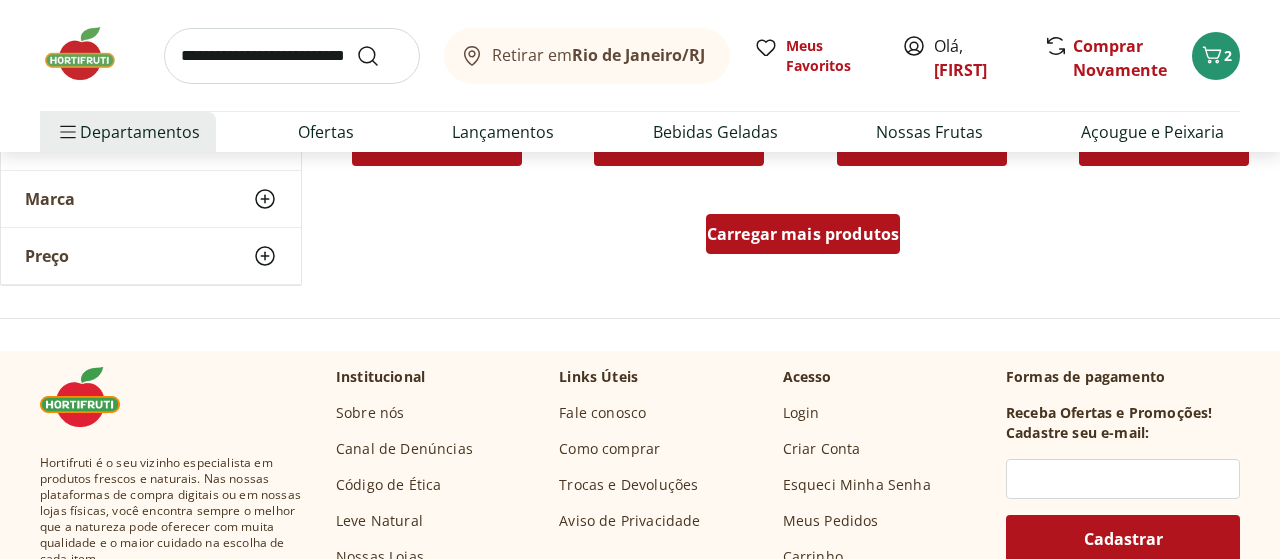 click on "Carregar mais produtos" at bounding box center [803, 234] 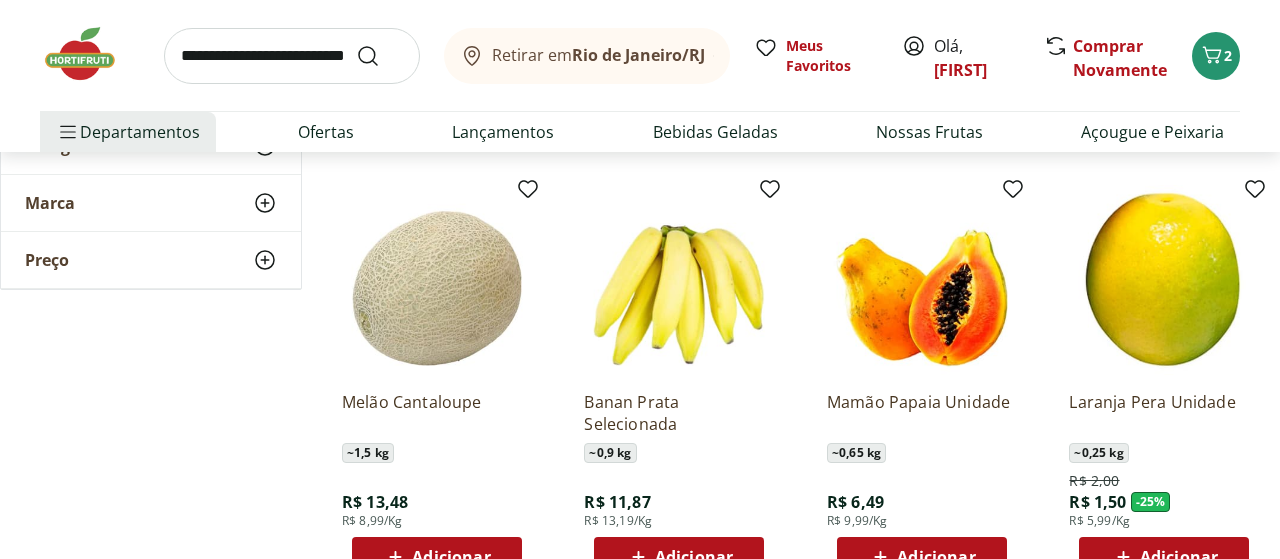scroll, scrollTop: 1976, scrollLeft: 0, axis: vertical 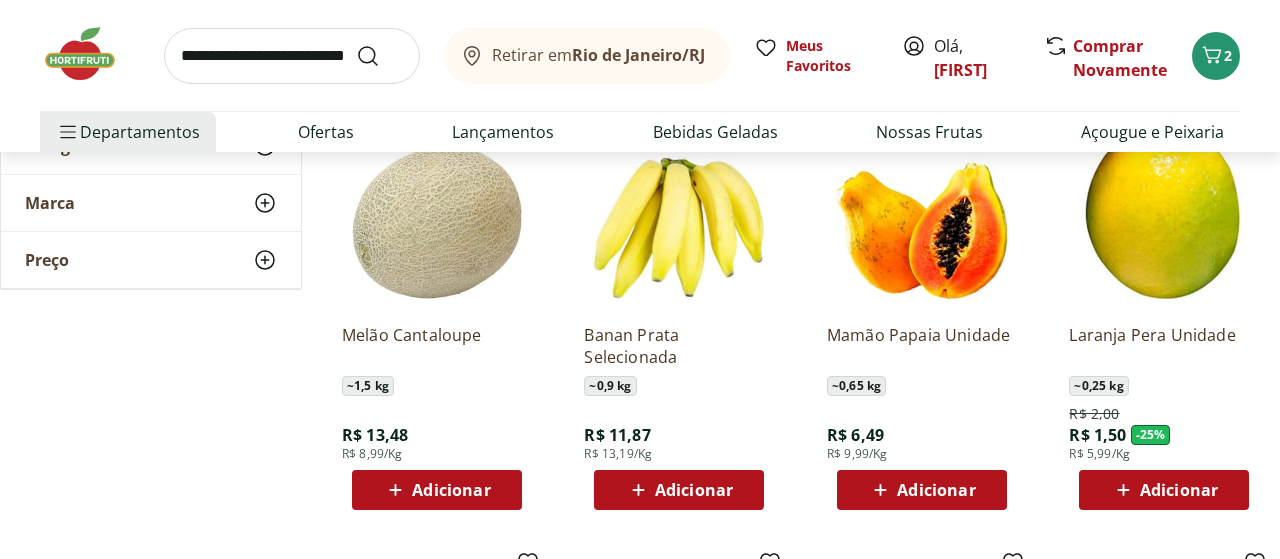 click on "Adicionar" at bounding box center [694, 490] 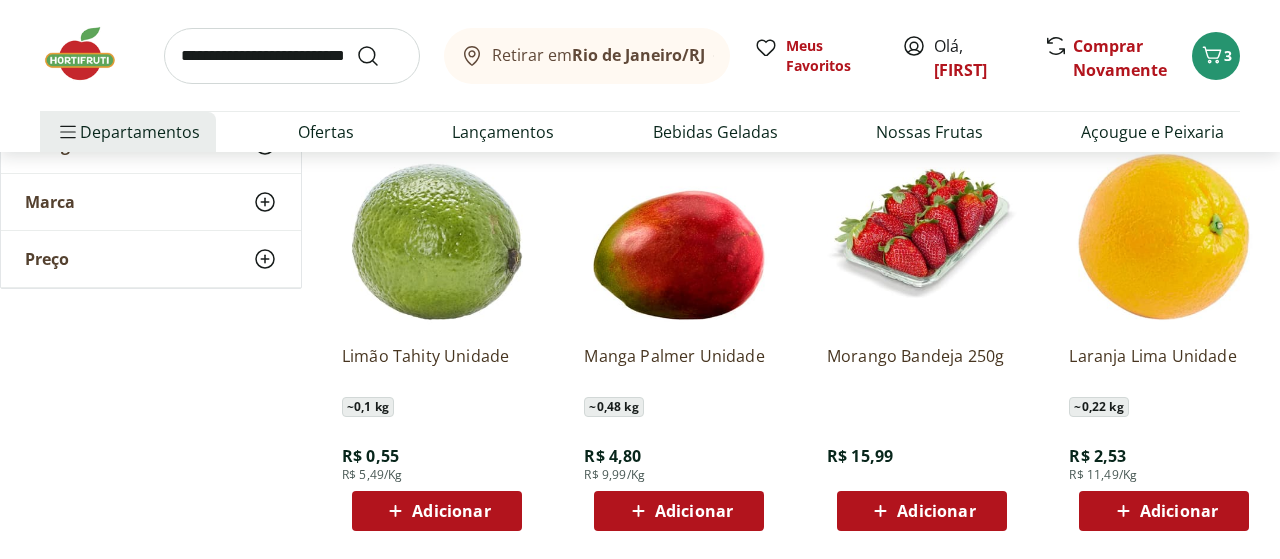scroll, scrollTop: 2496, scrollLeft: 0, axis: vertical 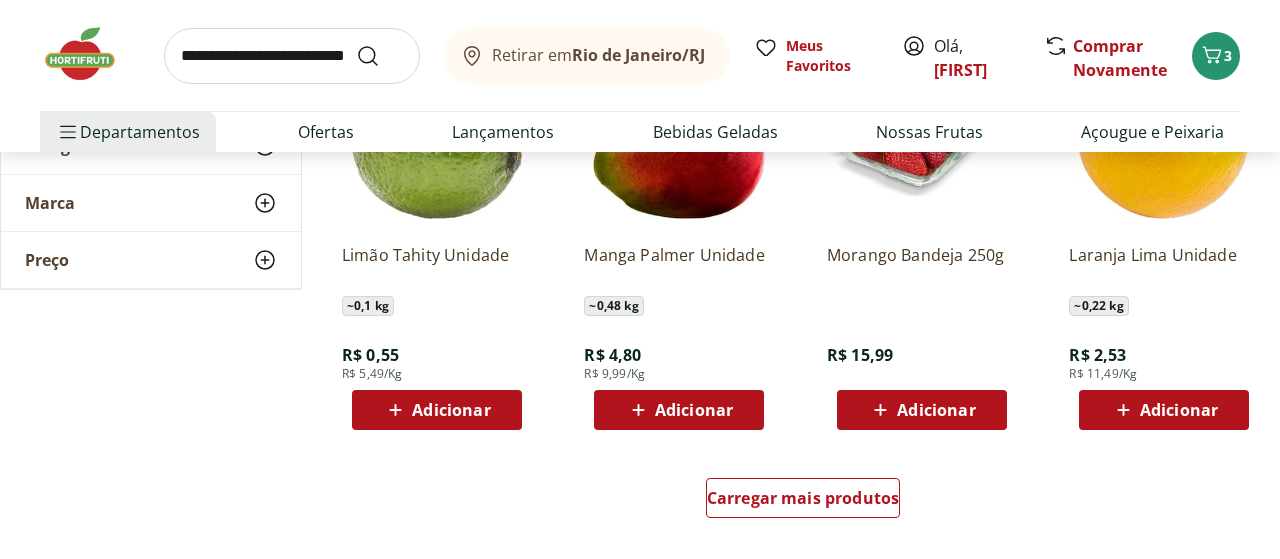 click on "Adicionar" at bounding box center [451, 410] 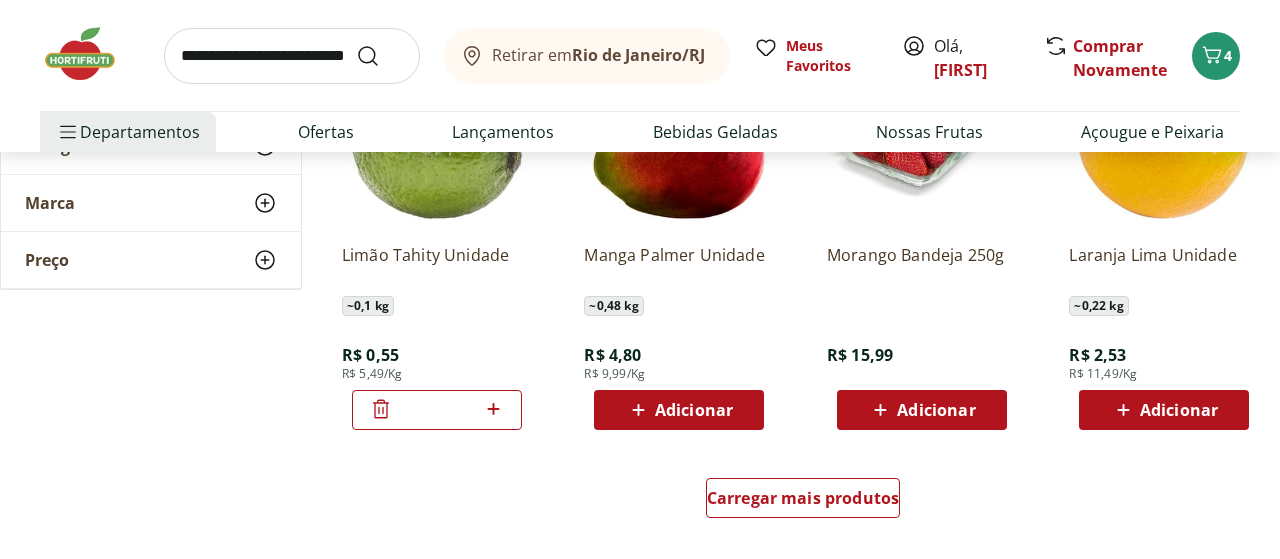 click 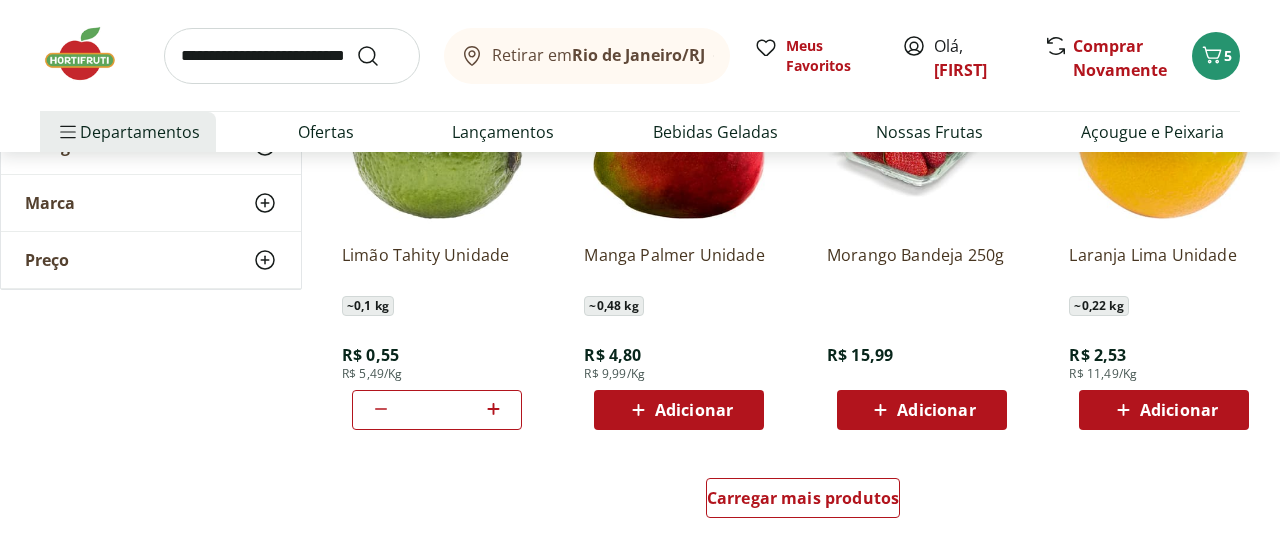 click 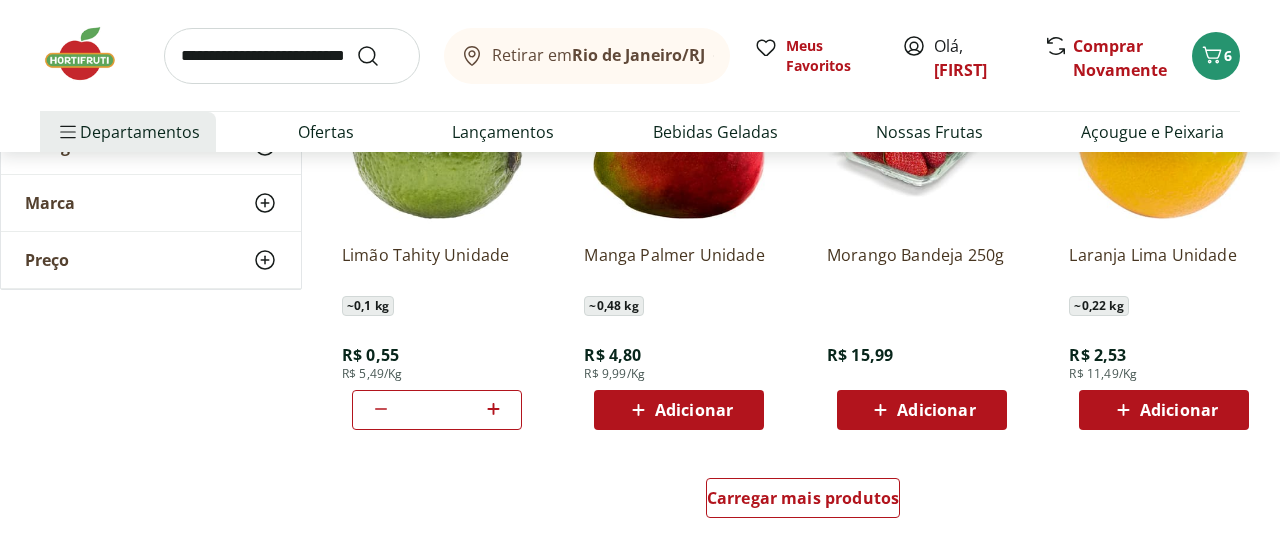 click 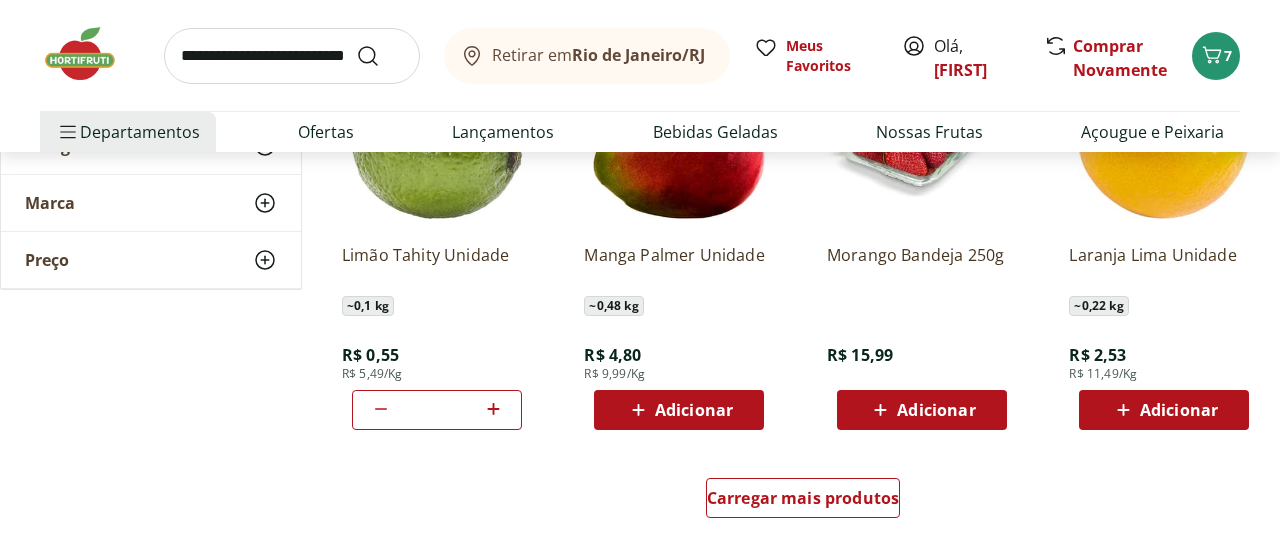 click 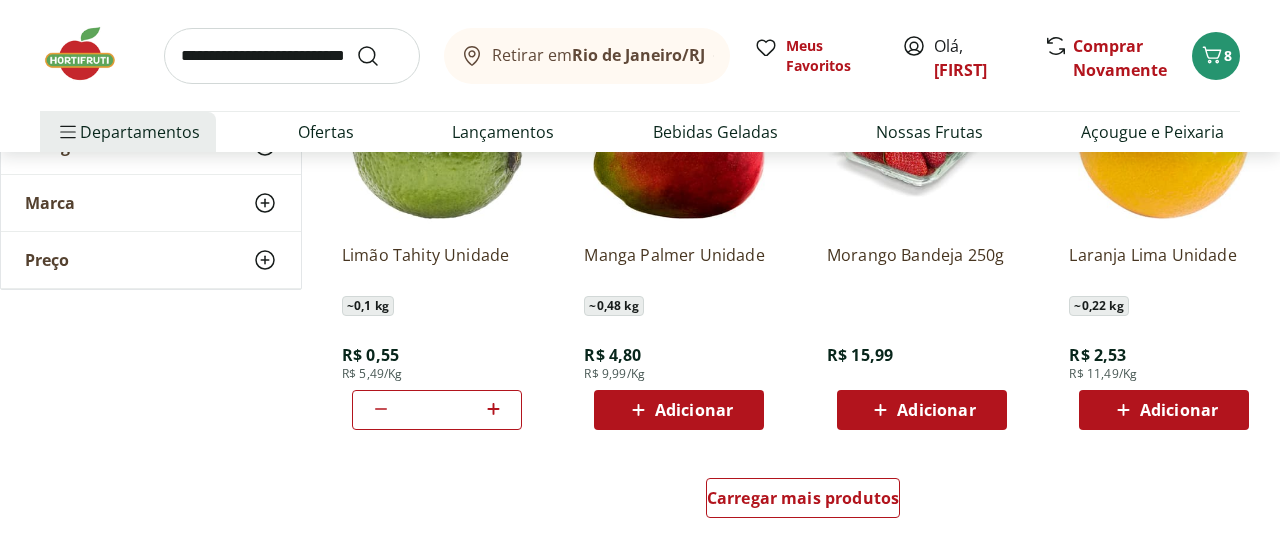 click 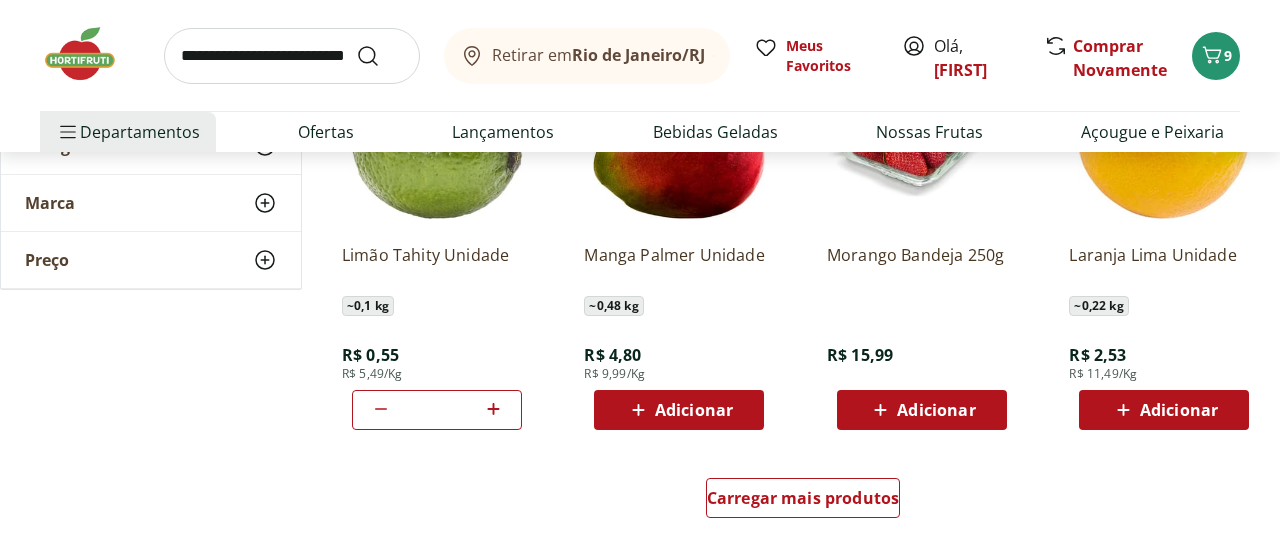 type on "*" 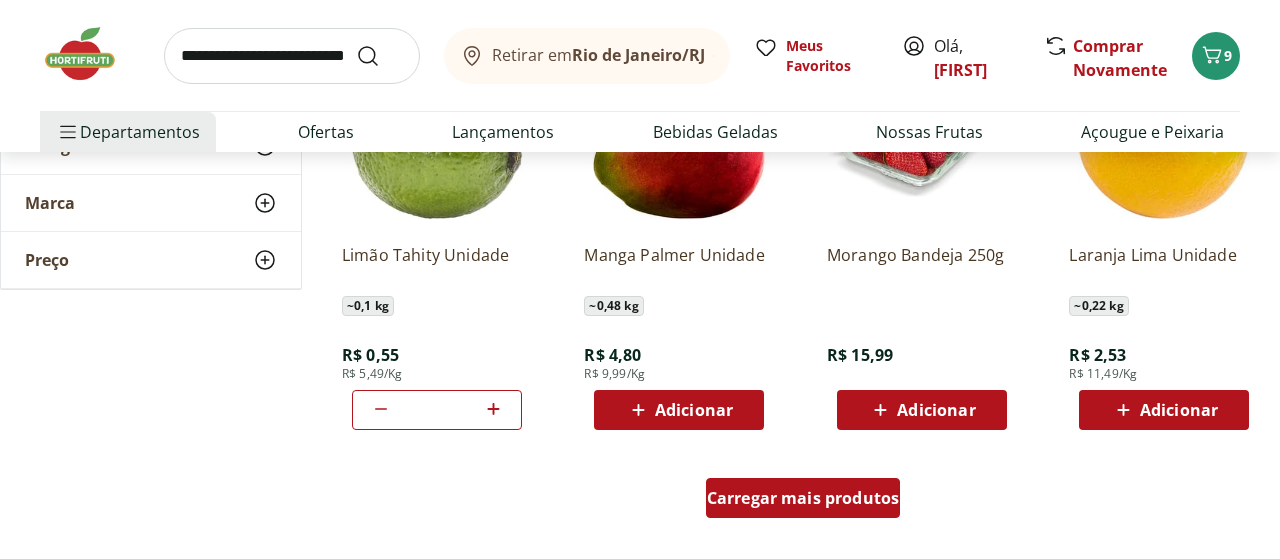 click on "Carregar mais produtos" at bounding box center [803, 498] 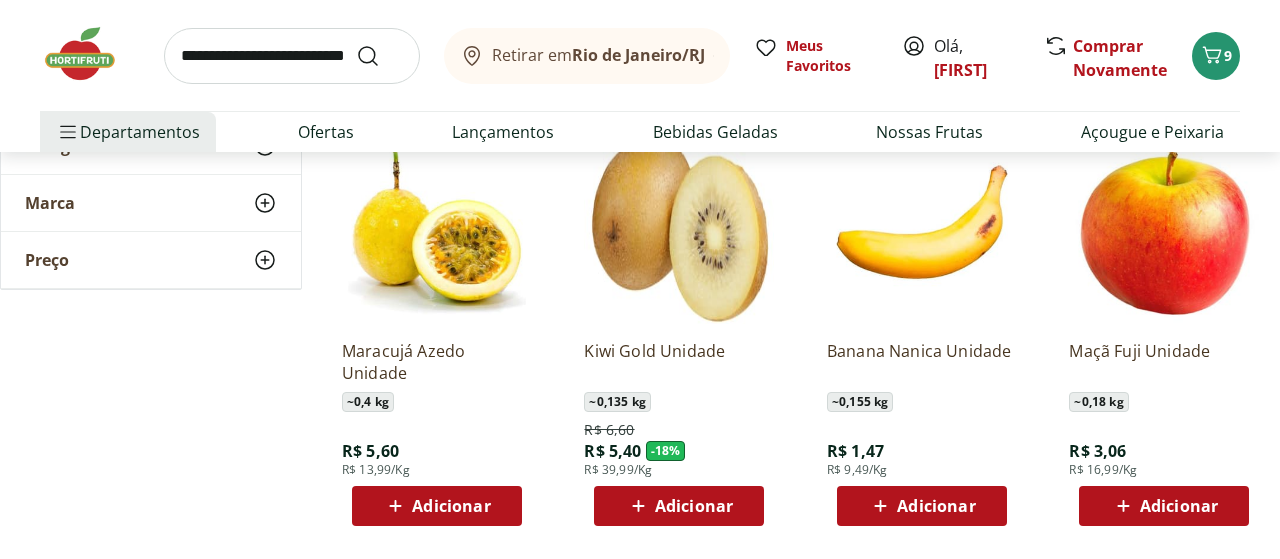scroll, scrollTop: 3328, scrollLeft: 0, axis: vertical 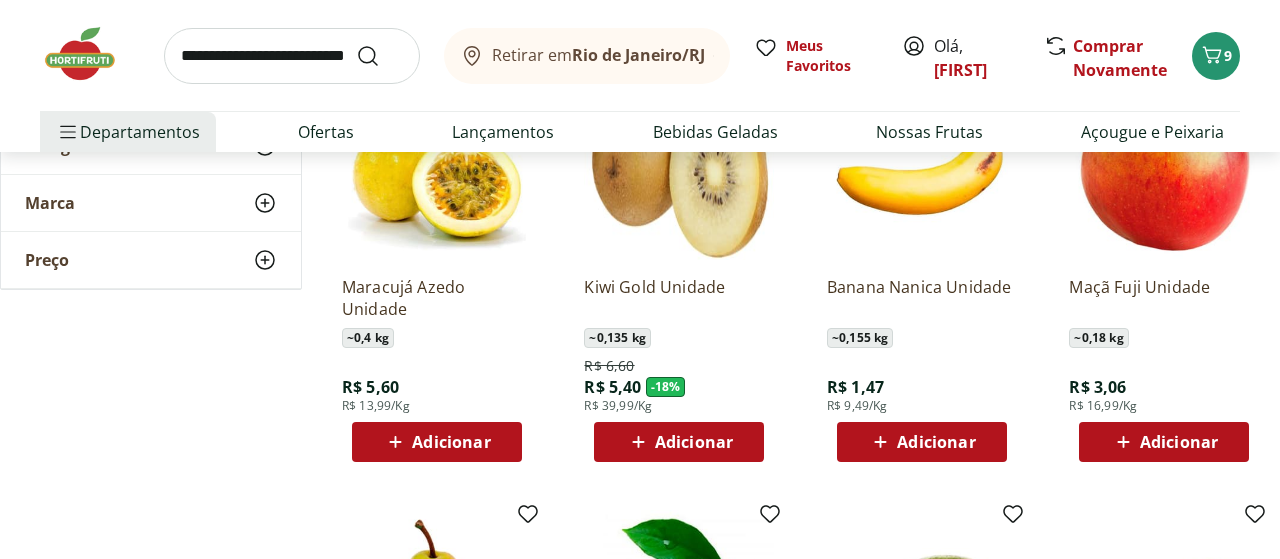click on "Adicionar" at bounding box center [451, 442] 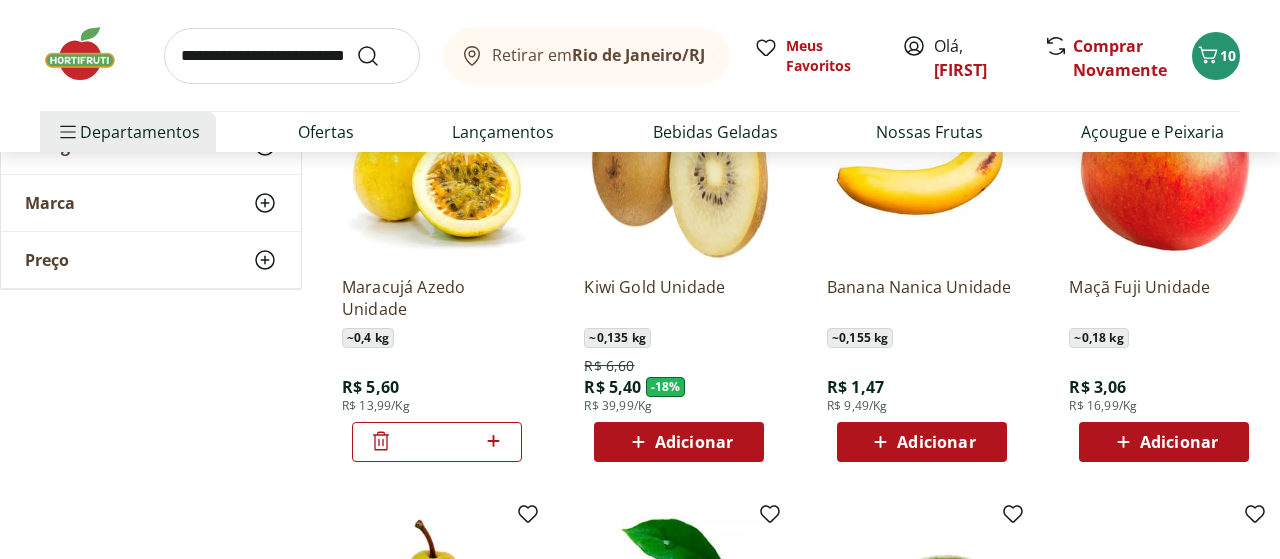 click 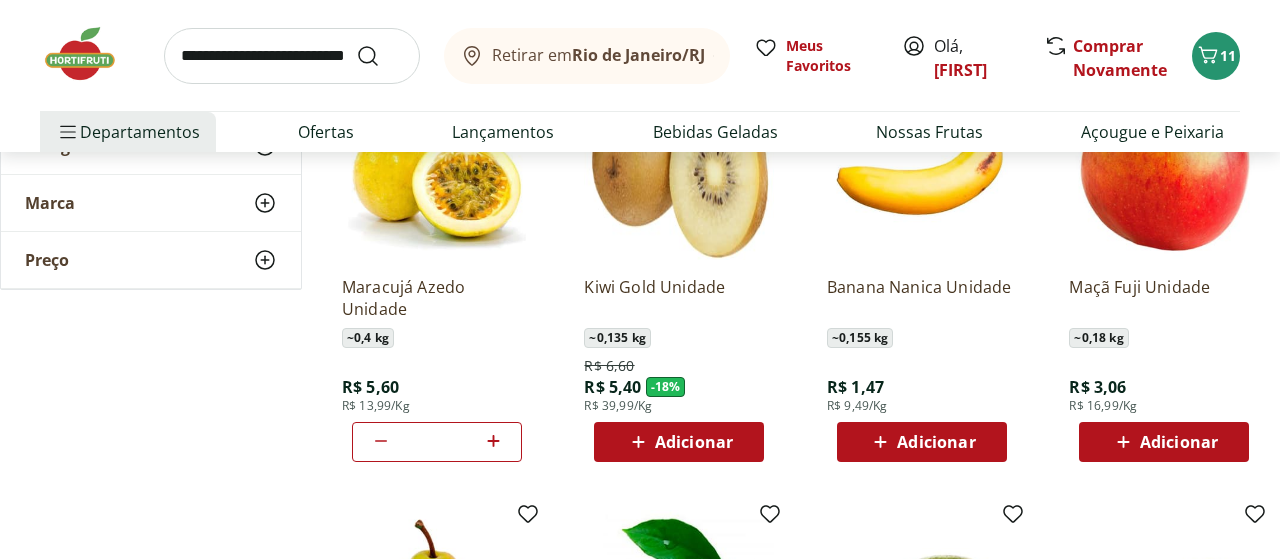 click 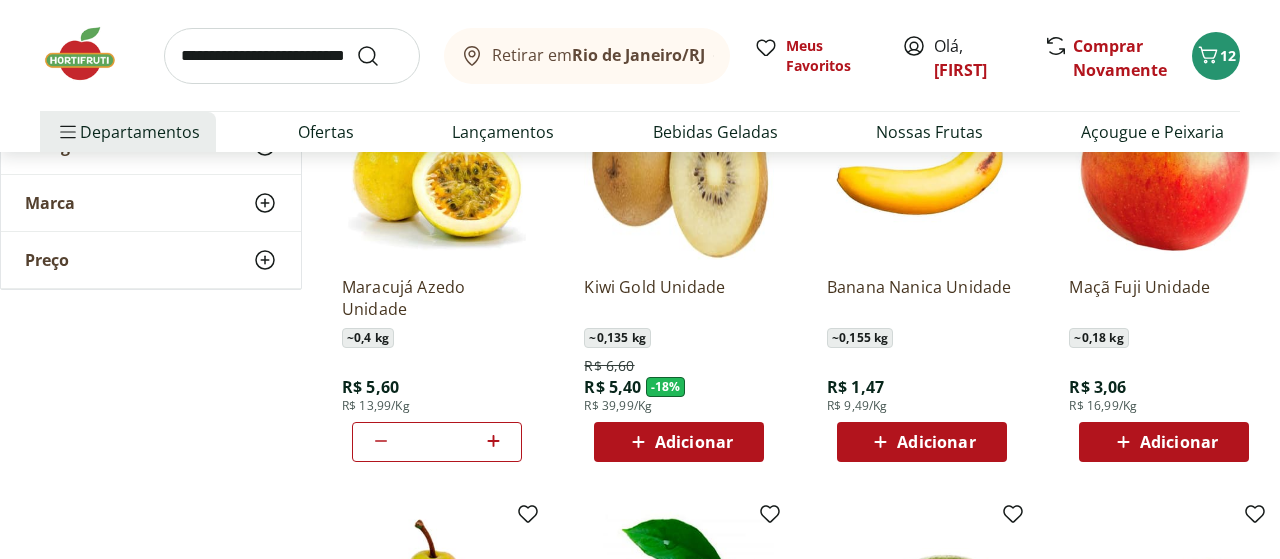 click 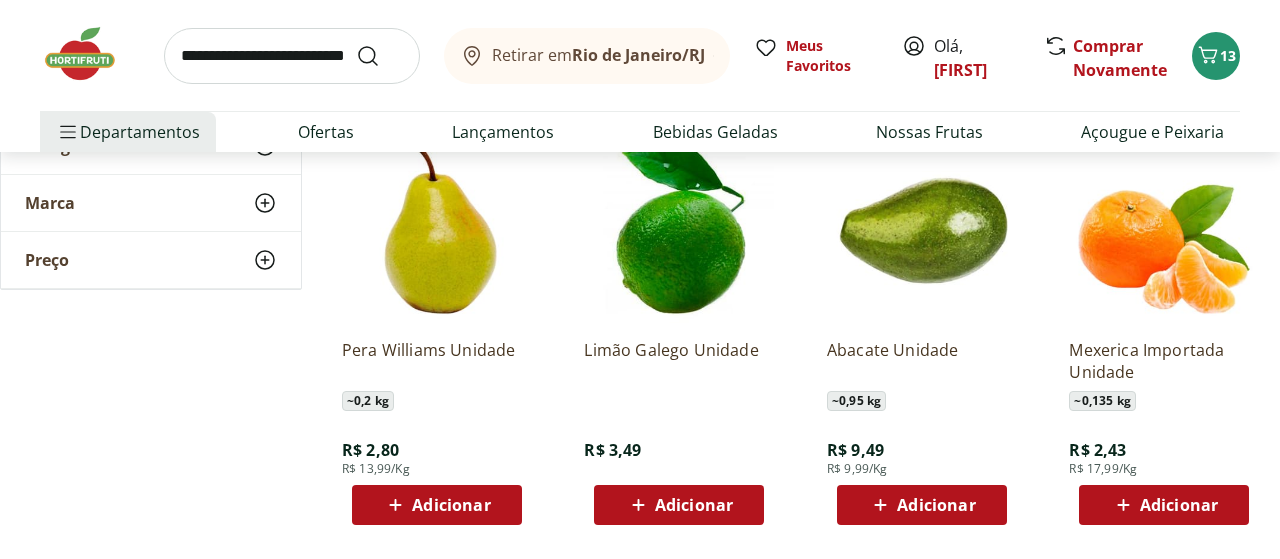 scroll, scrollTop: 3744, scrollLeft: 0, axis: vertical 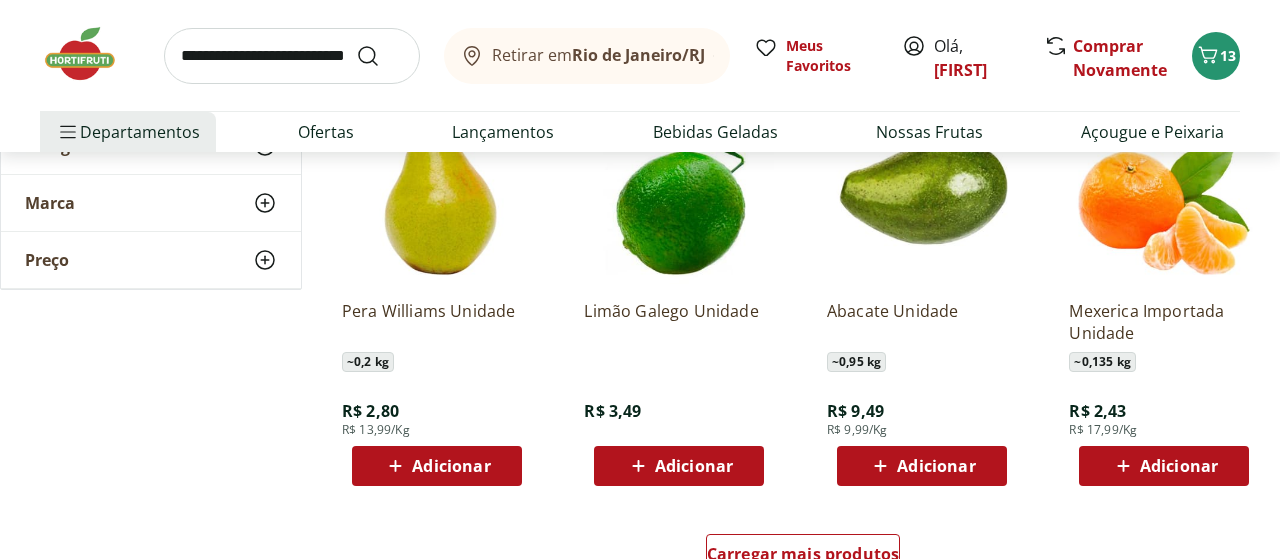 click on "Adicionar" at bounding box center [451, 466] 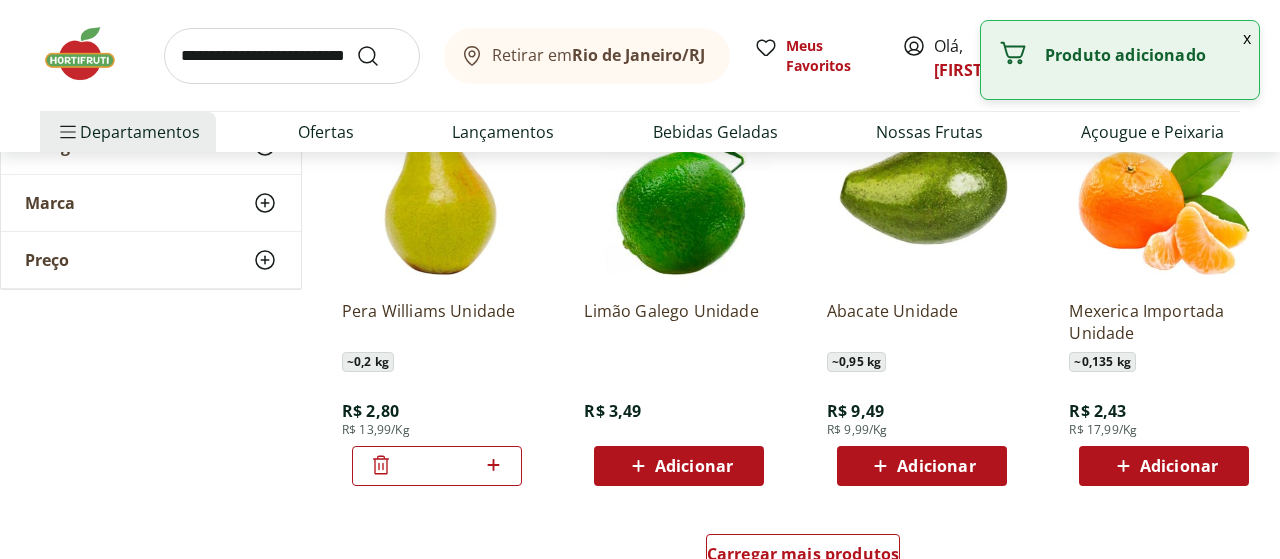 click 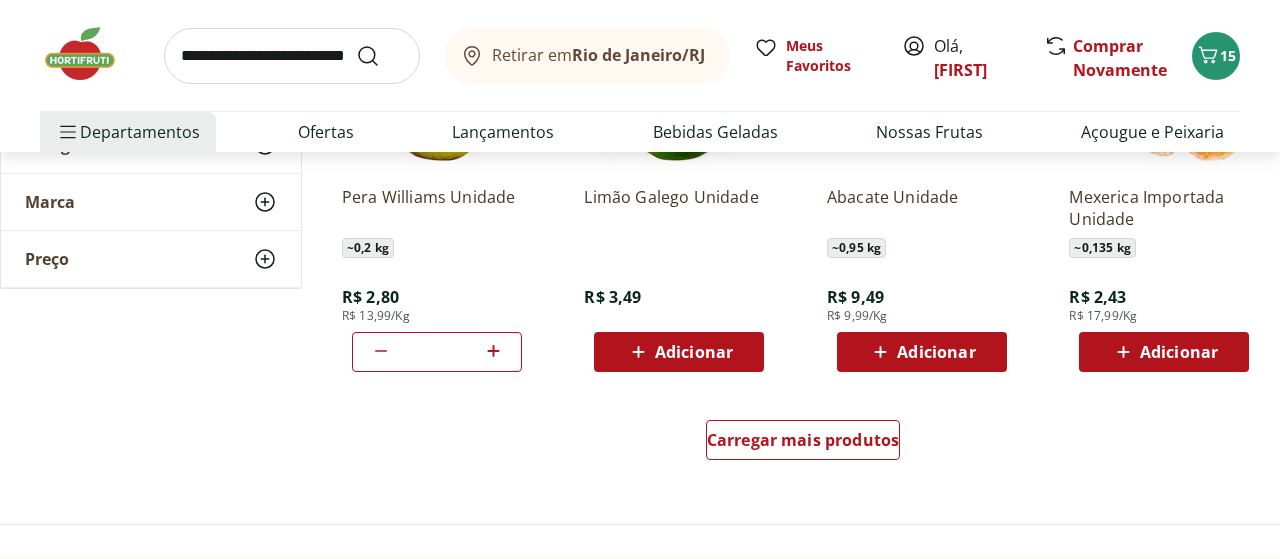 scroll, scrollTop: 3952, scrollLeft: 0, axis: vertical 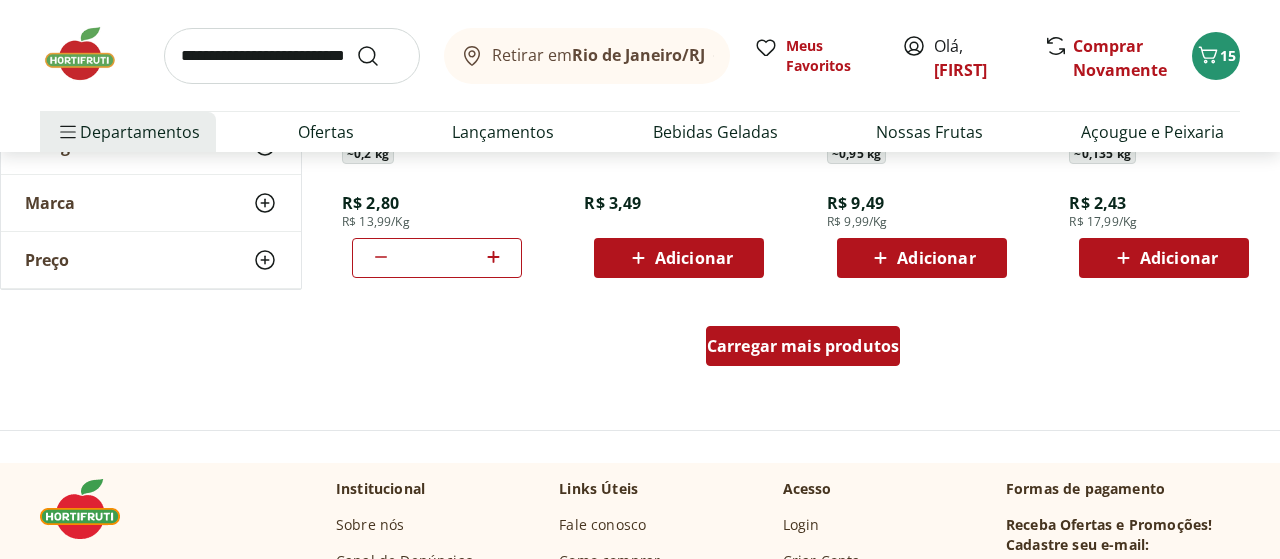 click on "Carregar mais produtos" at bounding box center (803, 346) 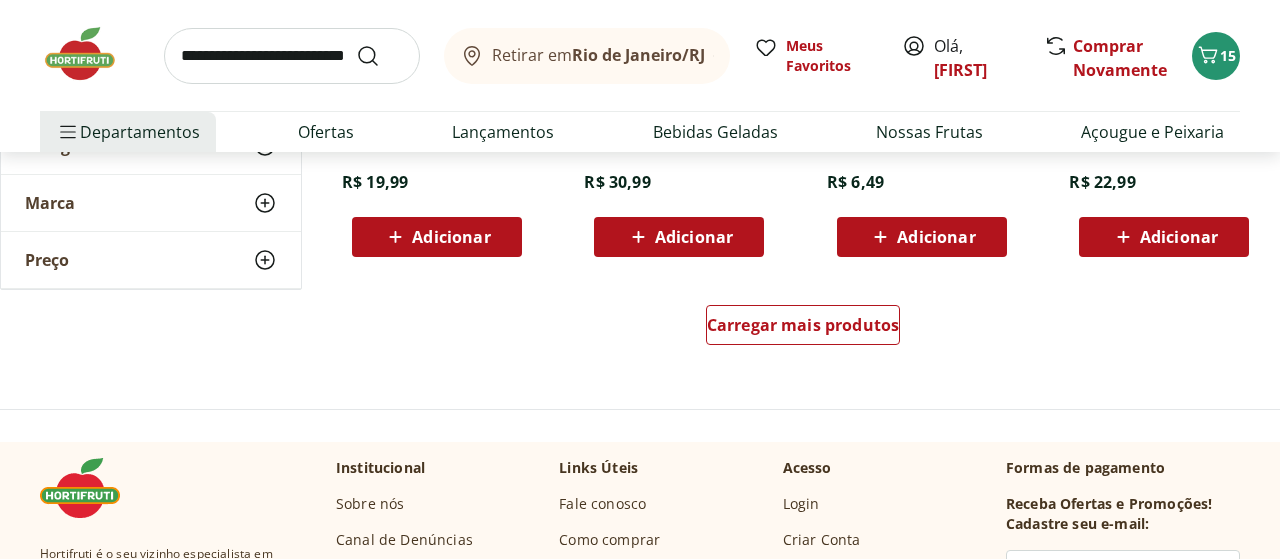 scroll, scrollTop: 5304, scrollLeft: 0, axis: vertical 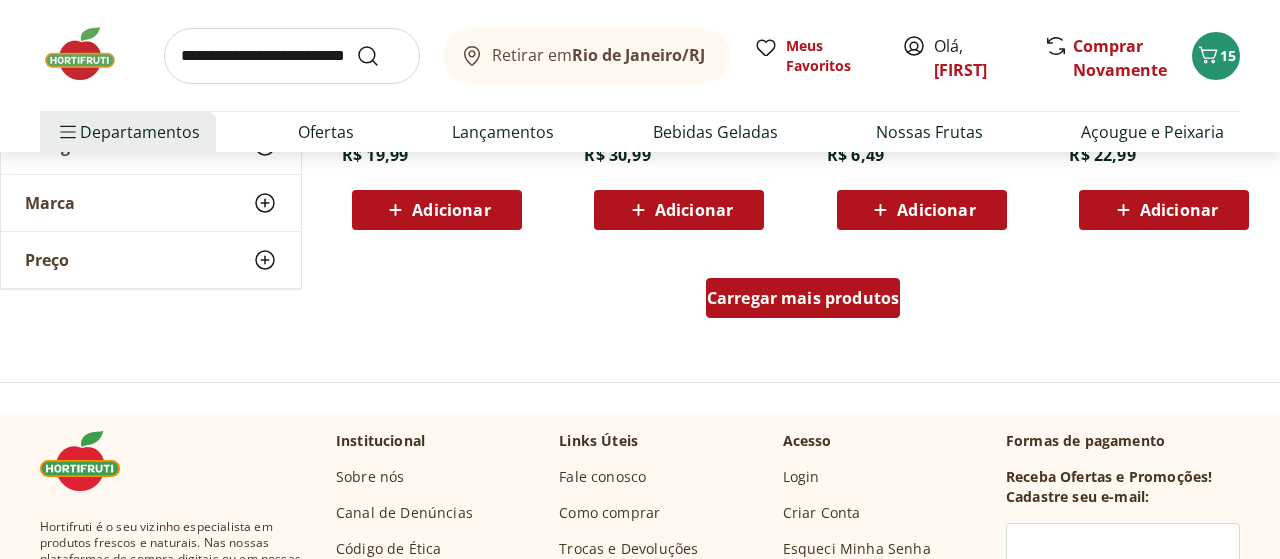 click on "Carregar mais produtos" at bounding box center (803, 298) 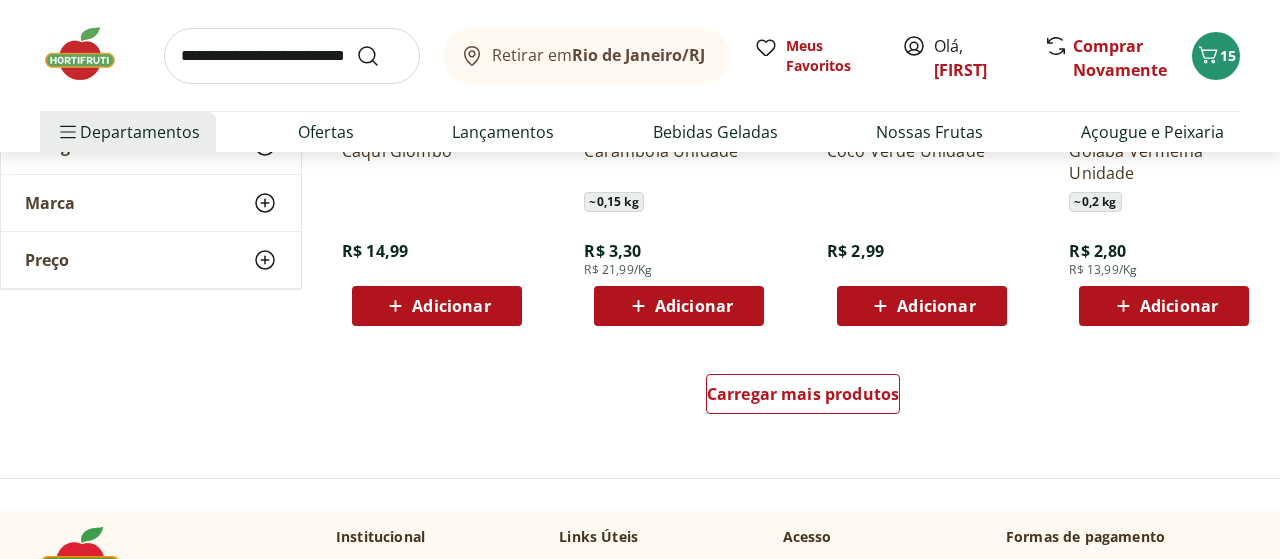 scroll, scrollTop: 6656, scrollLeft: 0, axis: vertical 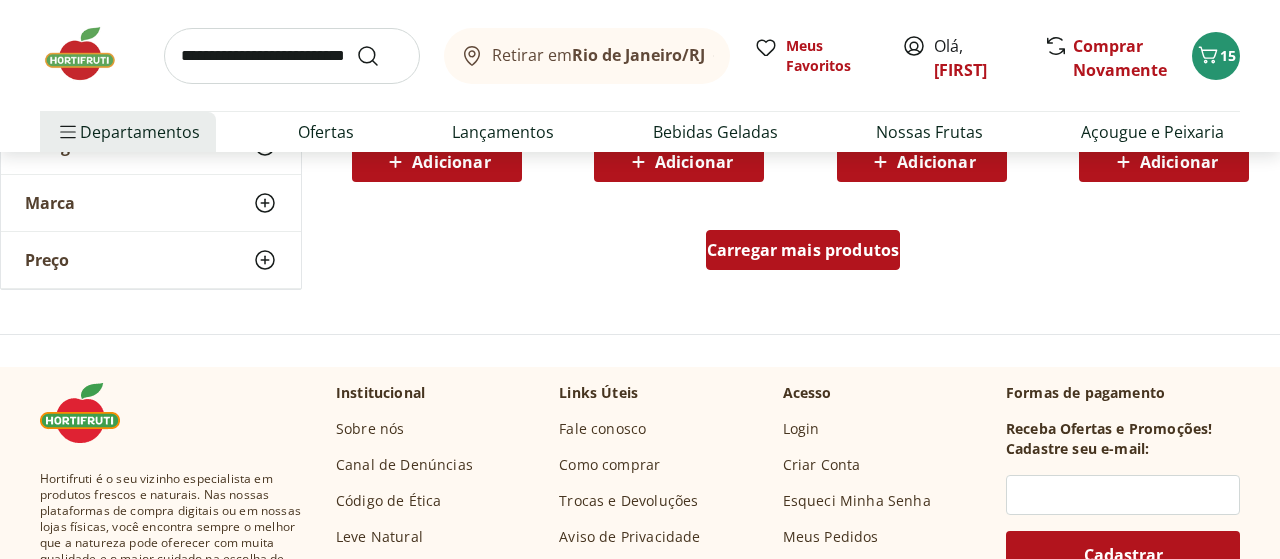 click on "Carregar mais produtos" at bounding box center (803, 250) 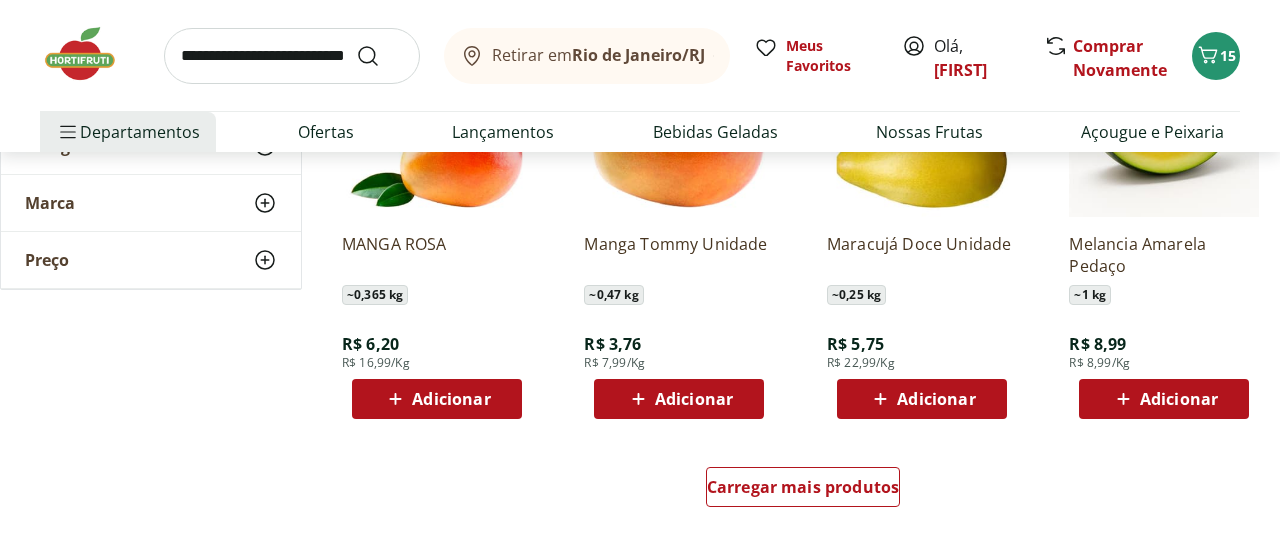 scroll, scrollTop: 7800, scrollLeft: 0, axis: vertical 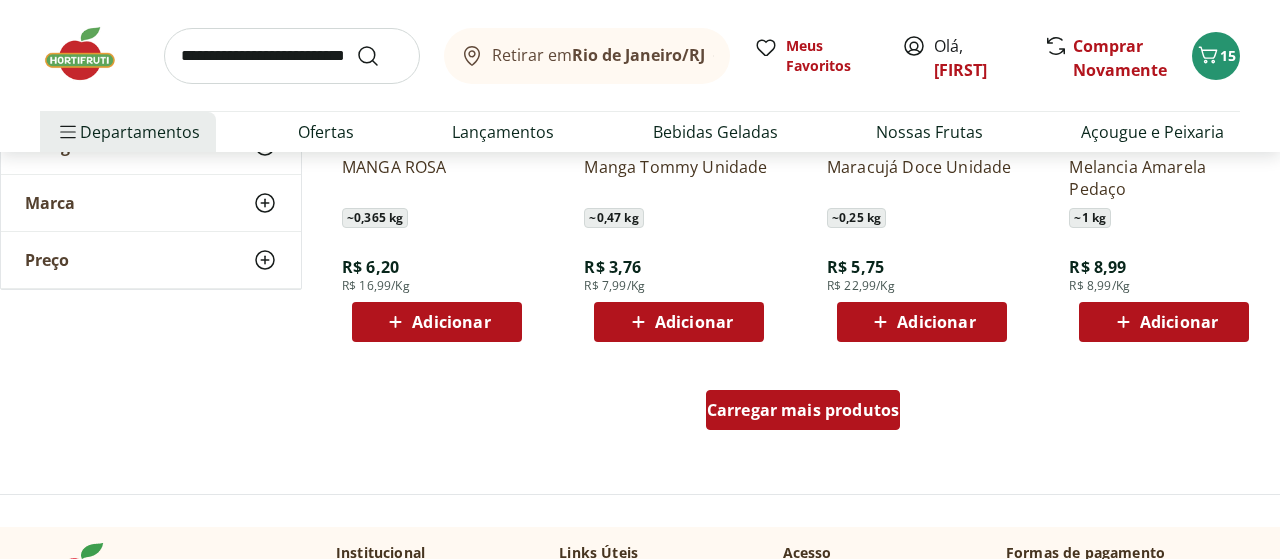 click on "Carregar mais produtos" at bounding box center [803, 410] 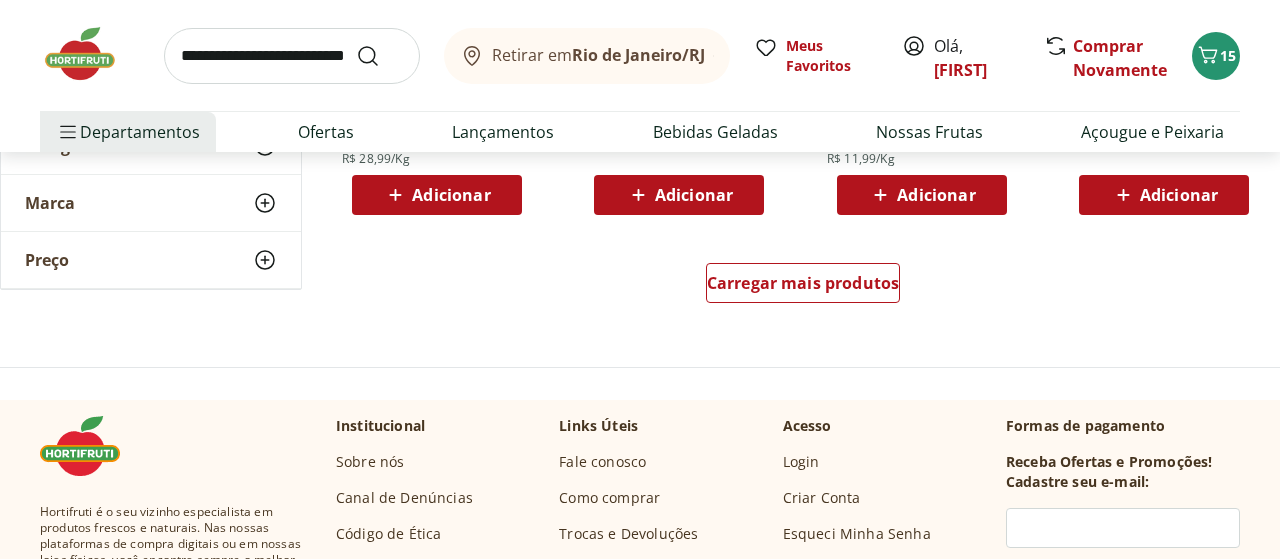 scroll, scrollTop: 9256, scrollLeft: 0, axis: vertical 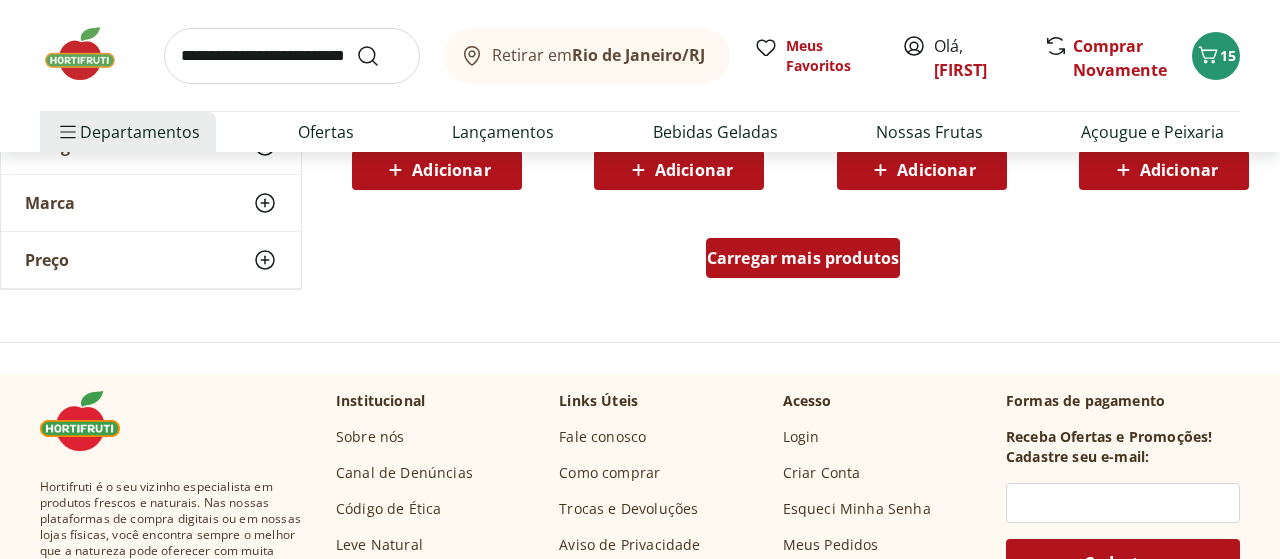 click on "Carregar mais produtos" at bounding box center [803, 258] 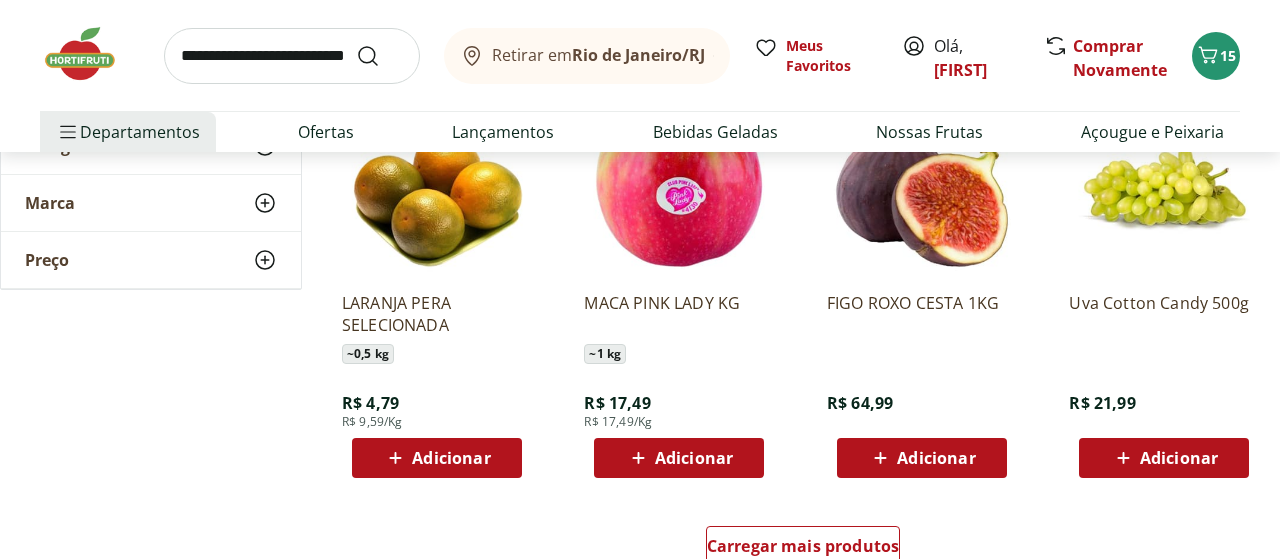scroll, scrollTop: 10296, scrollLeft: 0, axis: vertical 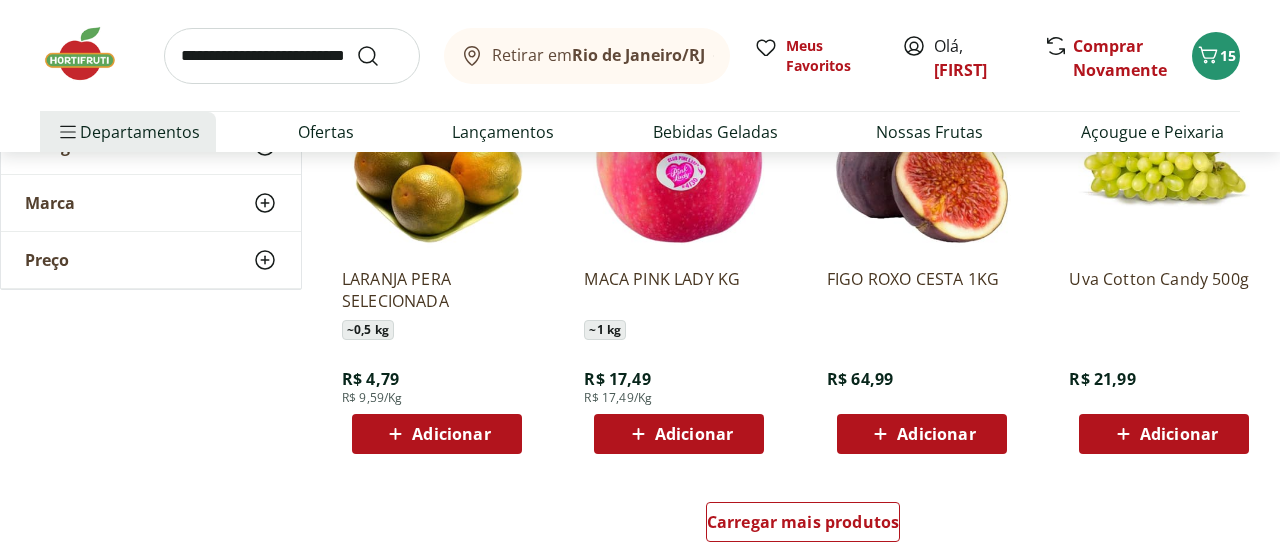 click on "Adicionar" at bounding box center [1179, 434] 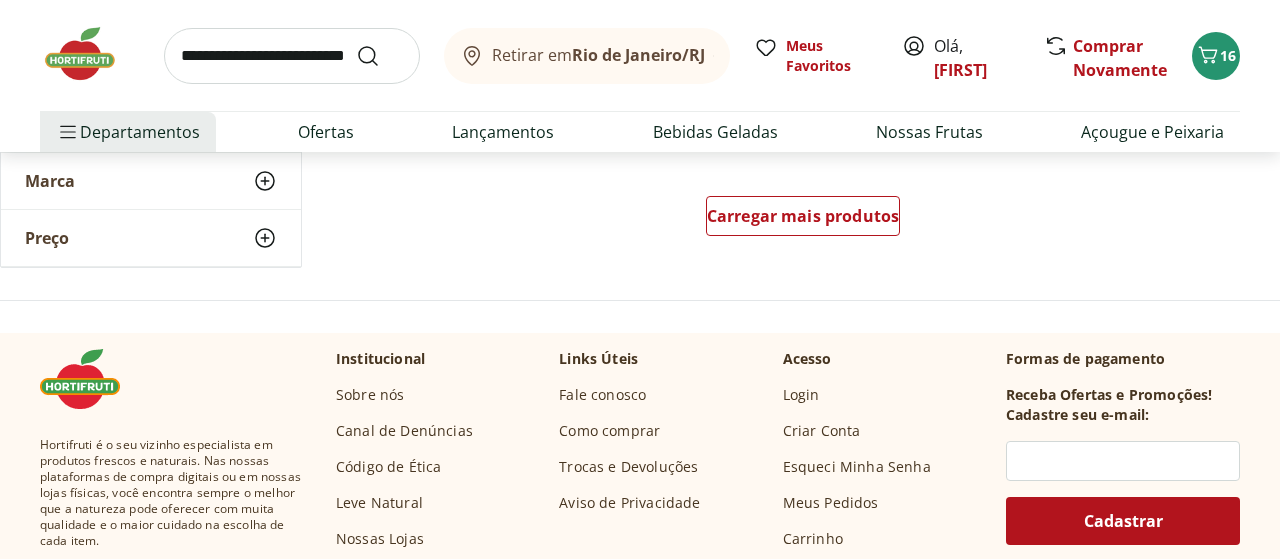 scroll, scrollTop: 10608, scrollLeft: 0, axis: vertical 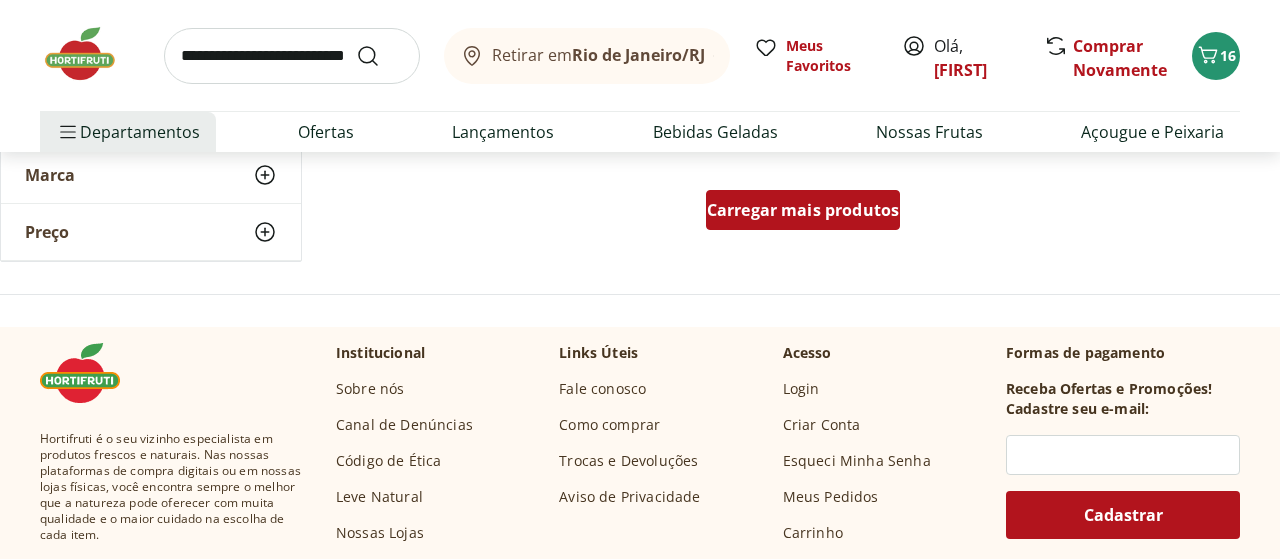 click on "Carregar mais produtos" at bounding box center [803, 210] 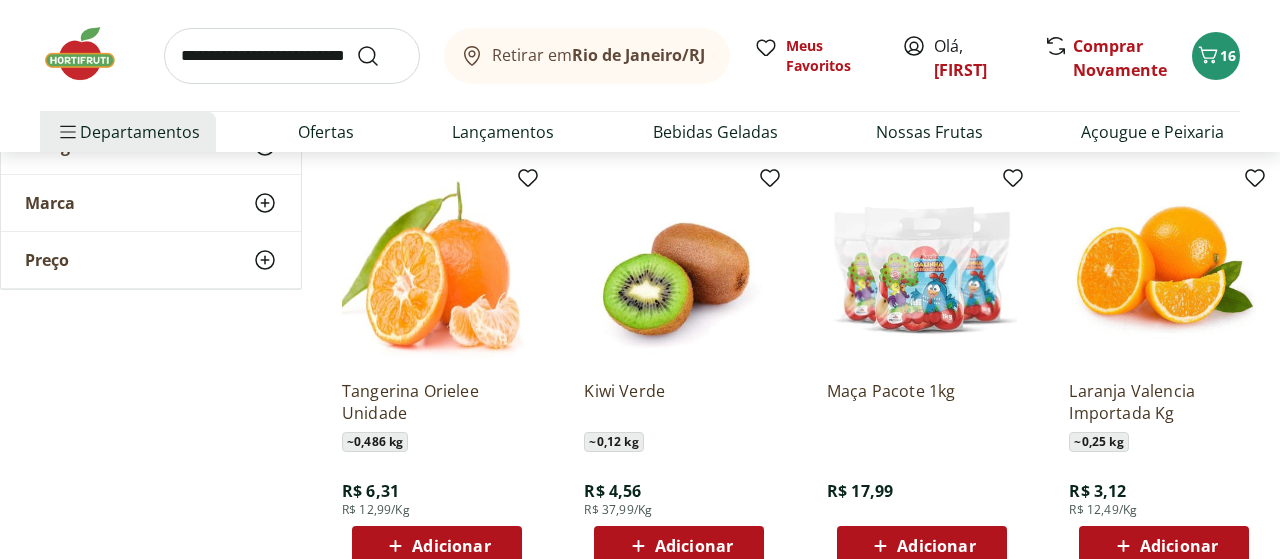 scroll, scrollTop: 10816, scrollLeft: 0, axis: vertical 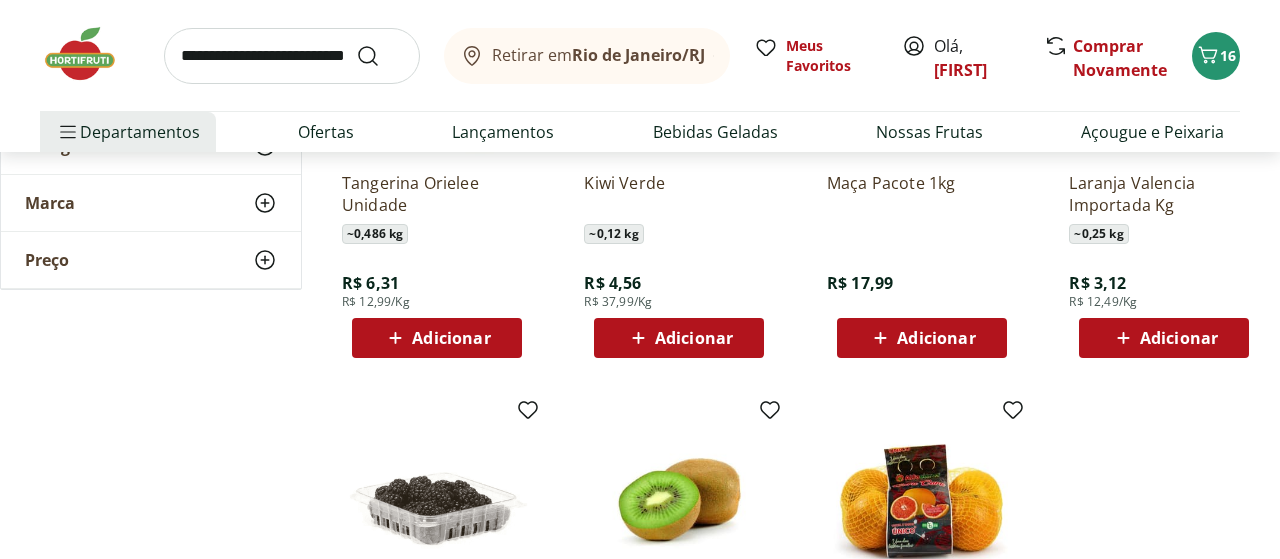 click on "Adicionar" at bounding box center [694, 338] 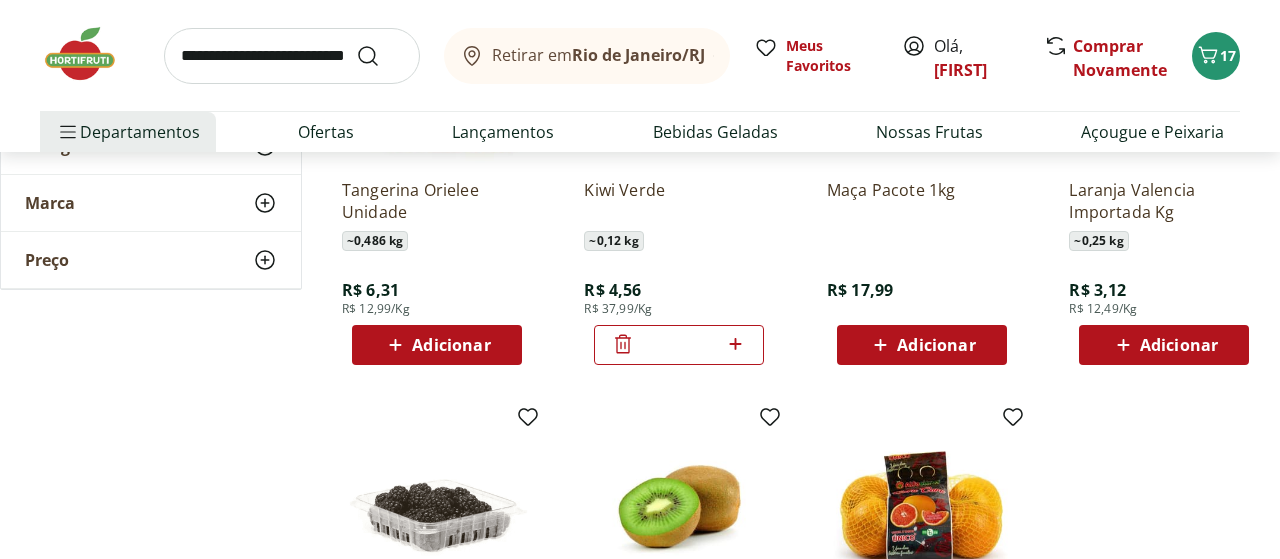 scroll, scrollTop: 10816, scrollLeft: 0, axis: vertical 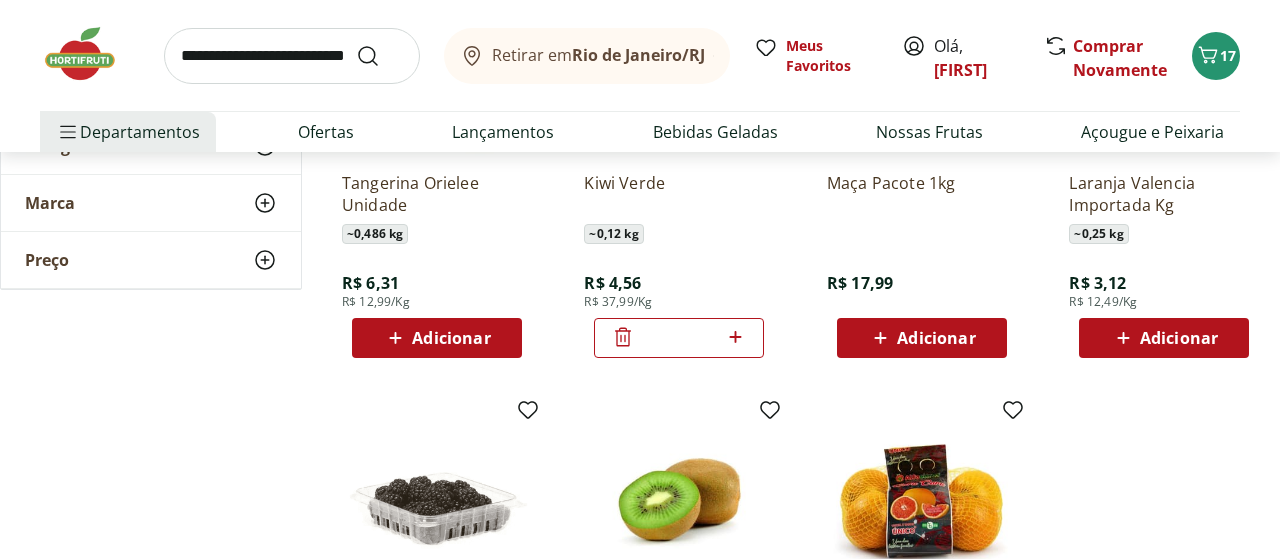 click 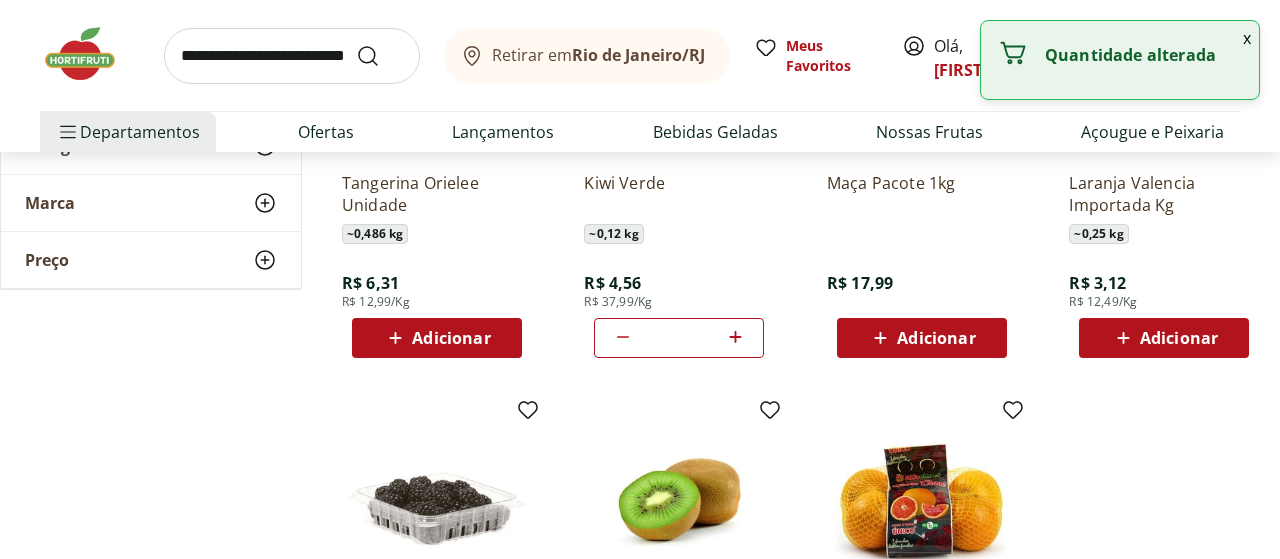 click 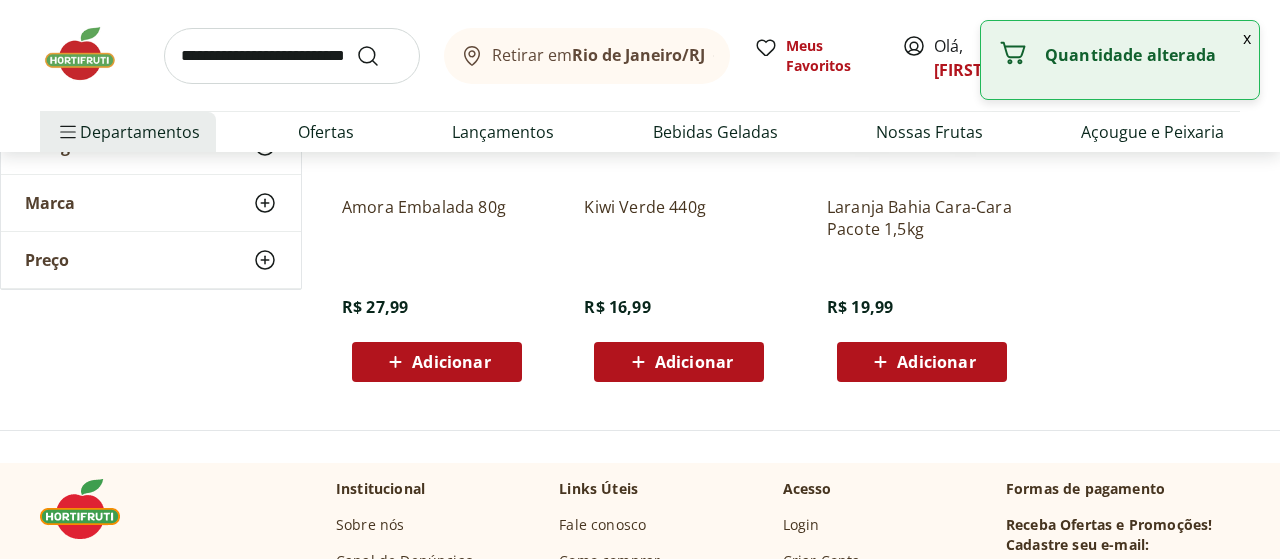 scroll, scrollTop: 11336, scrollLeft: 0, axis: vertical 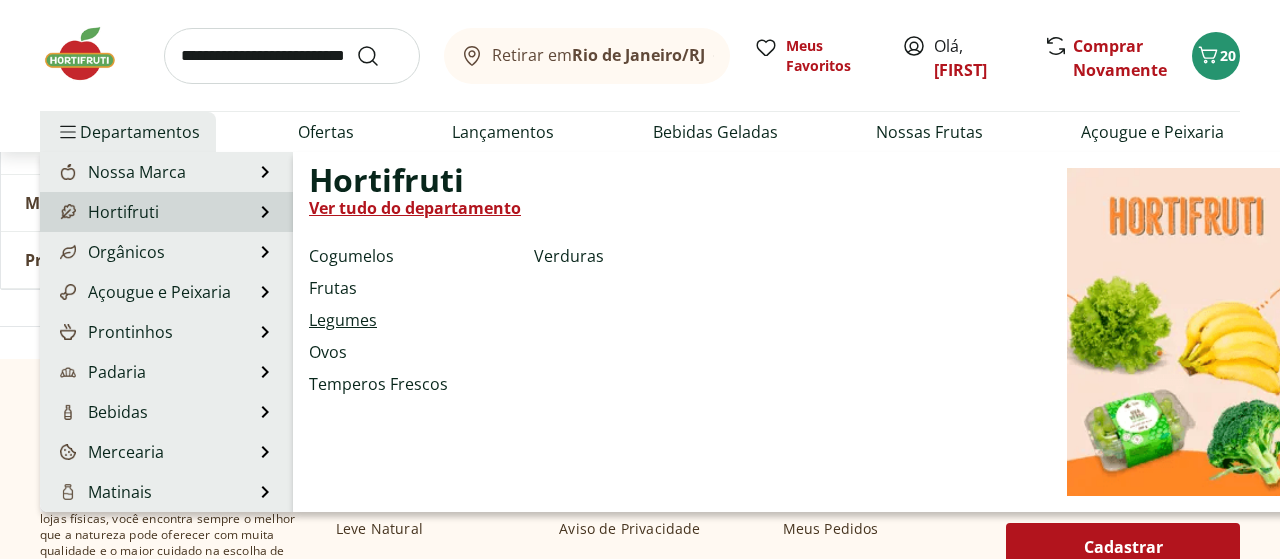 click on "Legumes" at bounding box center (343, 320) 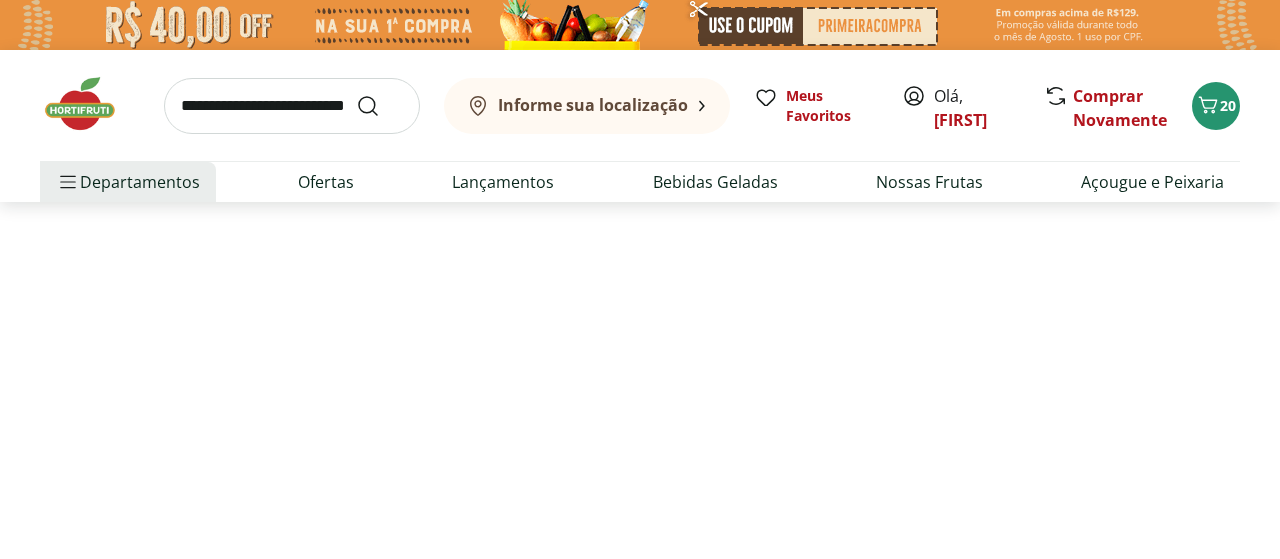 select on "**********" 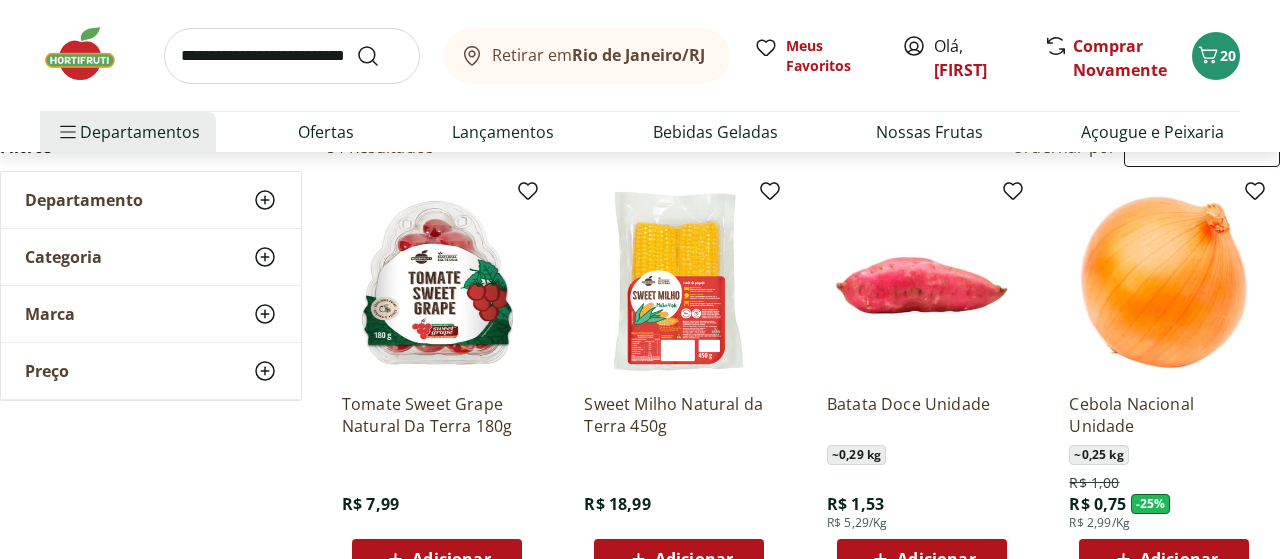 scroll, scrollTop: 312, scrollLeft: 0, axis: vertical 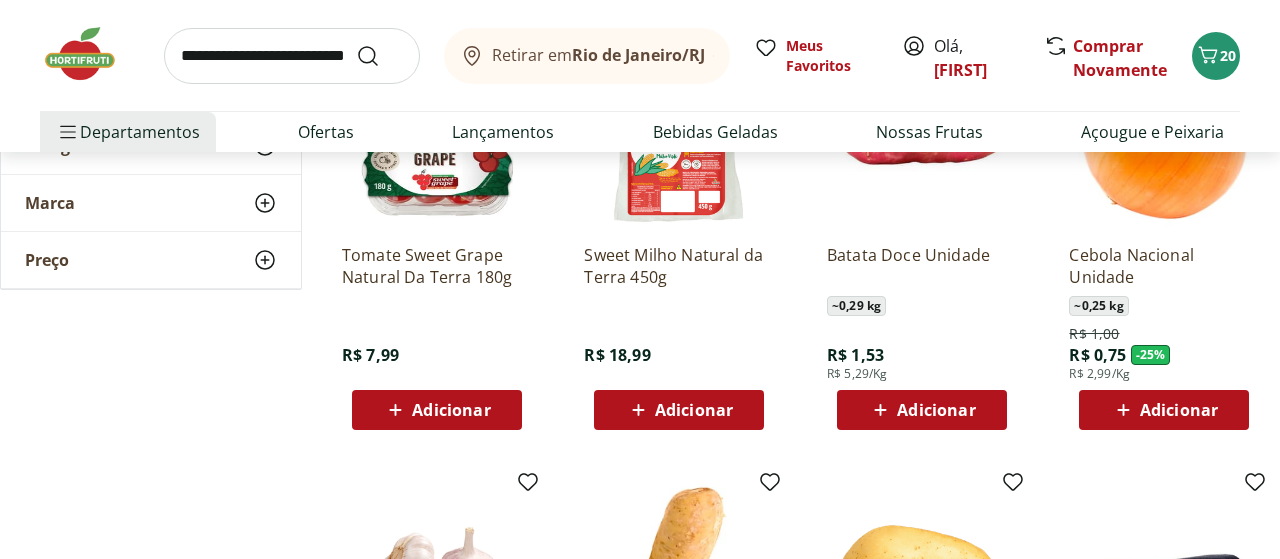 click on "Adicionar" at bounding box center (1179, 410) 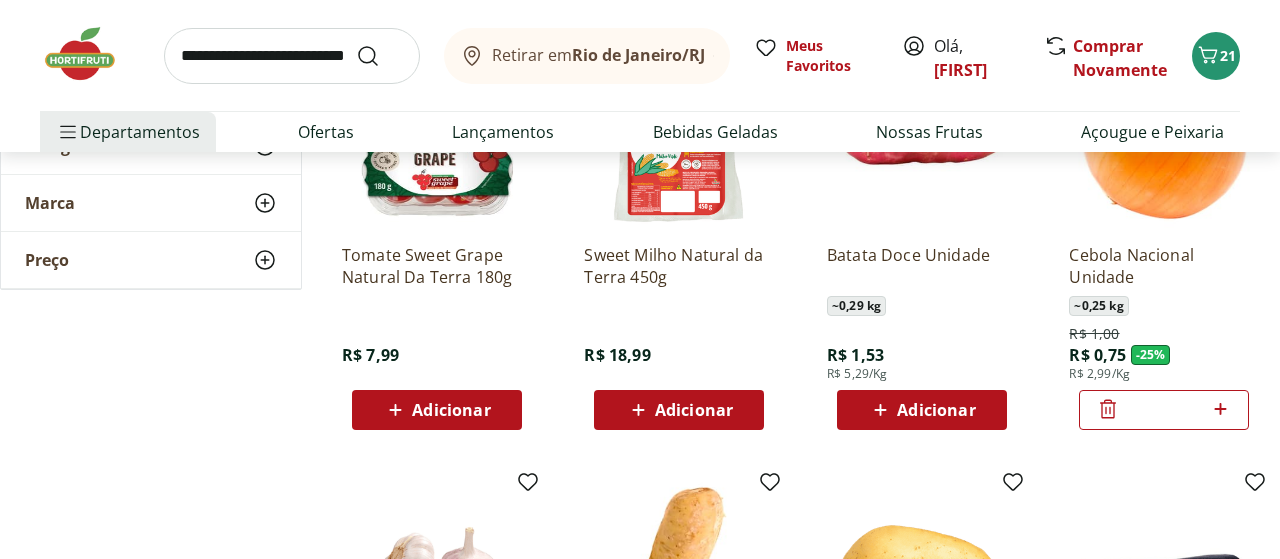 click 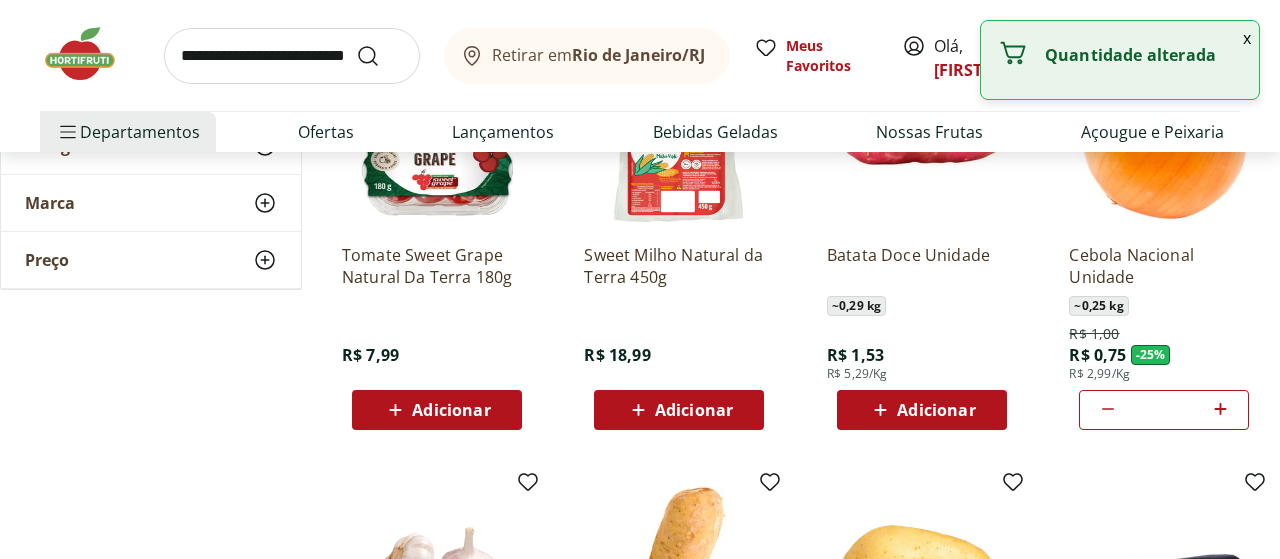 click 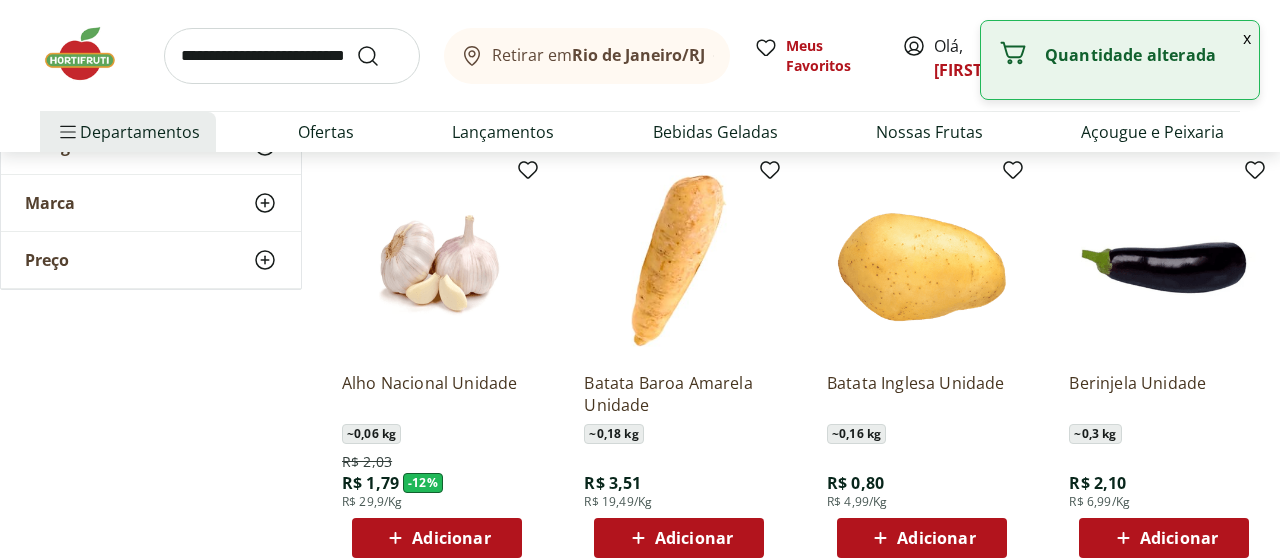 scroll, scrollTop: 728, scrollLeft: 0, axis: vertical 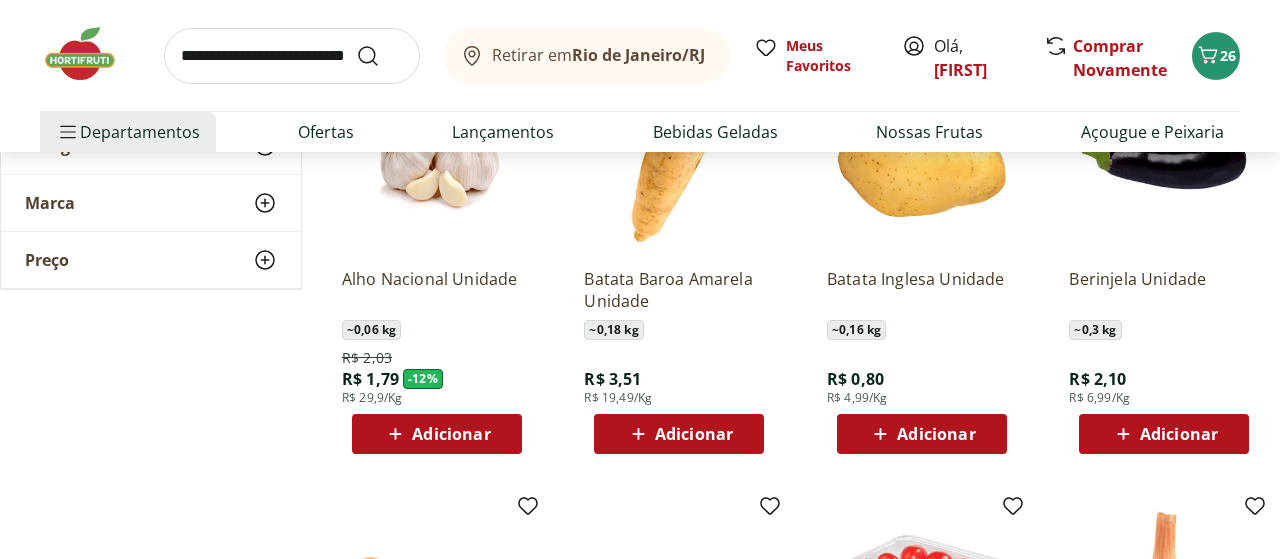 click on "Adicionar" at bounding box center (936, 434) 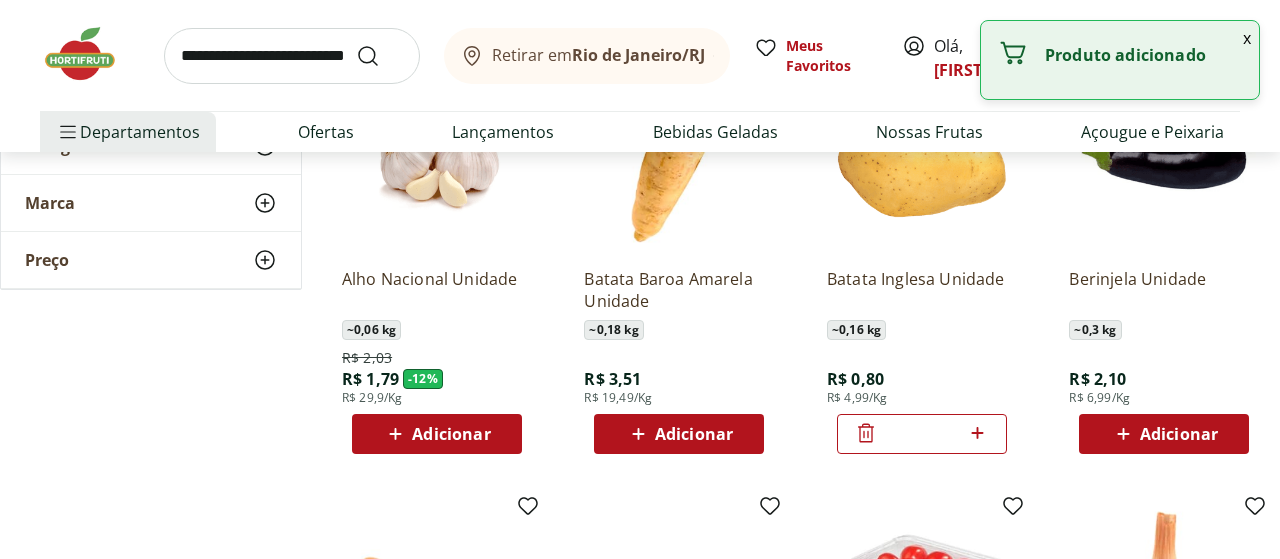 click 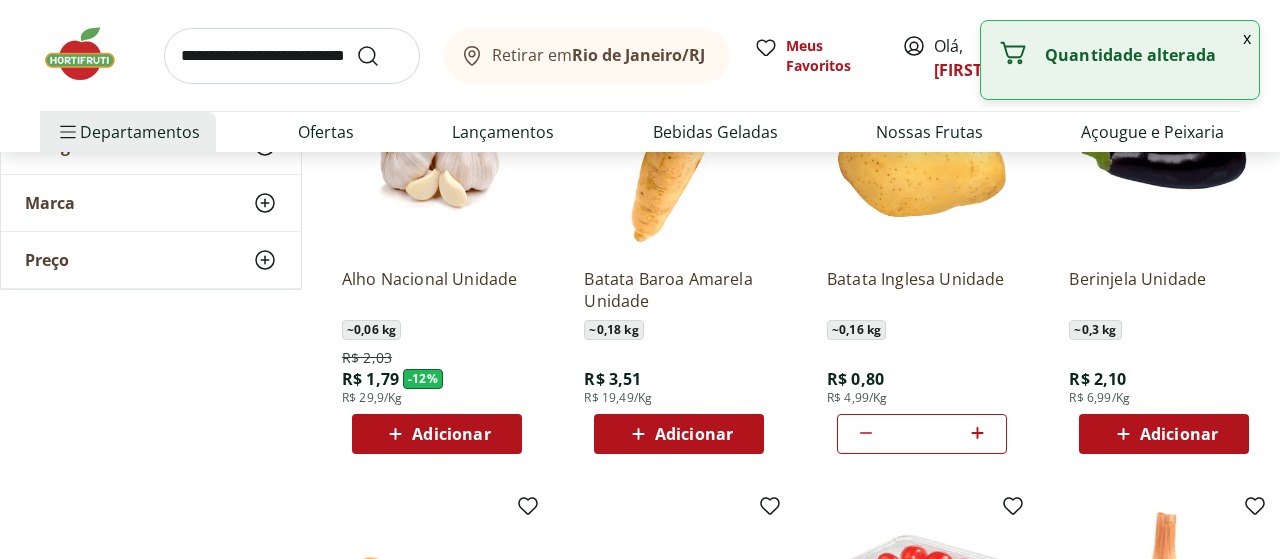 click 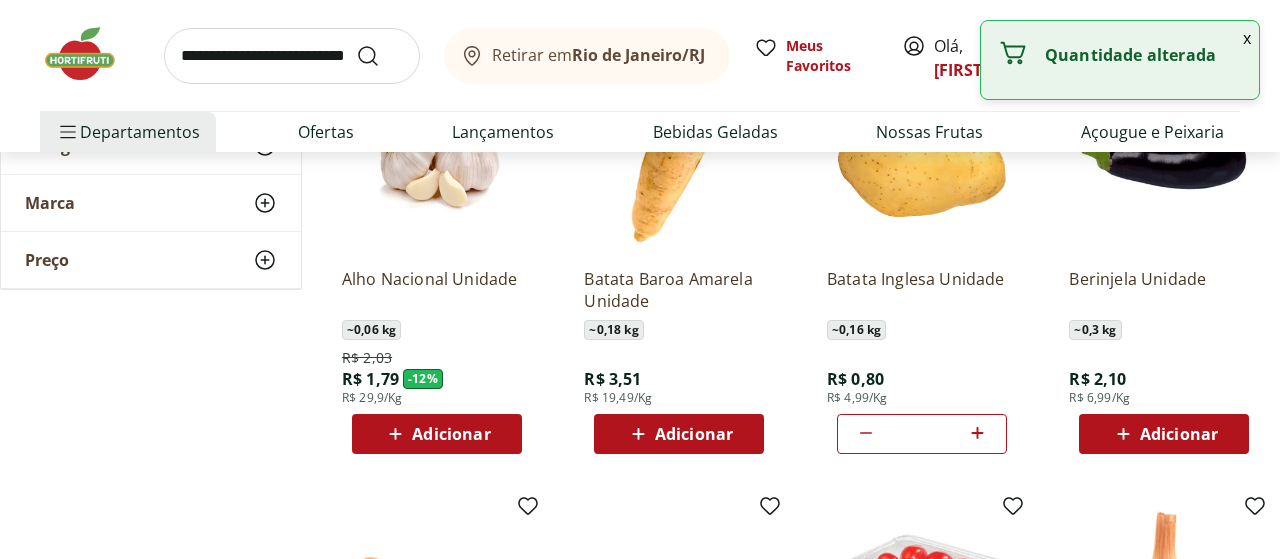 click 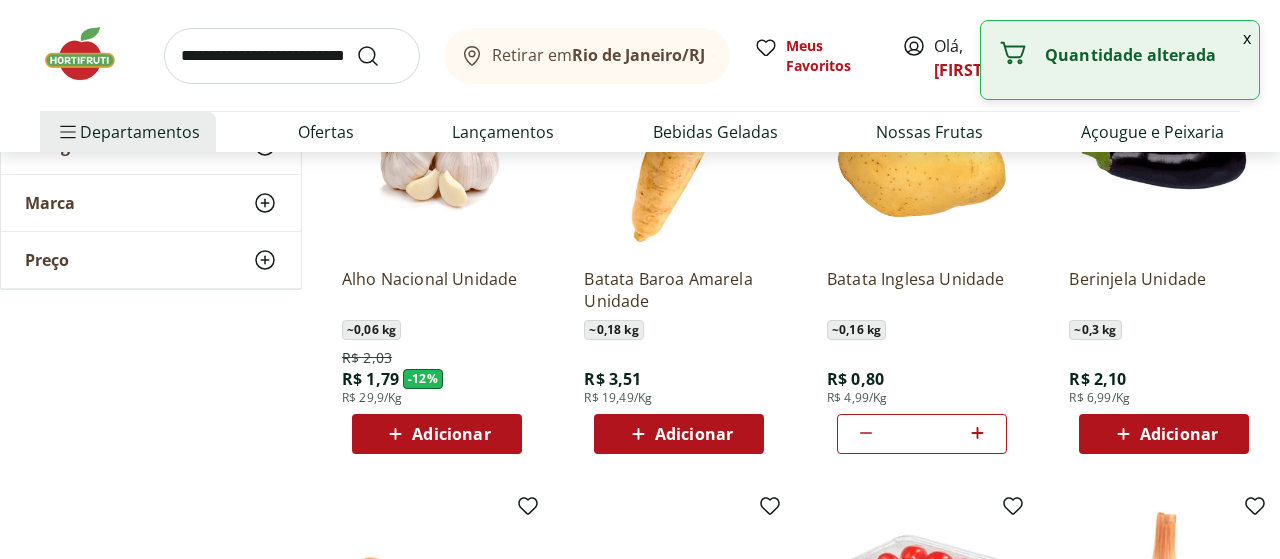 click 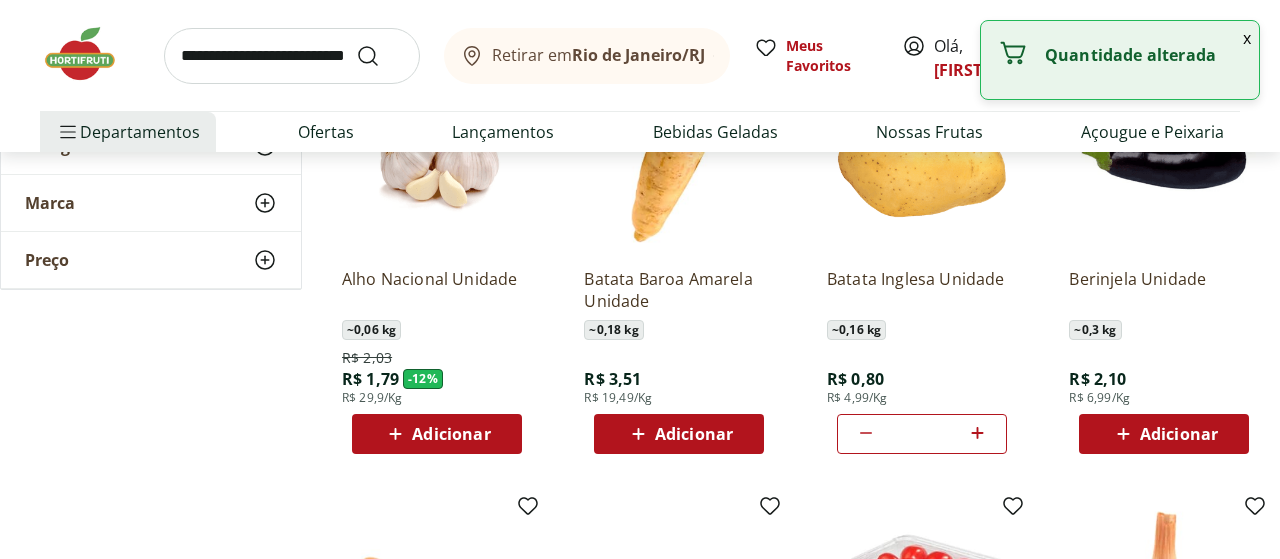 click on "Adicionar" at bounding box center (1179, 434) 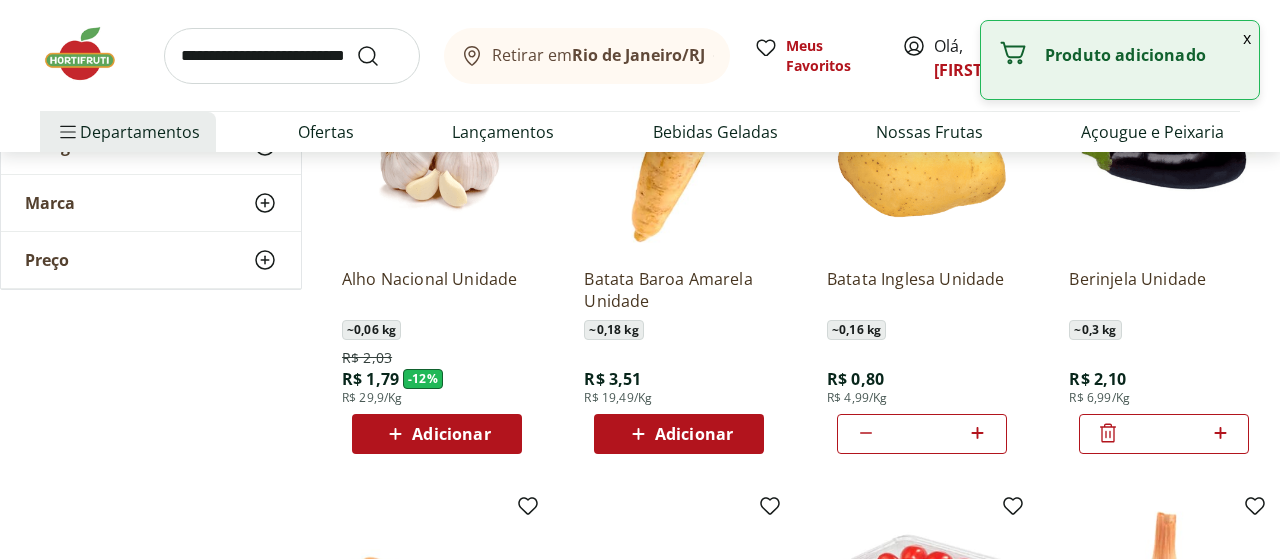 click 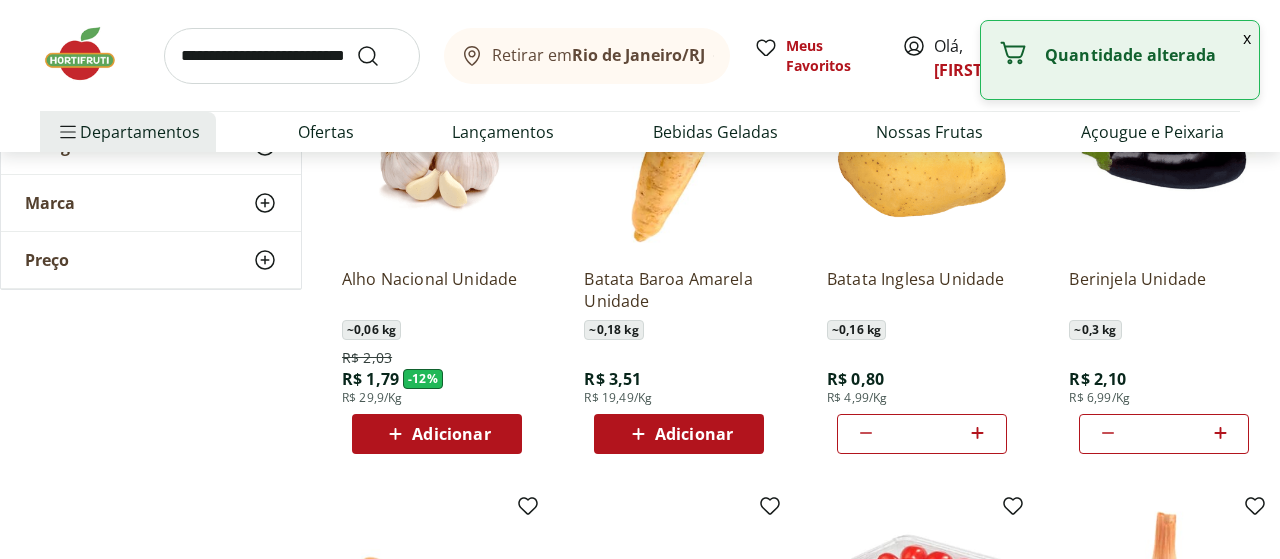 click 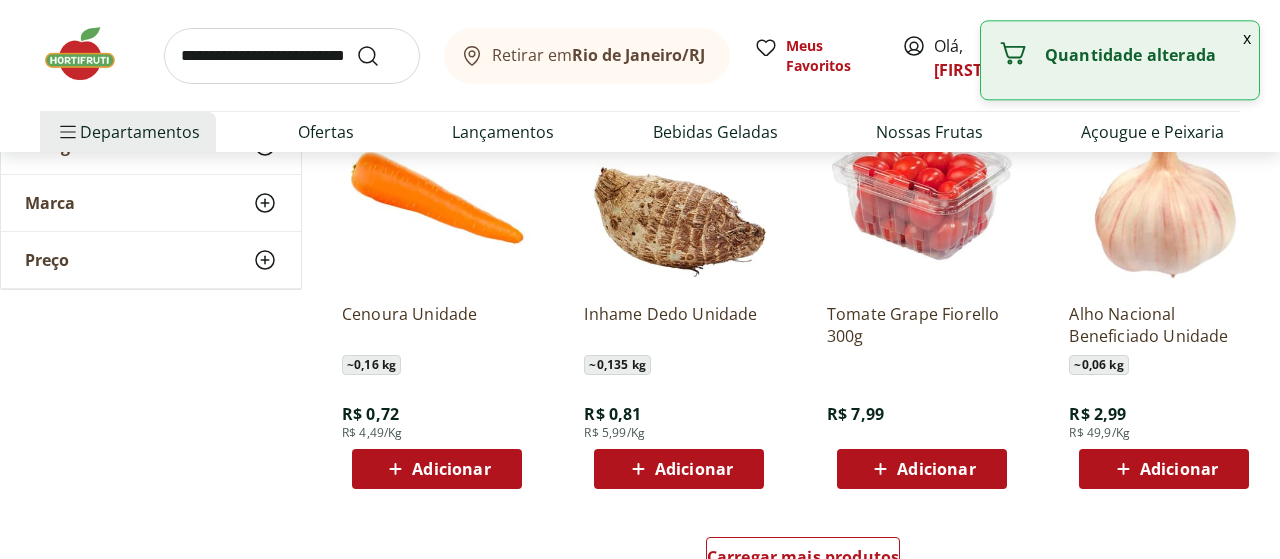 scroll, scrollTop: 1144, scrollLeft: 0, axis: vertical 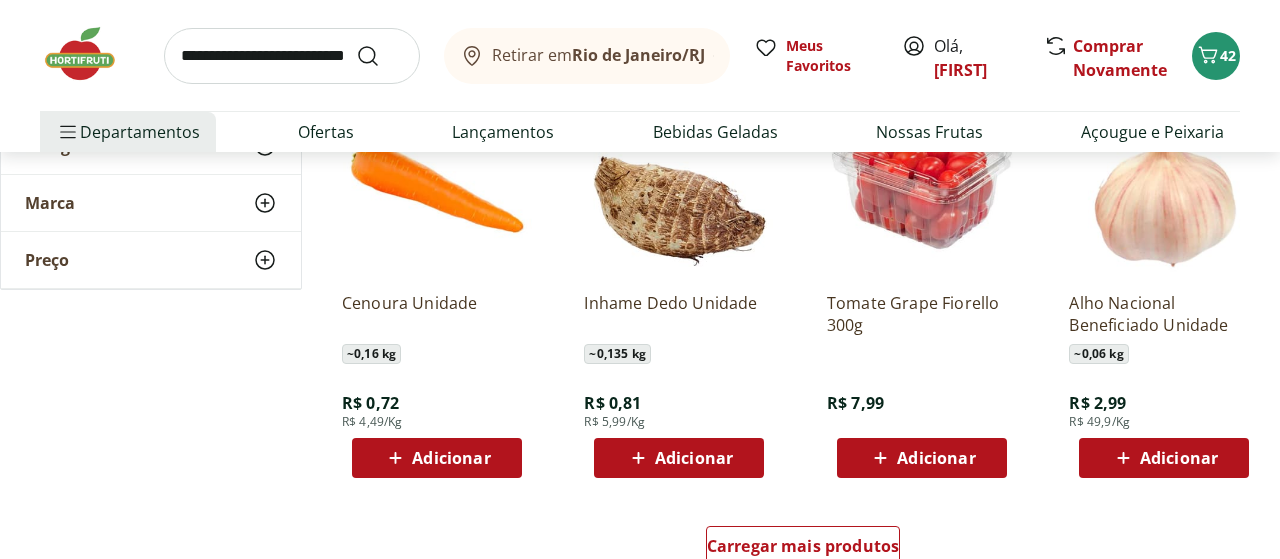 click on "Adicionar" at bounding box center [451, 458] 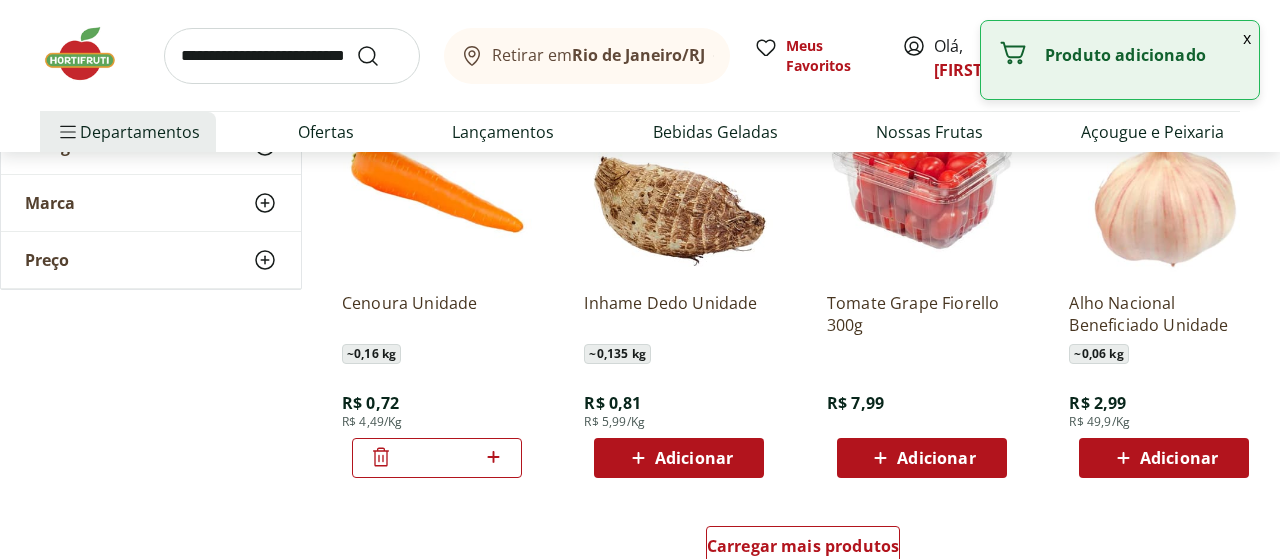 click 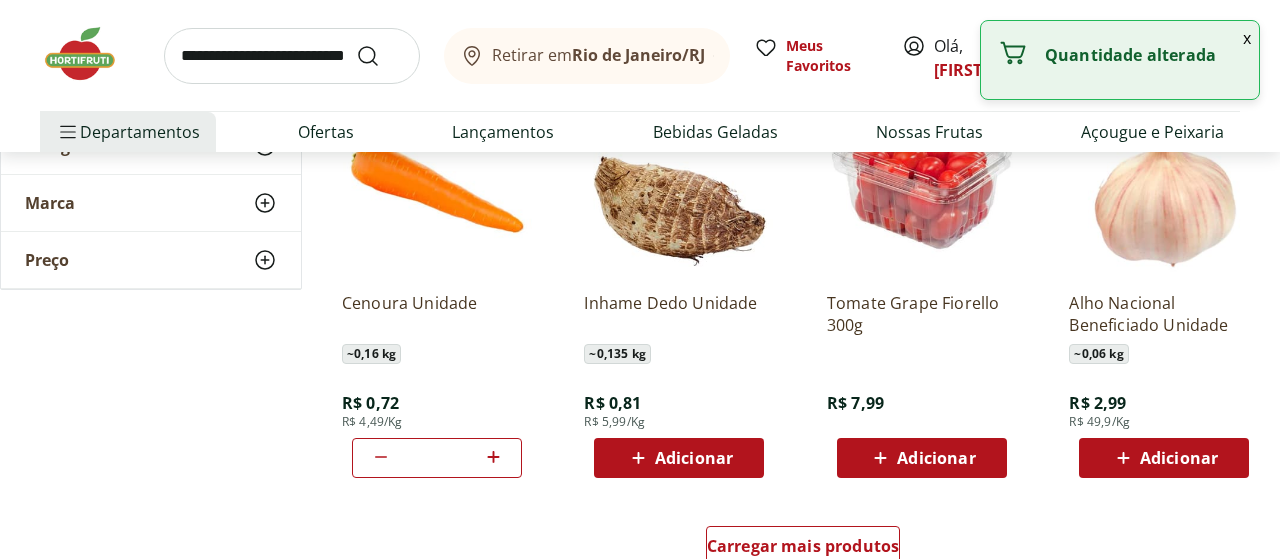 click 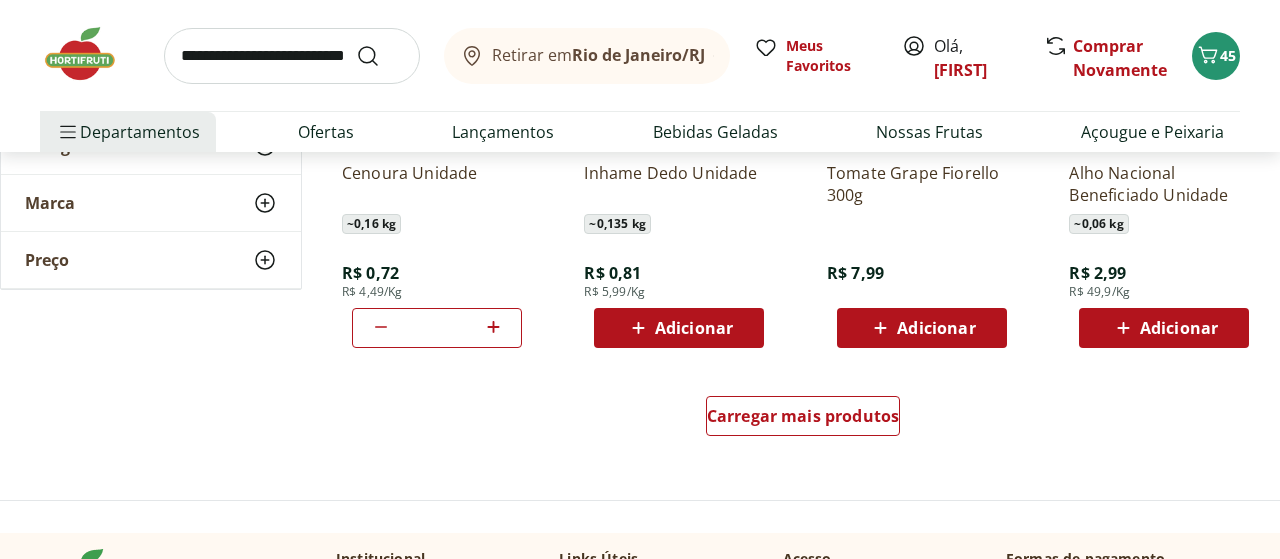 scroll, scrollTop: 1248, scrollLeft: 0, axis: vertical 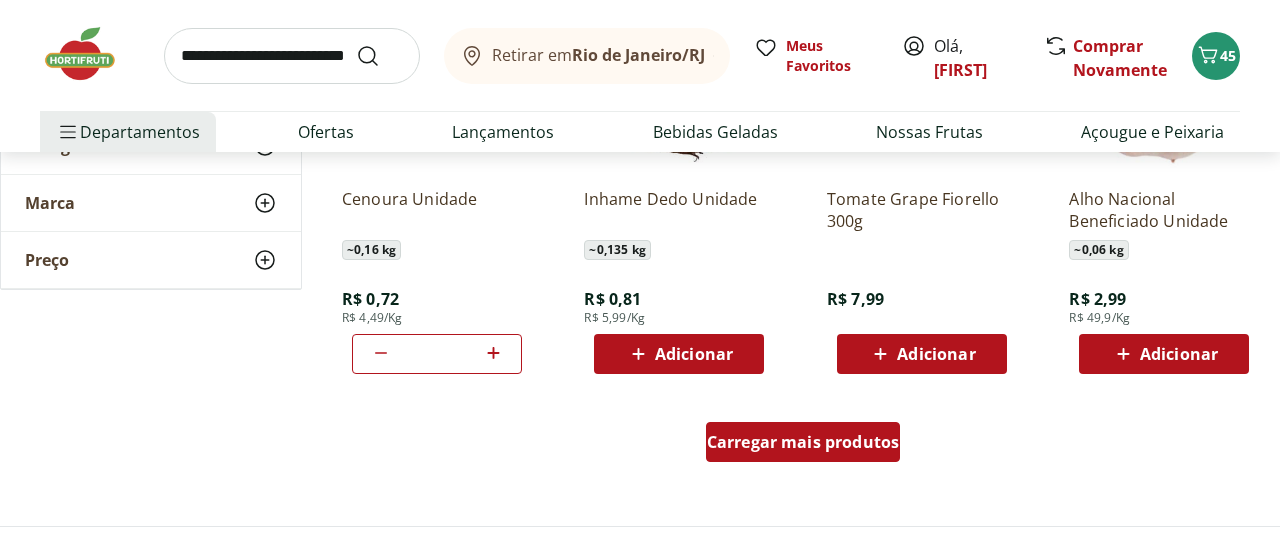 click on "Carregar mais produtos" at bounding box center [803, 442] 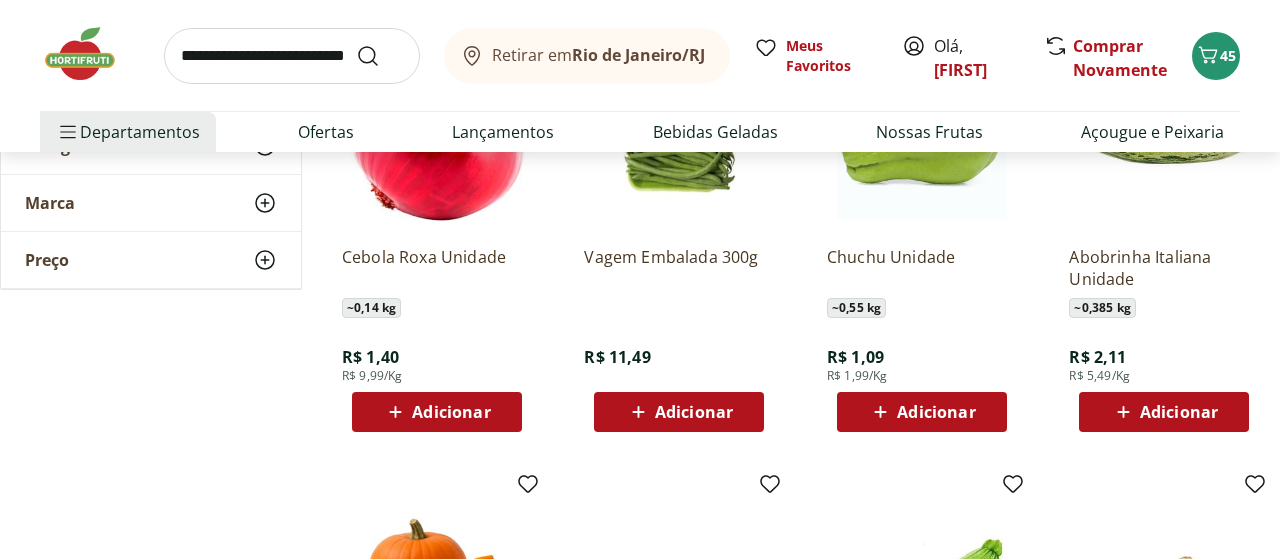 scroll, scrollTop: 1664, scrollLeft: 0, axis: vertical 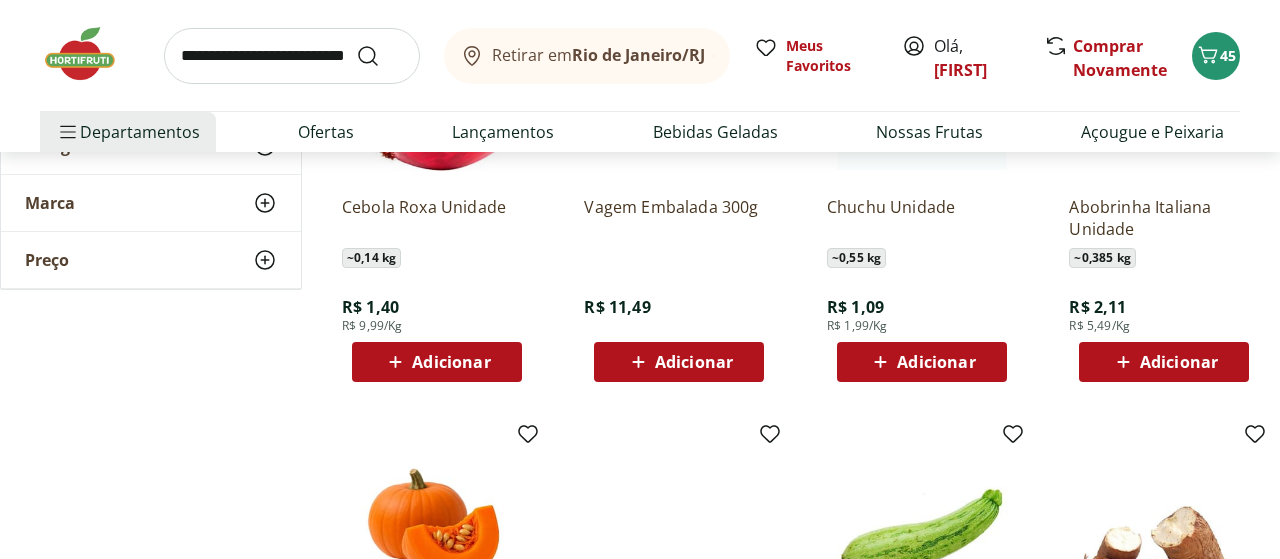 click on "Adicionar" at bounding box center [1179, 362] 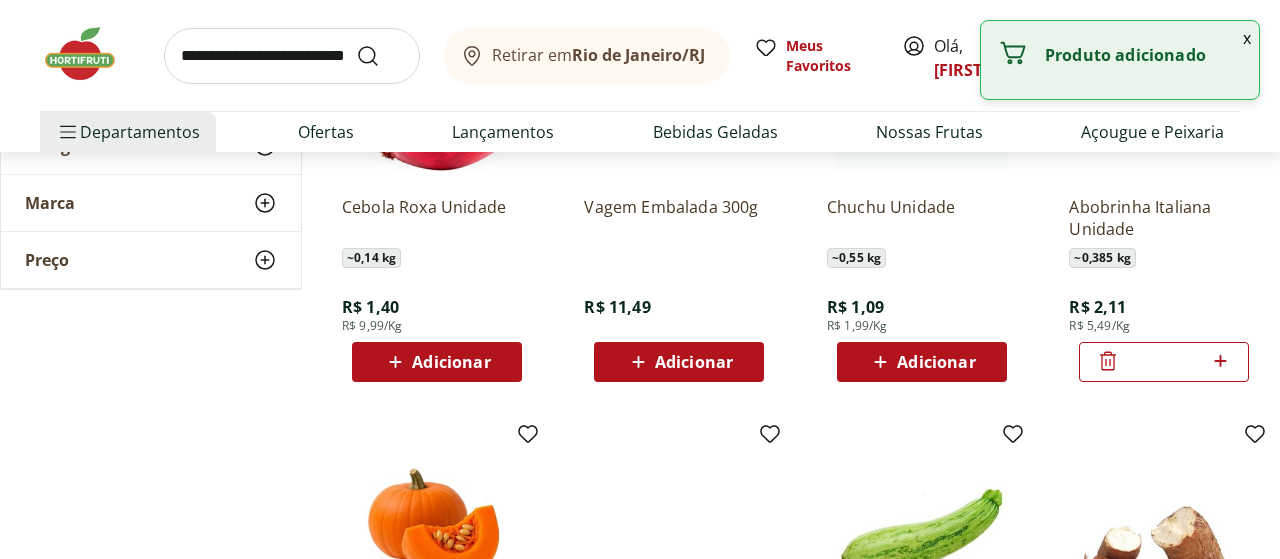 click 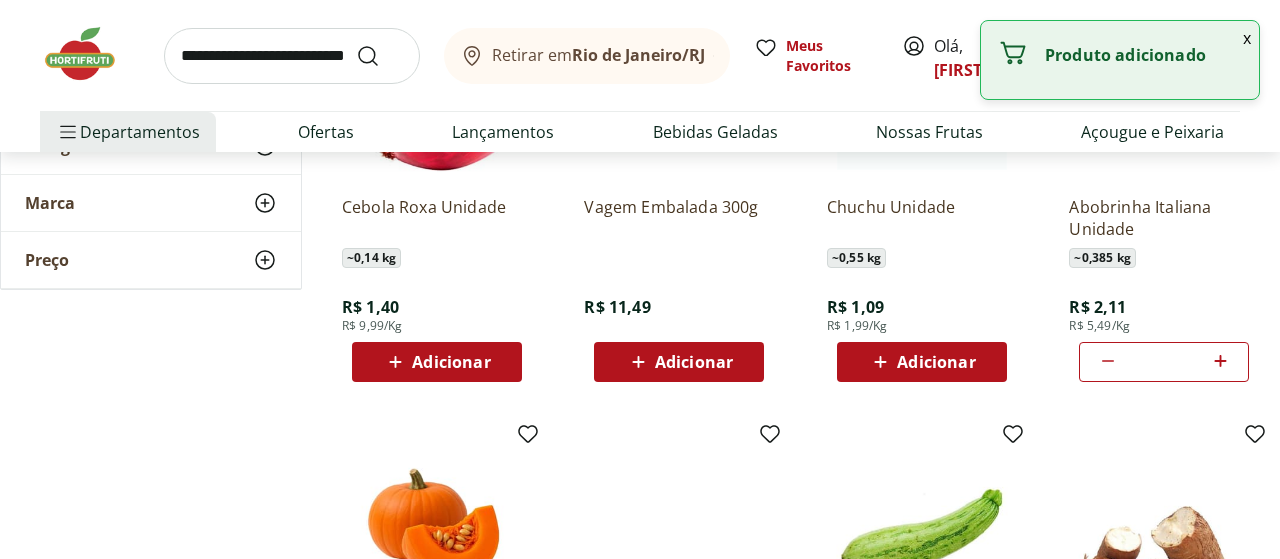 type on "*" 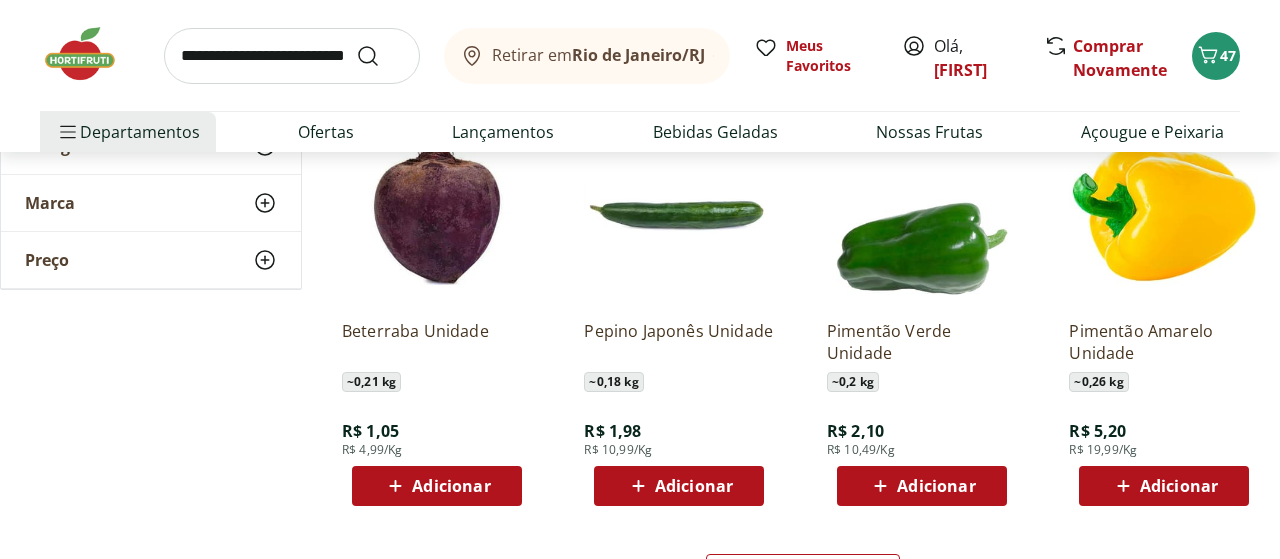 scroll, scrollTop: 2496, scrollLeft: 0, axis: vertical 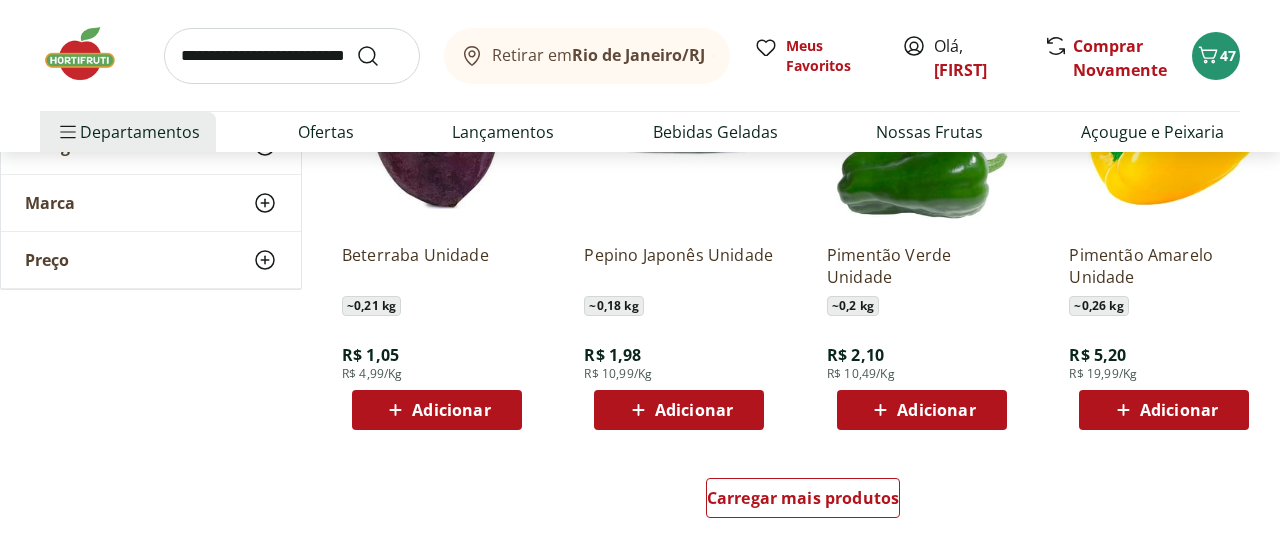 click on "Adicionar" at bounding box center (936, 410) 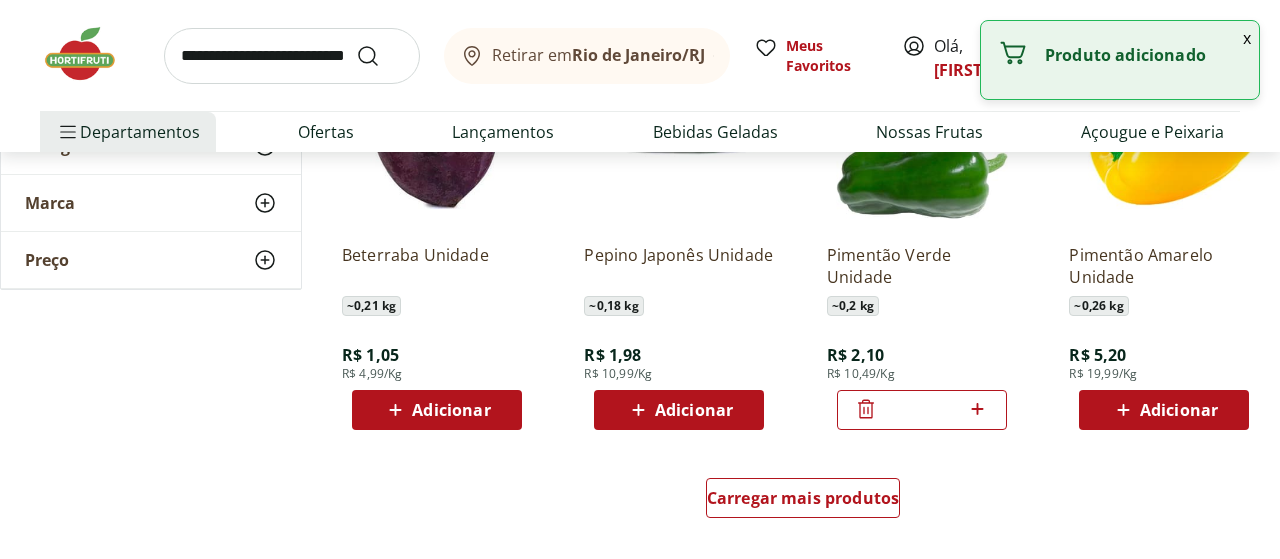 click 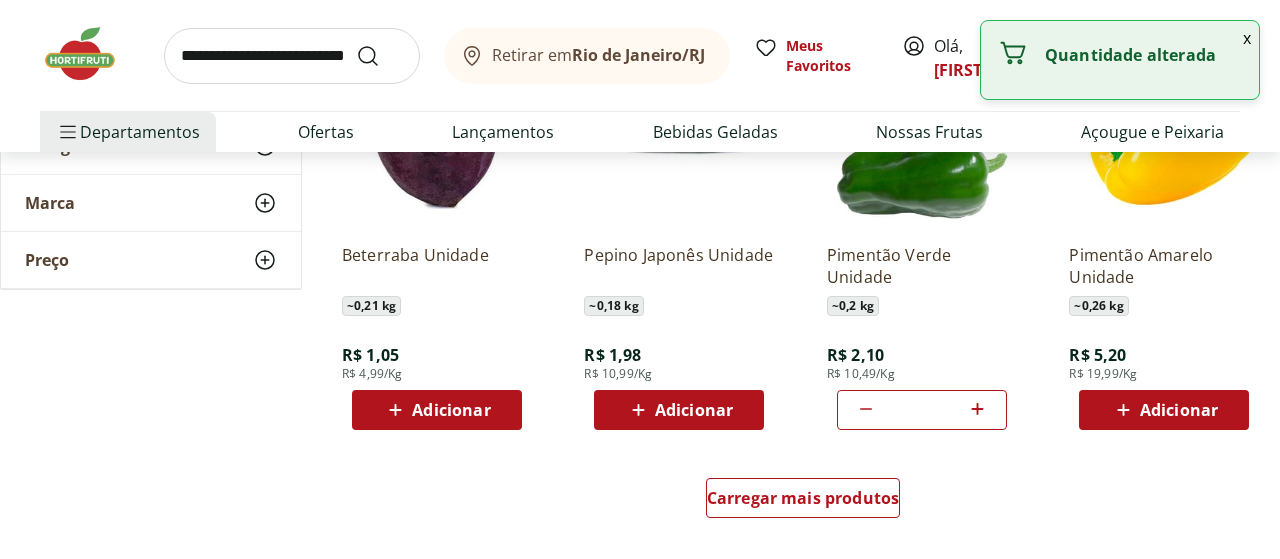 click on "Adicionar" at bounding box center [1179, 410] 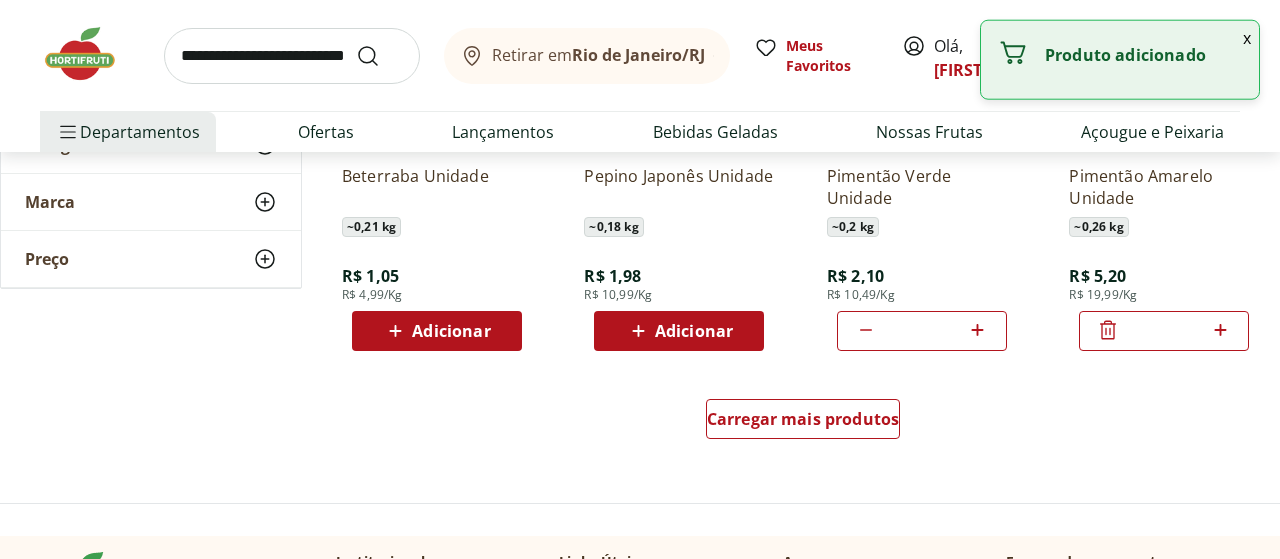 scroll, scrollTop: 2600, scrollLeft: 0, axis: vertical 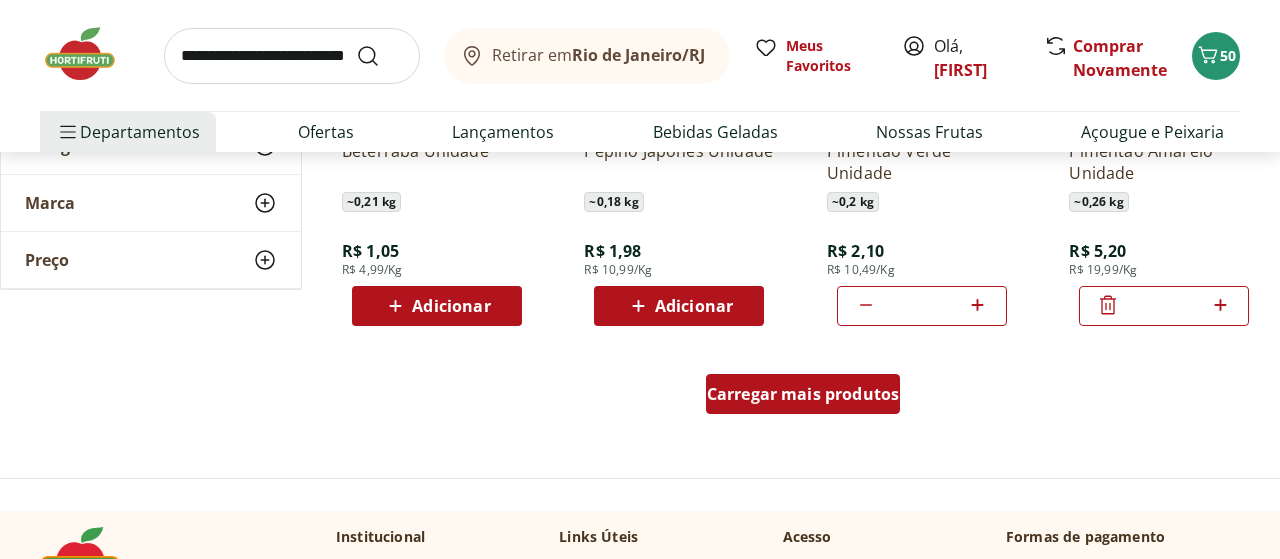 click on "Carregar mais produtos" at bounding box center (803, 394) 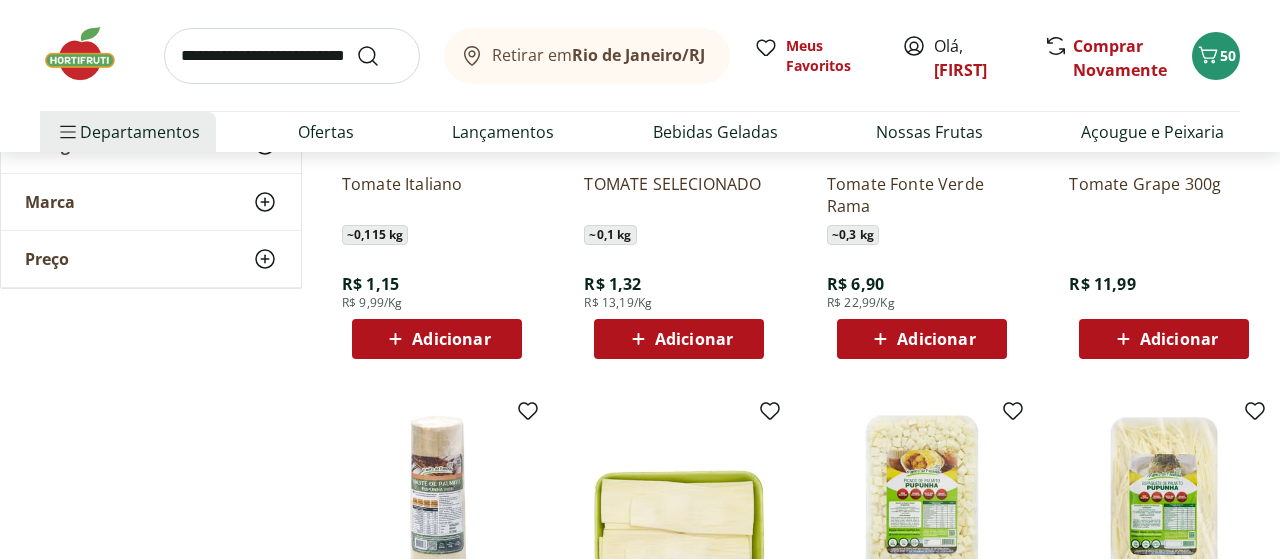 scroll, scrollTop: 3016, scrollLeft: 0, axis: vertical 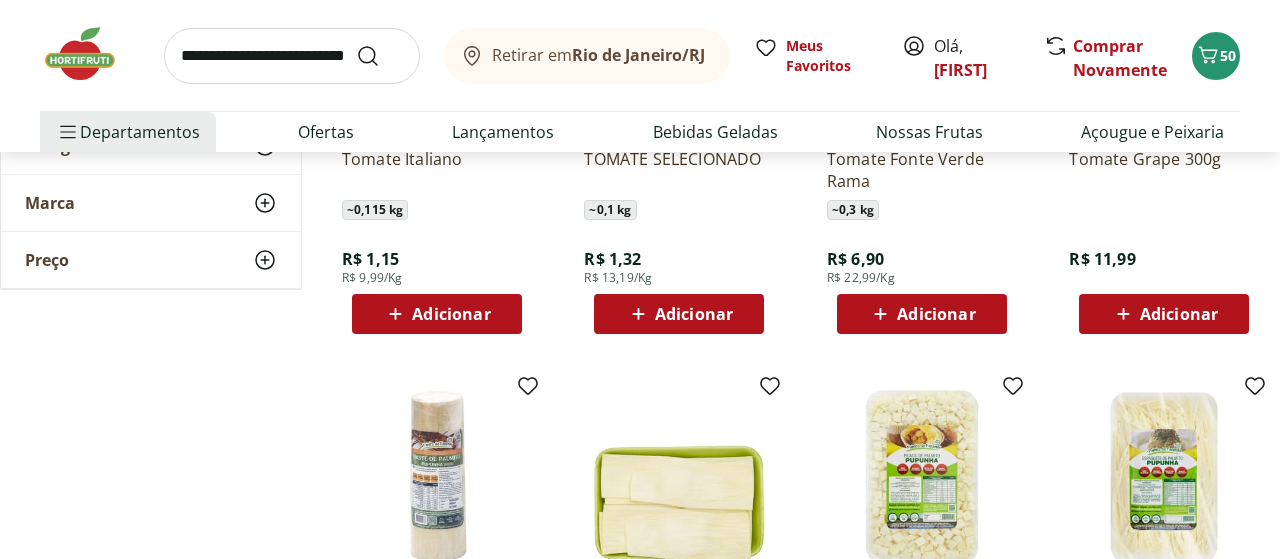 click on "Adicionar" at bounding box center [451, 314] 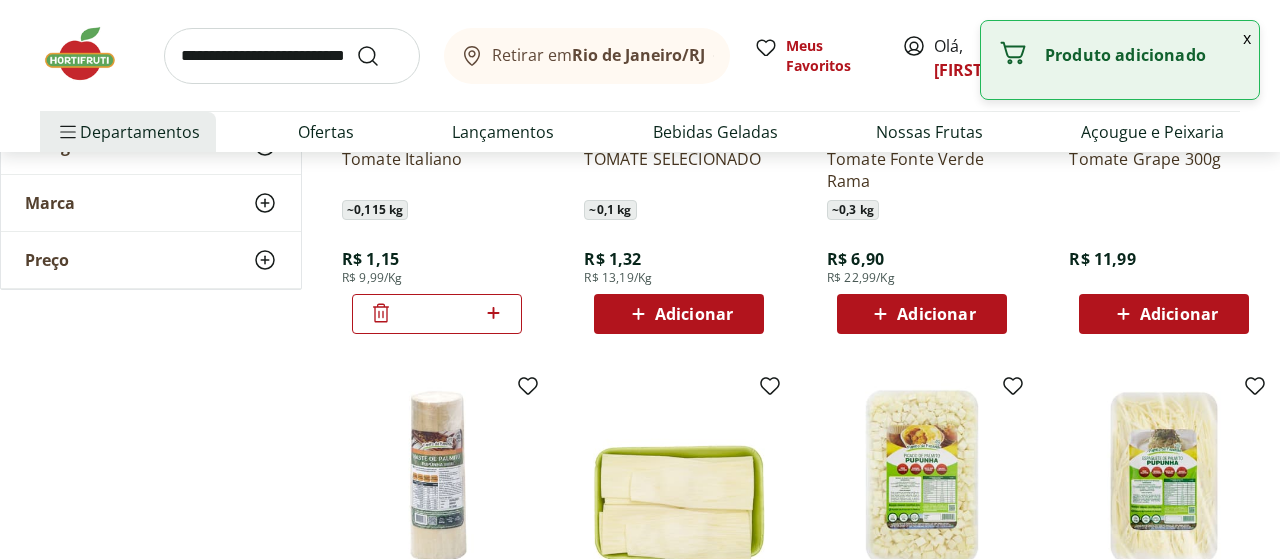 click 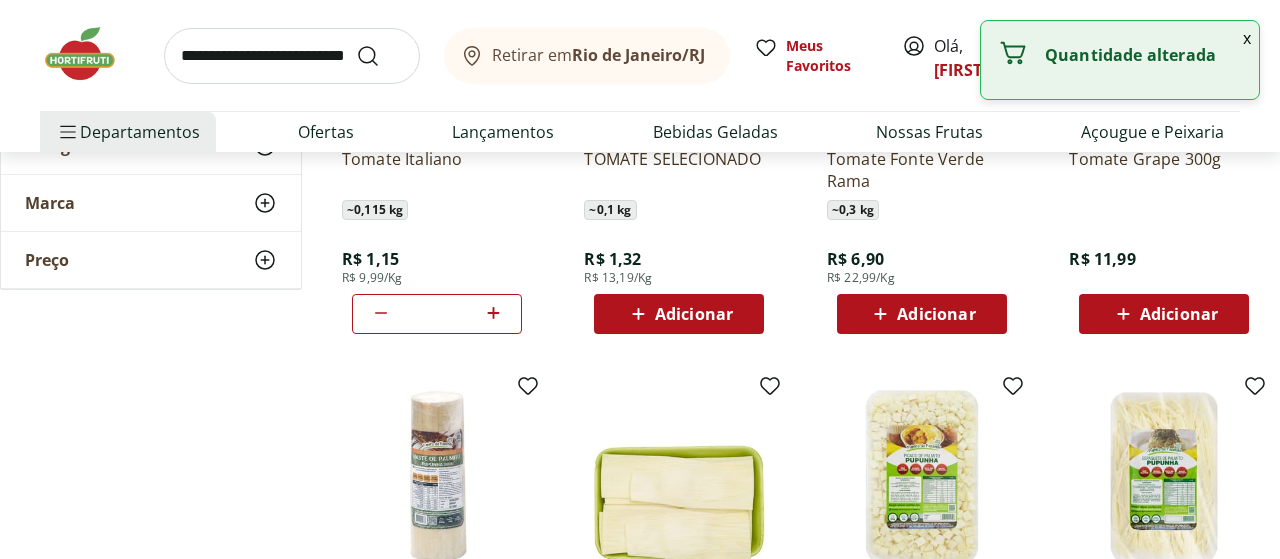 click 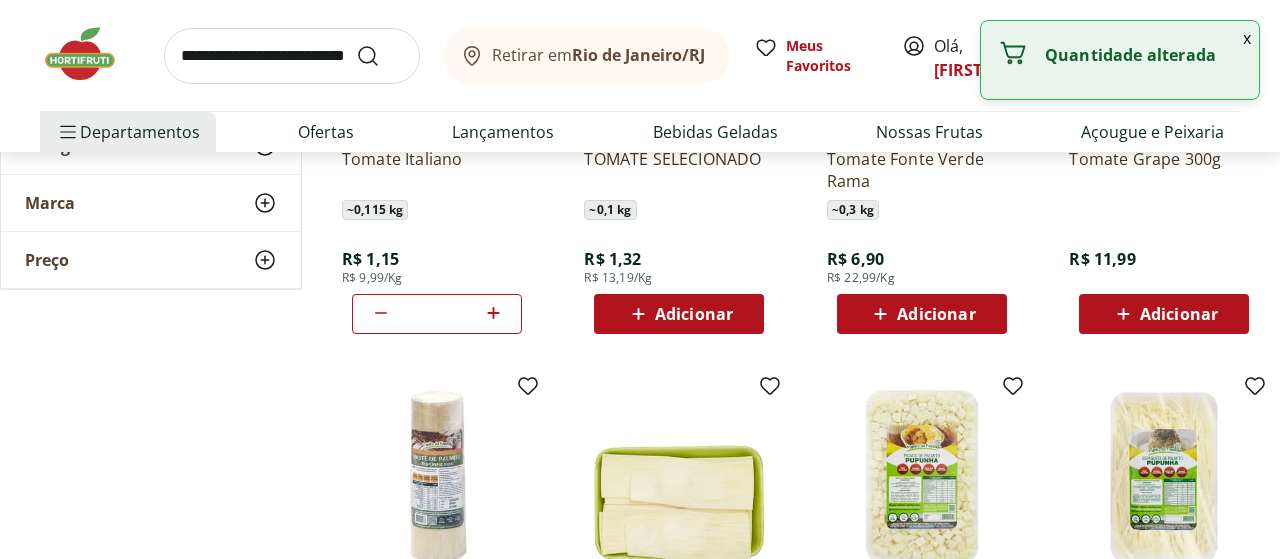 click 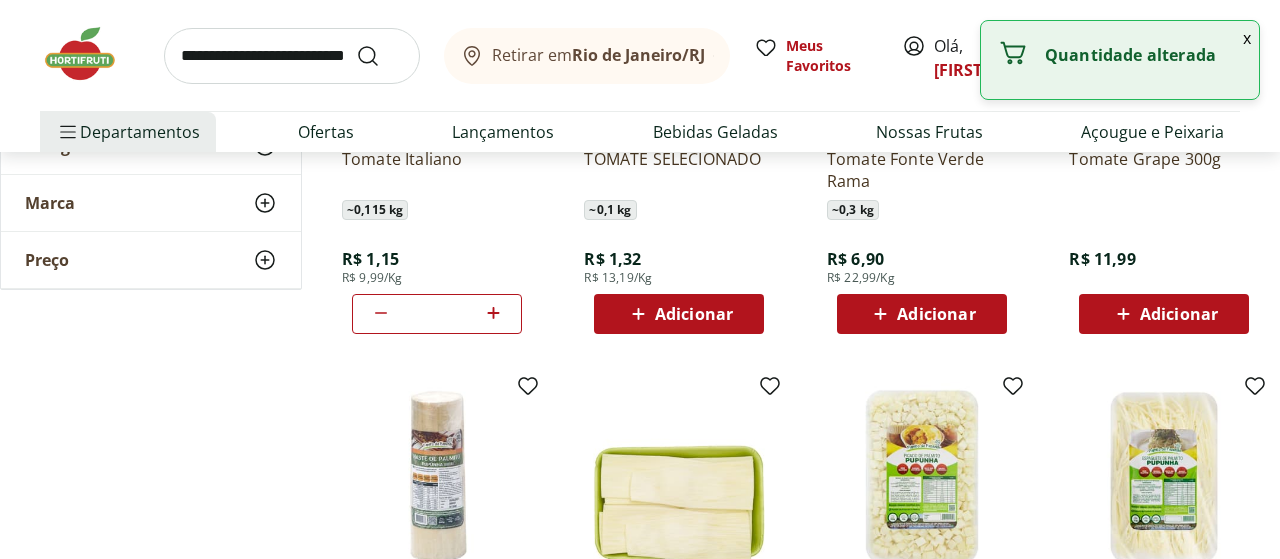 click 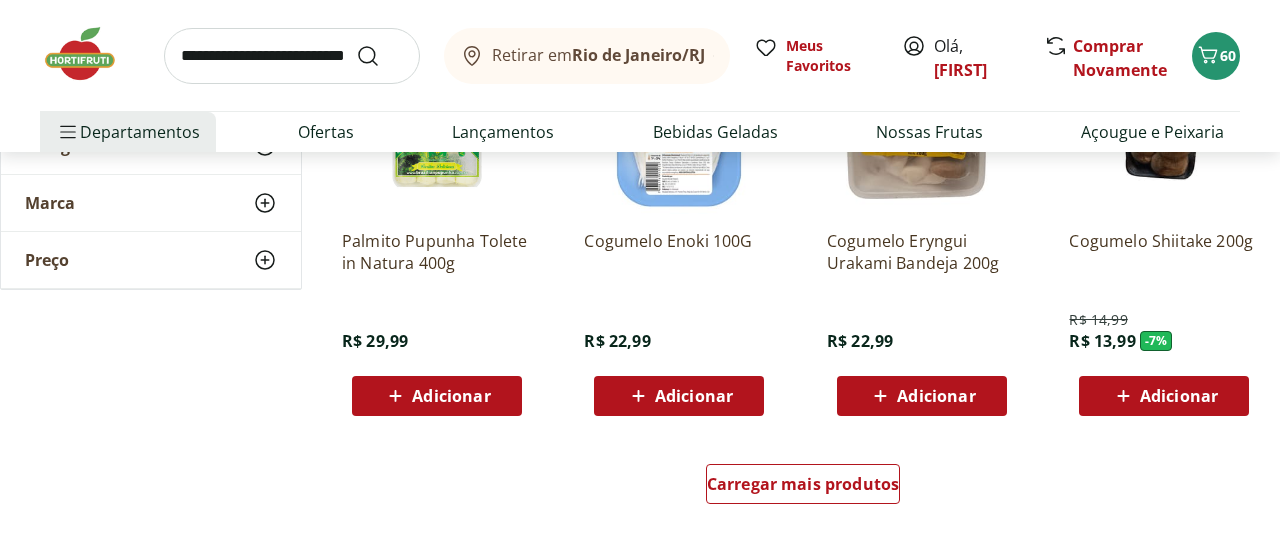 scroll, scrollTop: 3848, scrollLeft: 0, axis: vertical 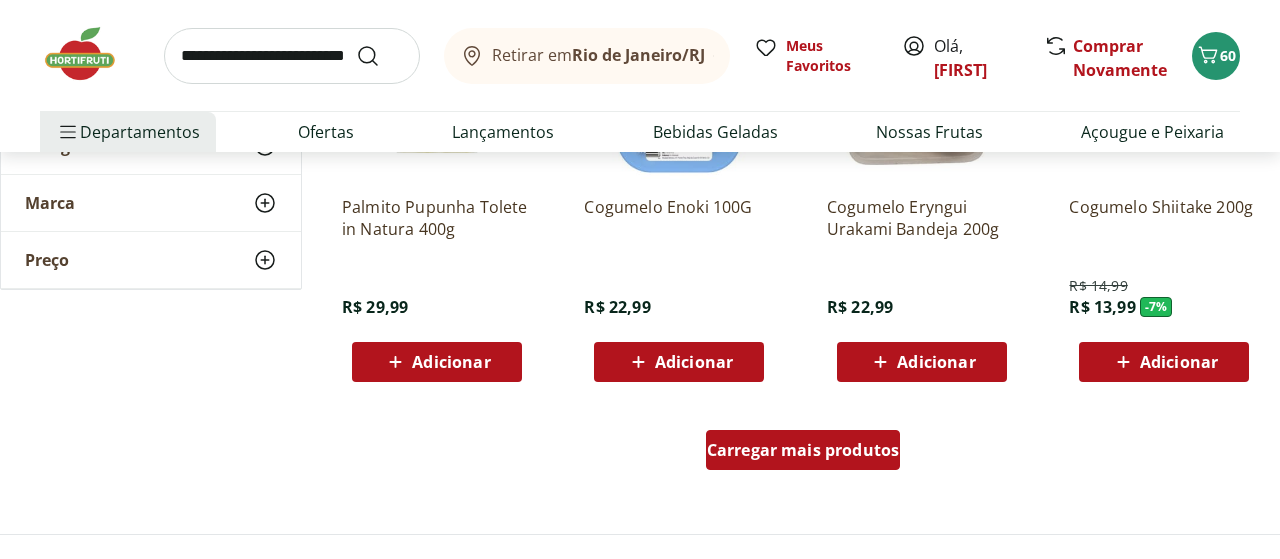 click on "Carregar mais produtos" at bounding box center [803, 450] 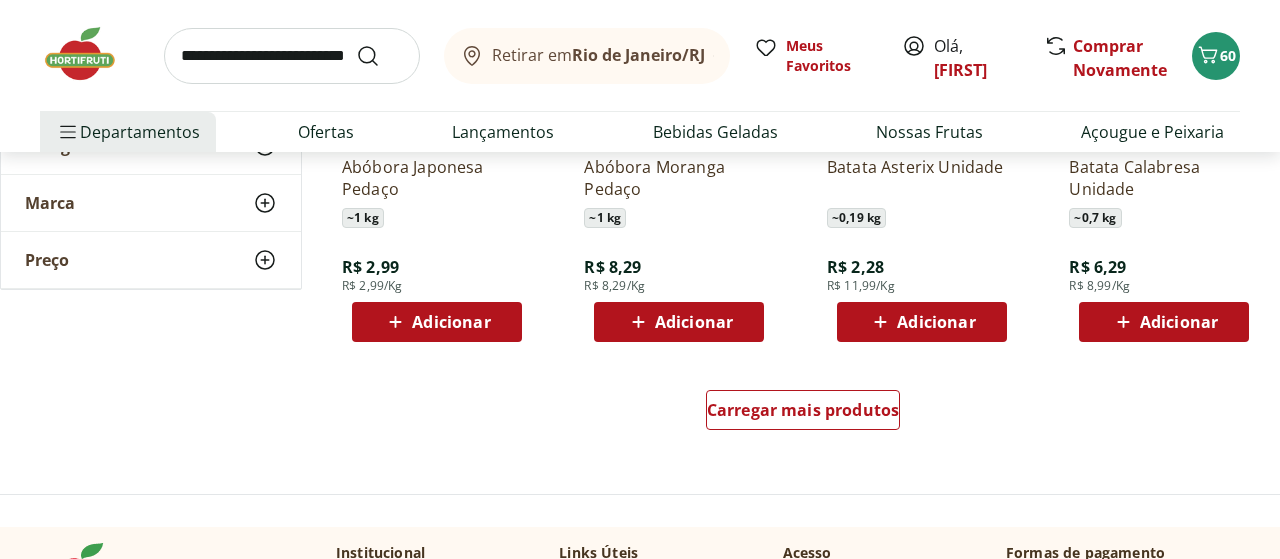 scroll, scrollTop: 5200, scrollLeft: 0, axis: vertical 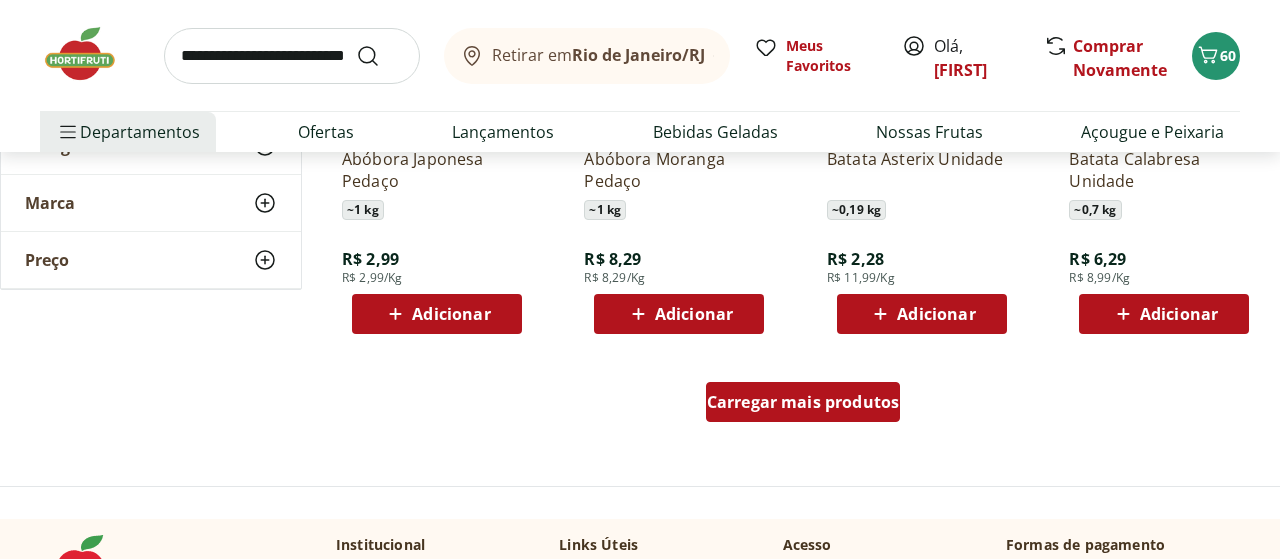click on "Carregar mais produtos" at bounding box center (803, 402) 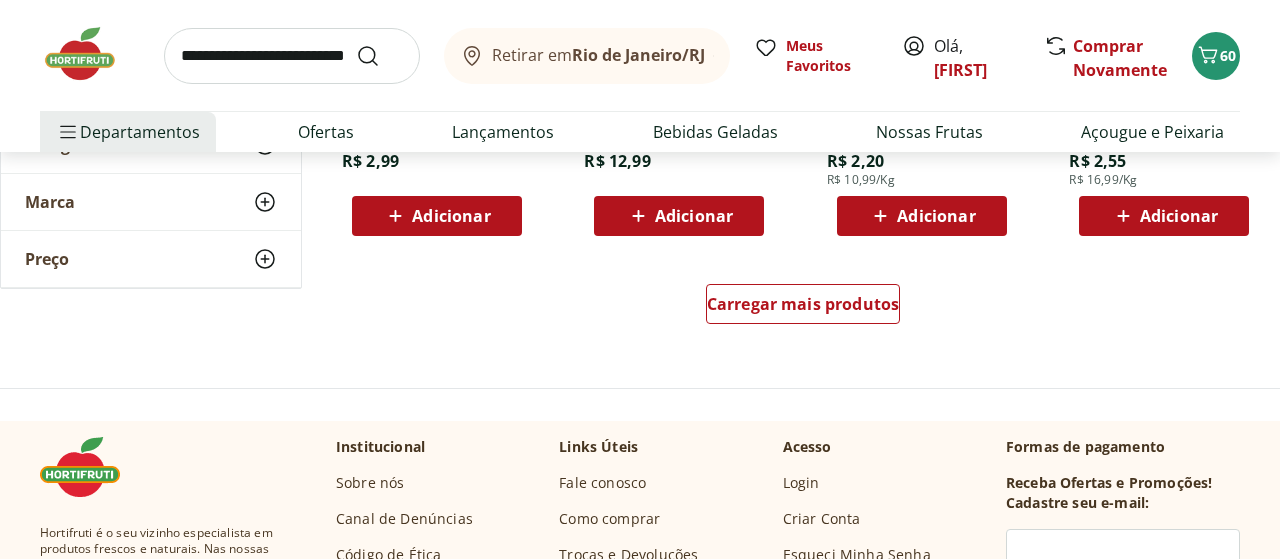 scroll, scrollTop: 6656, scrollLeft: 0, axis: vertical 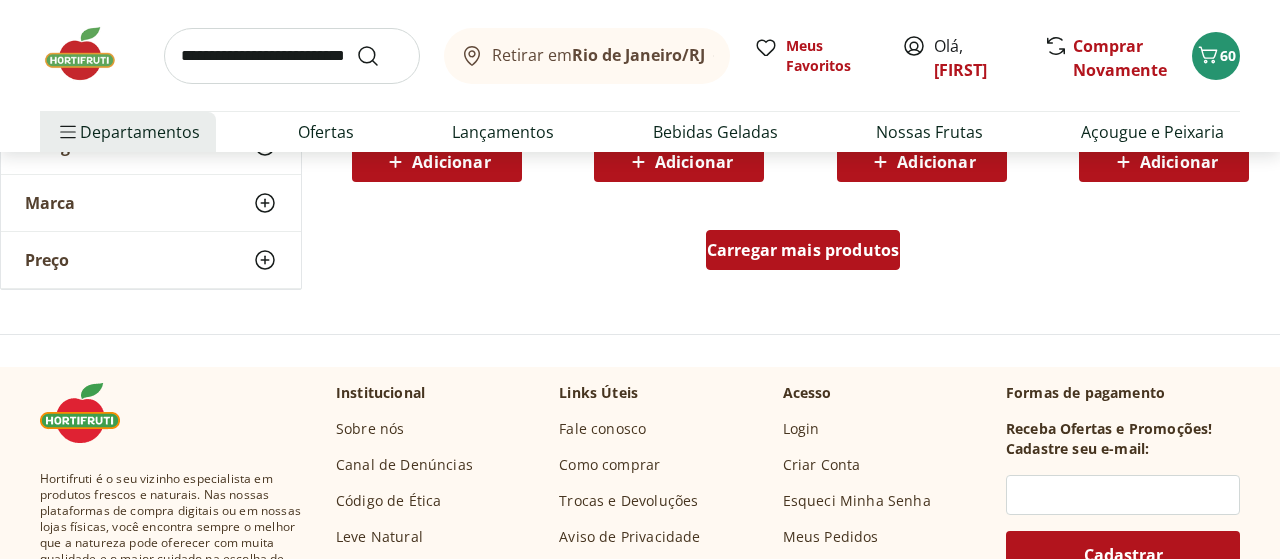 click on "Carregar mais produtos" at bounding box center (803, 250) 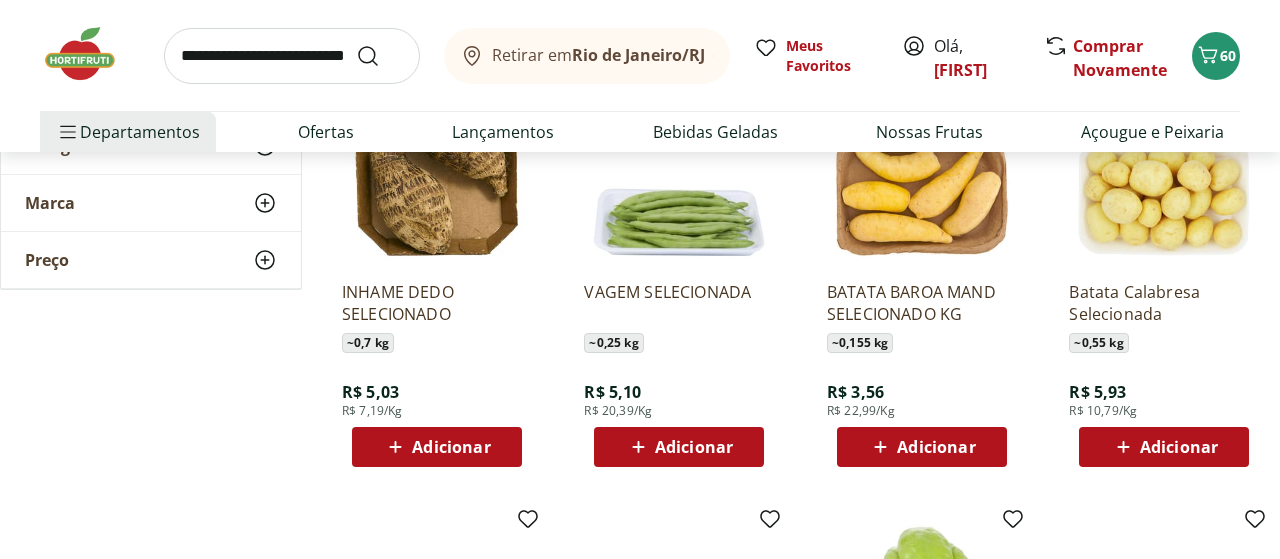 scroll, scrollTop: 7280, scrollLeft: 0, axis: vertical 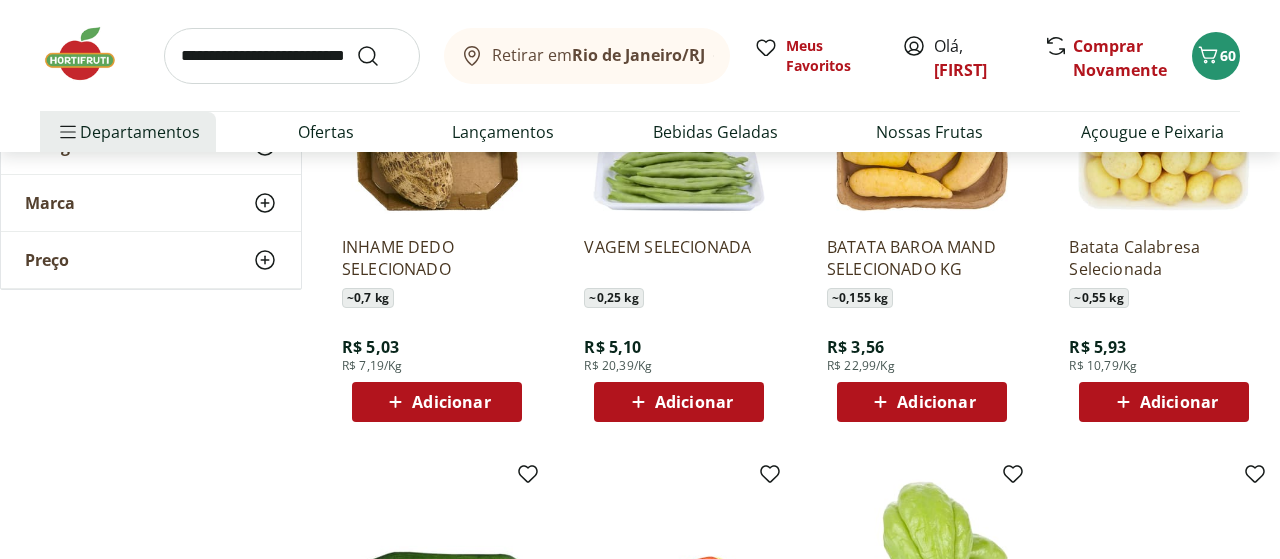 click on "Adicionar" at bounding box center [936, 402] 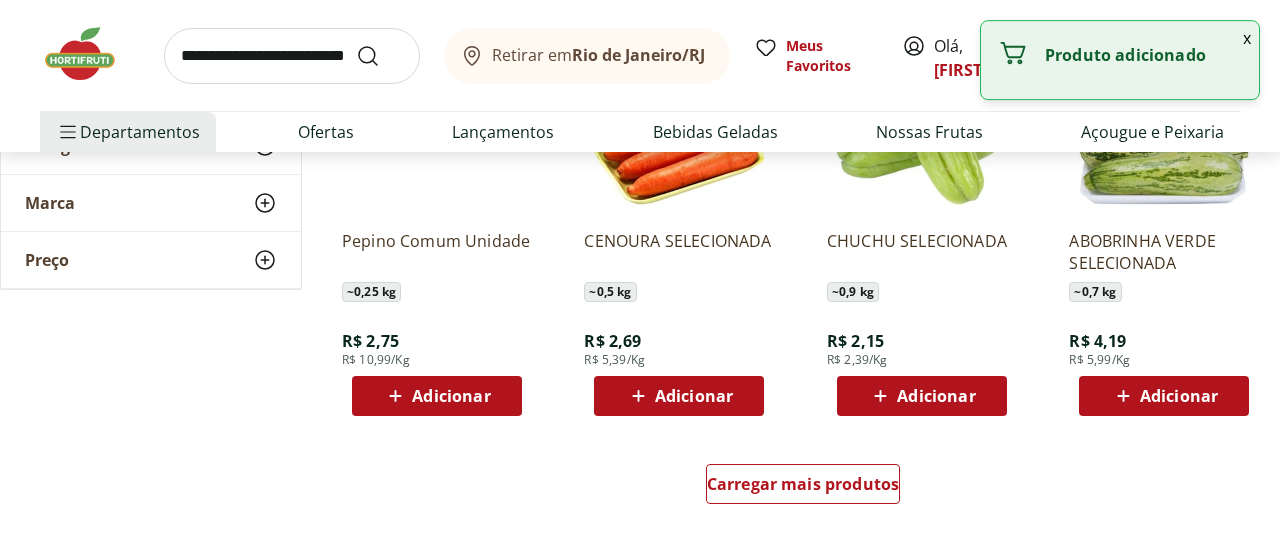 scroll, scrollTop: 7800, scrollLeft: 0, axis: vertical 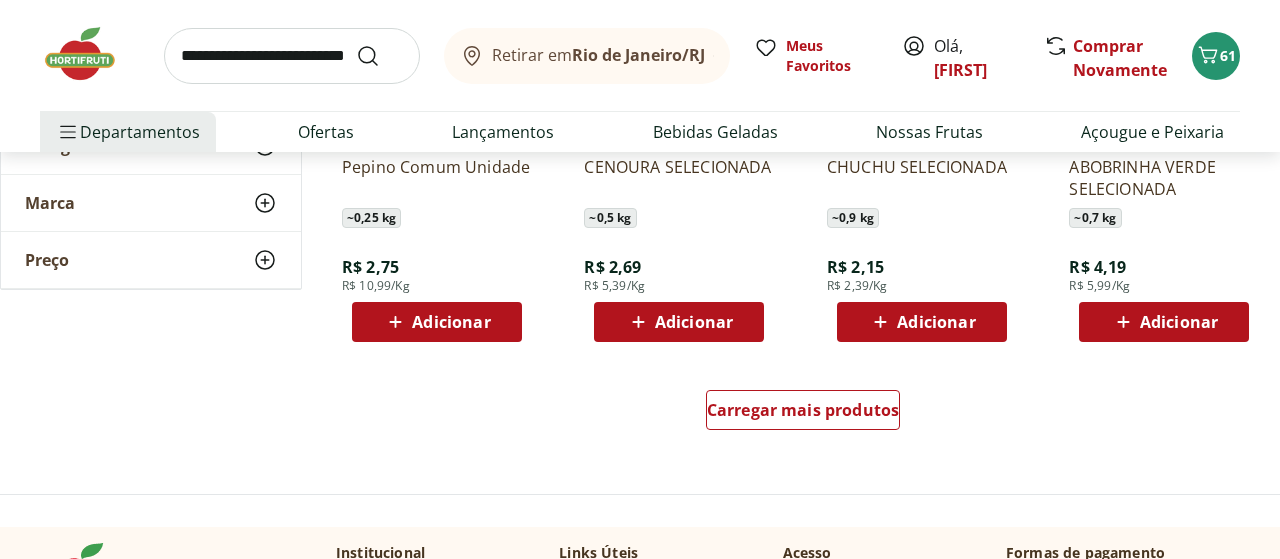 click on "Adicionar" at bounding box center (451, 322) 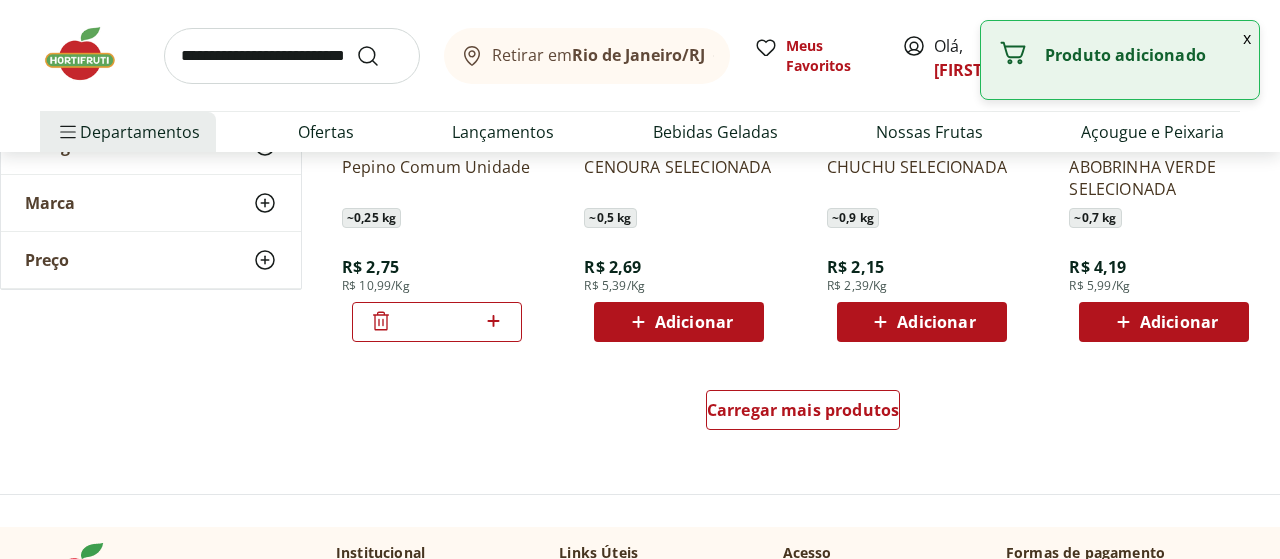 click 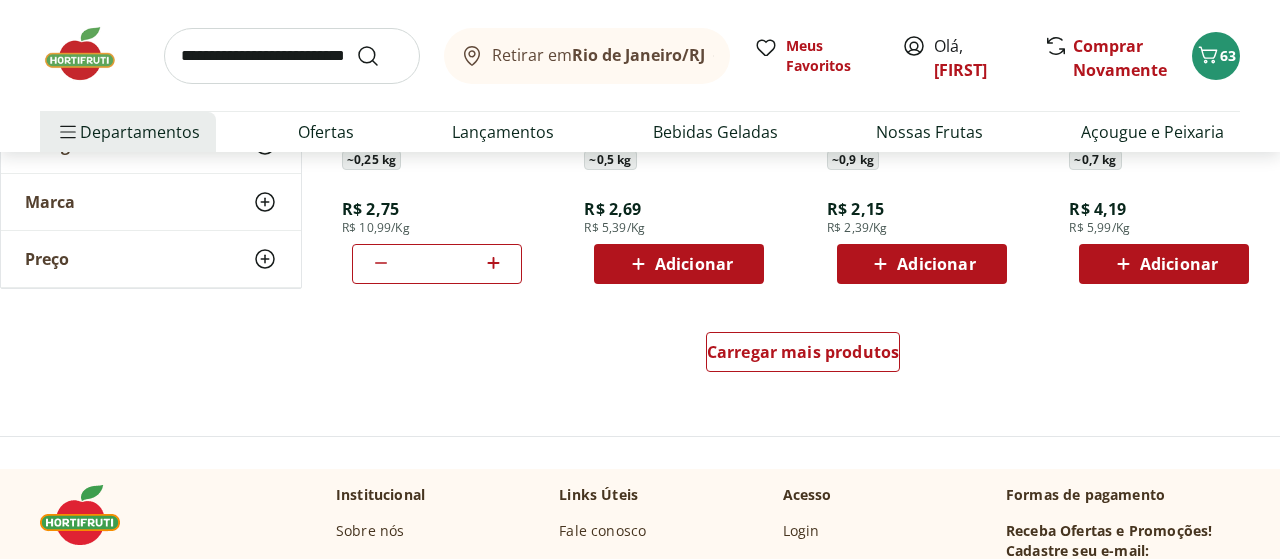scroll, scrollTop: 7904, scrollLeft: 0, axis: vertical 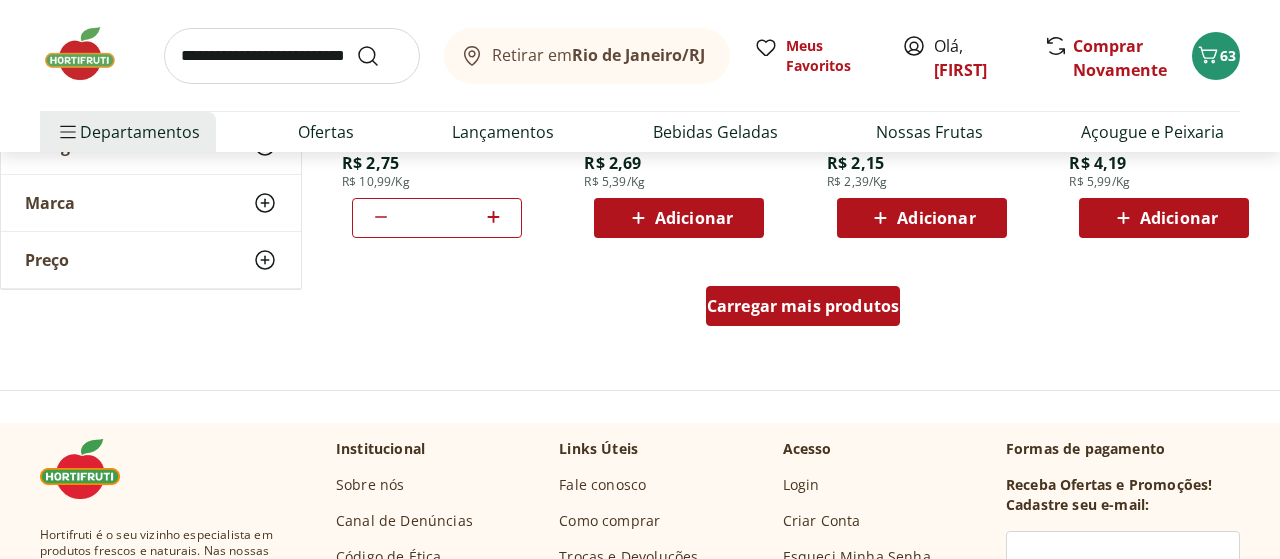 click on "Carregar mais produtos" at bounding box center (803, 306) 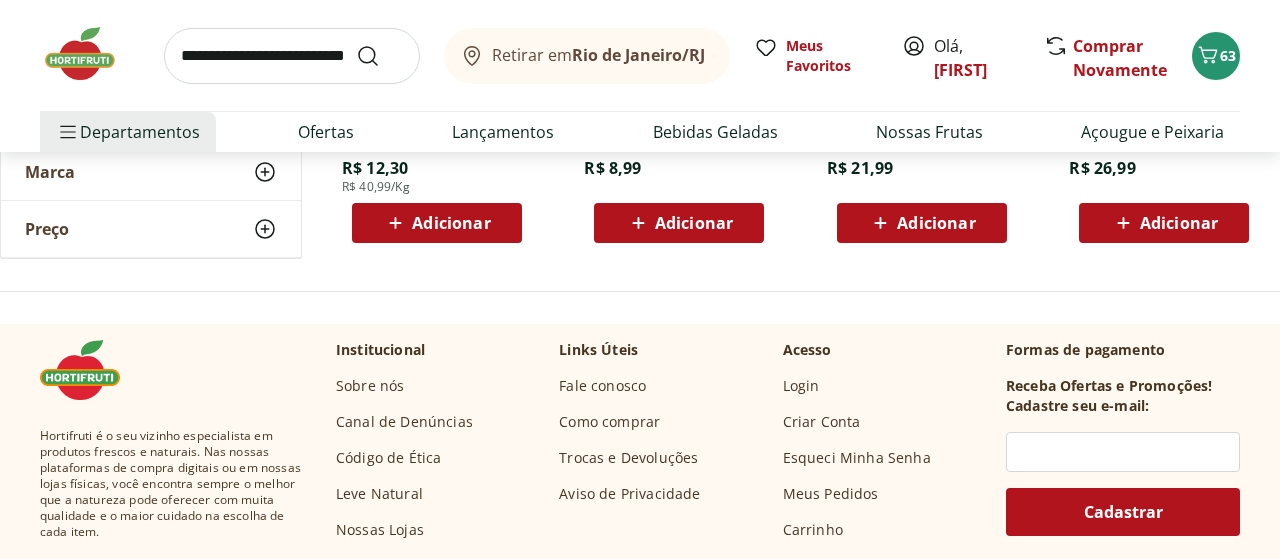 scroll, scrollTop: 9256, scrollLeft: 0, axis: vertical 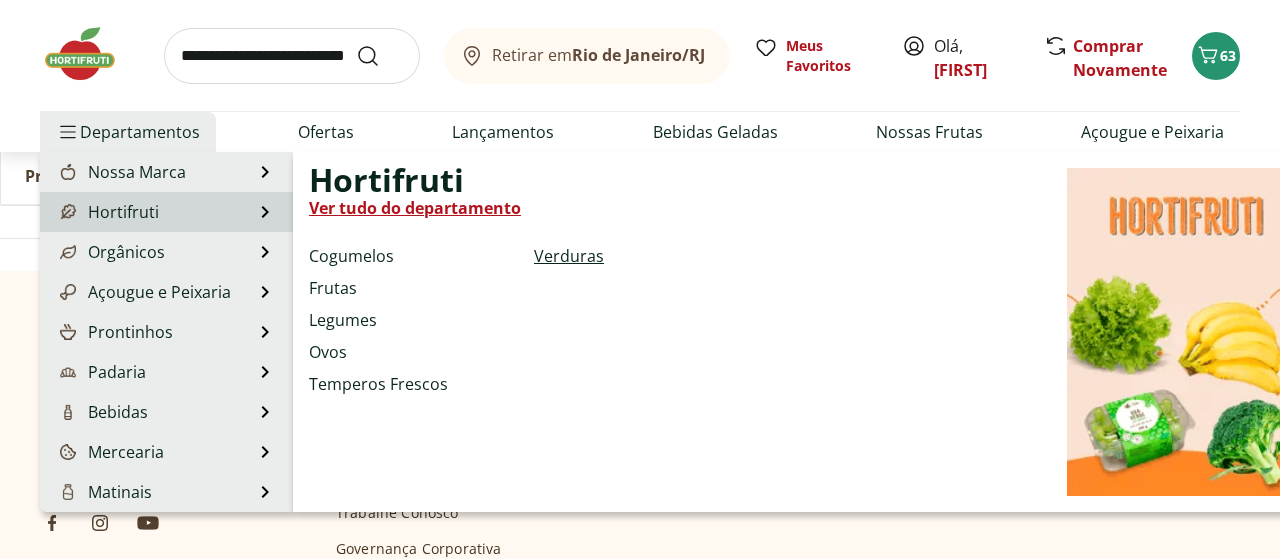 click on "Verduras" at bounding box center [569, 256] 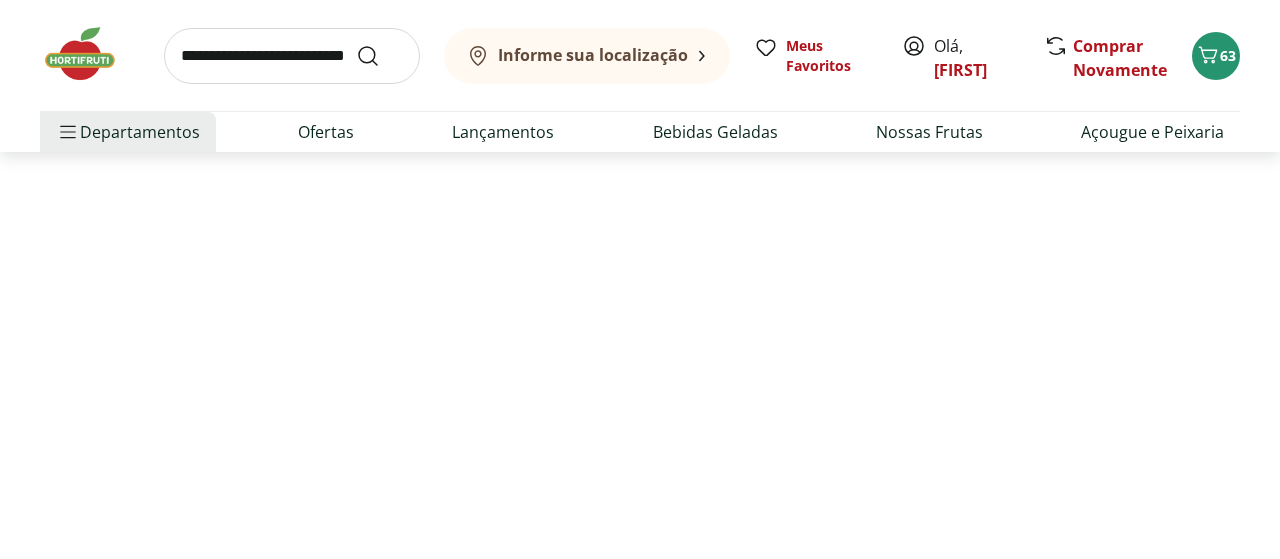 scroll, scrollTop: 0, scrollLeft: 0, axis: both 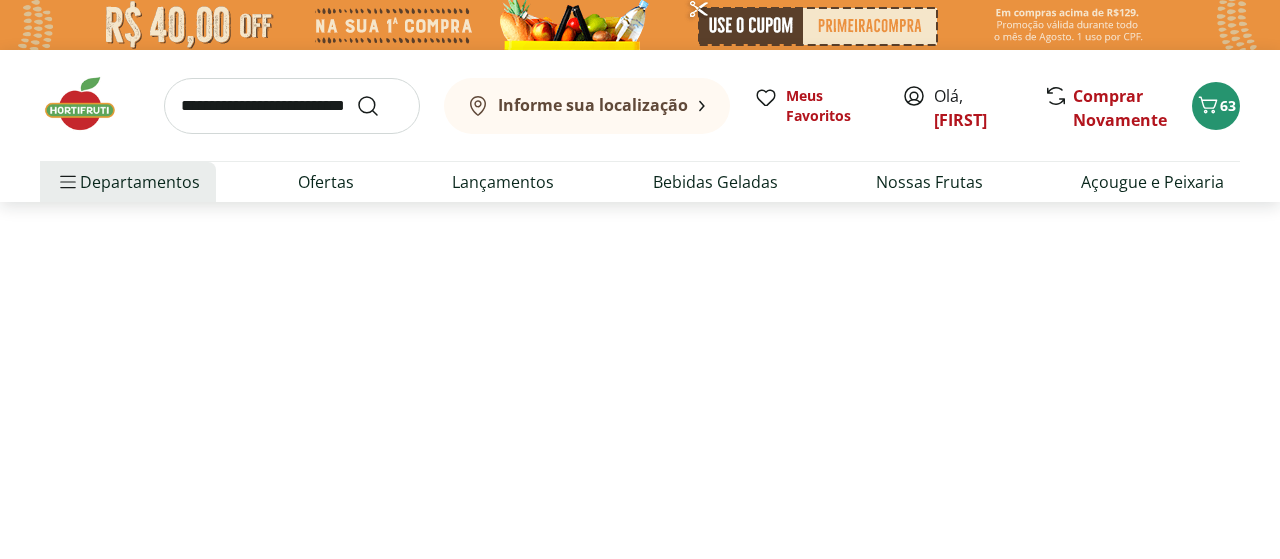 select on "**********" 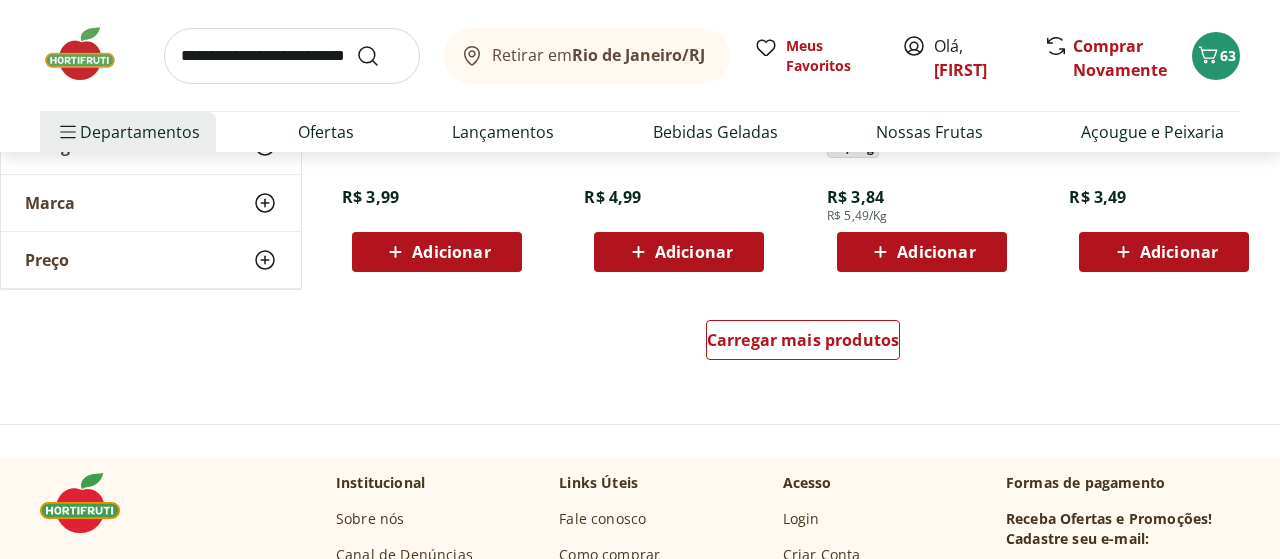 scroll, scrollTop: 1352, scrollLeft: 0, axis: vertical 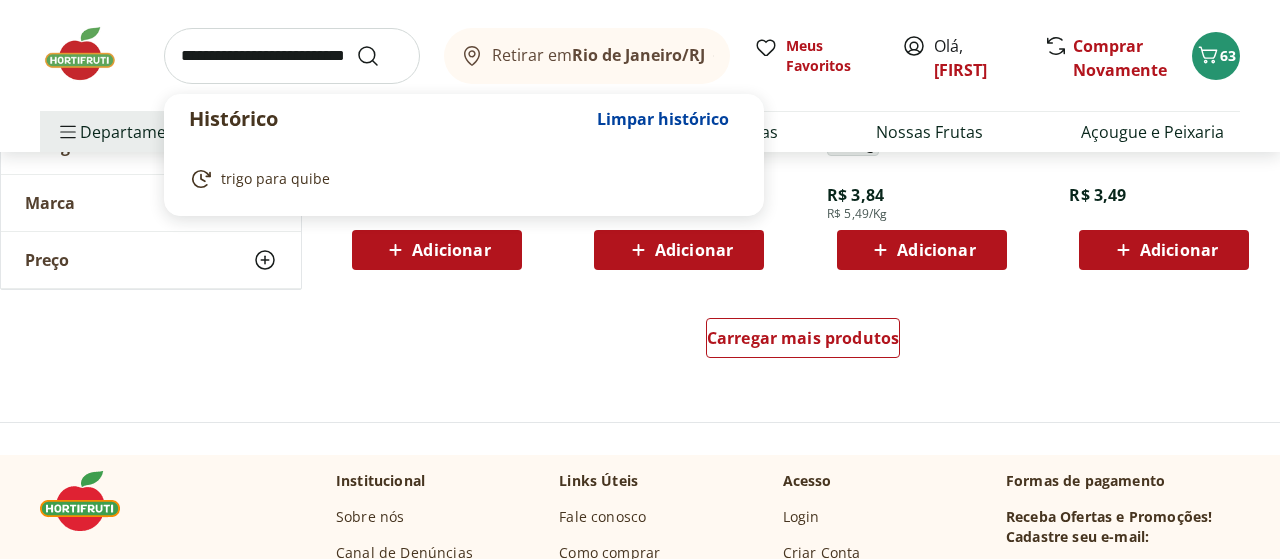 click at bounding box center (292, 56) 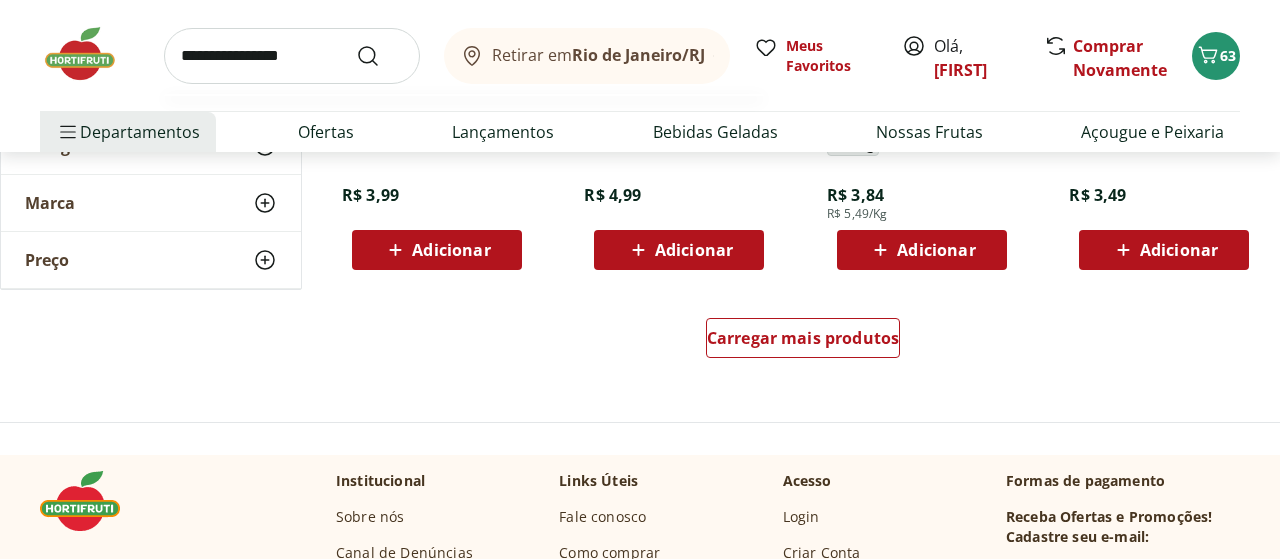 type on "**********" 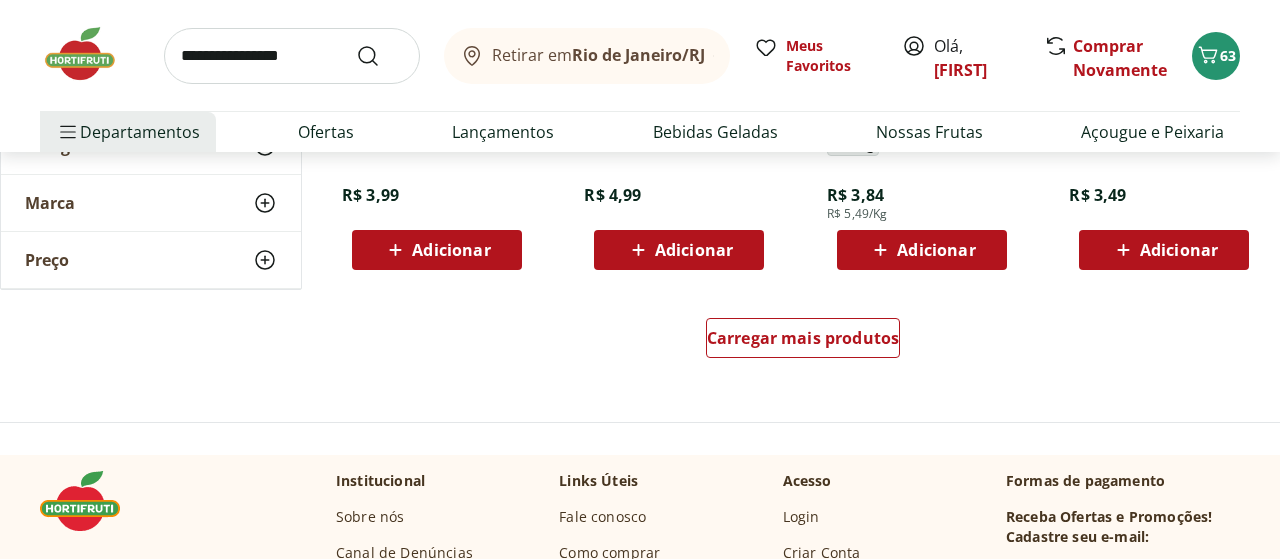 scroll, scrollTop: 0, scrollLeft: 0, axis: both 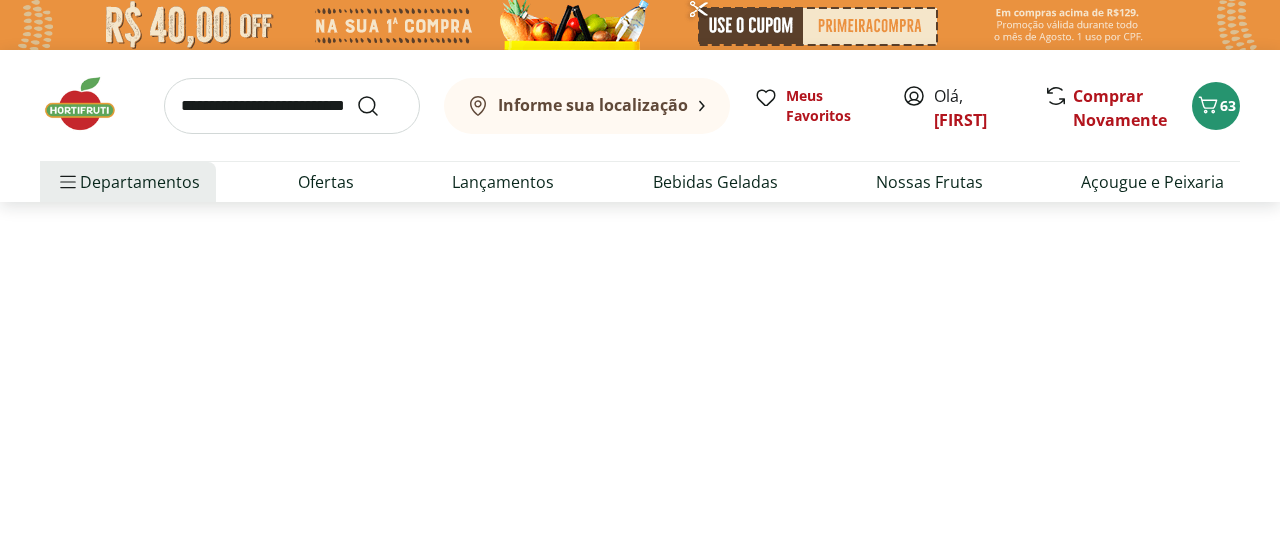 select on "**********" 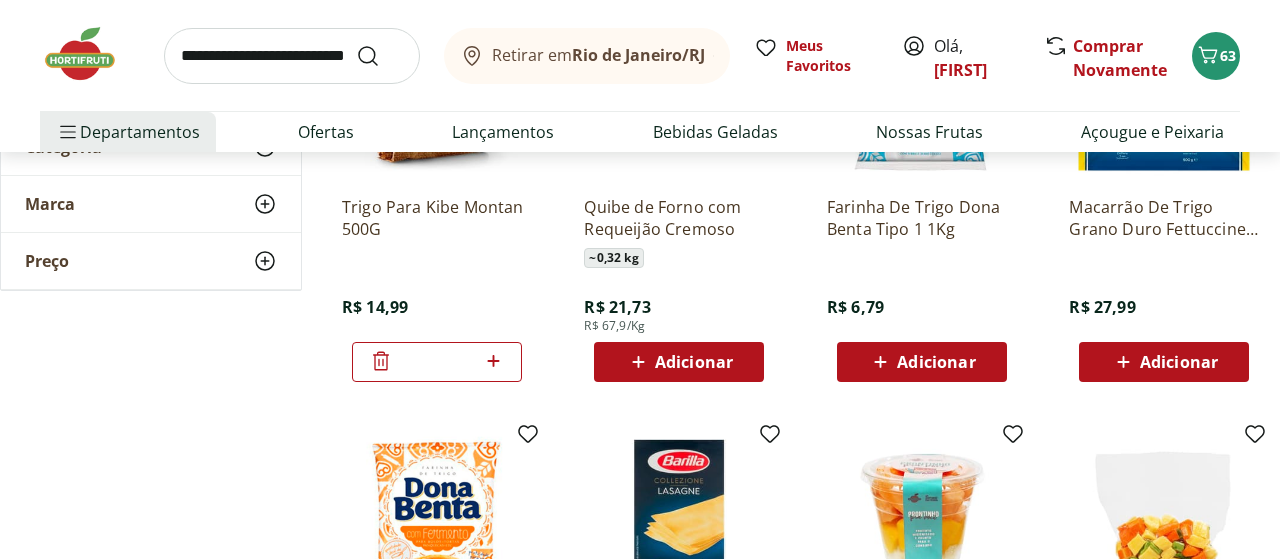 scroll, scrollTop: 520, scrollLeft: 0, axis: vertical 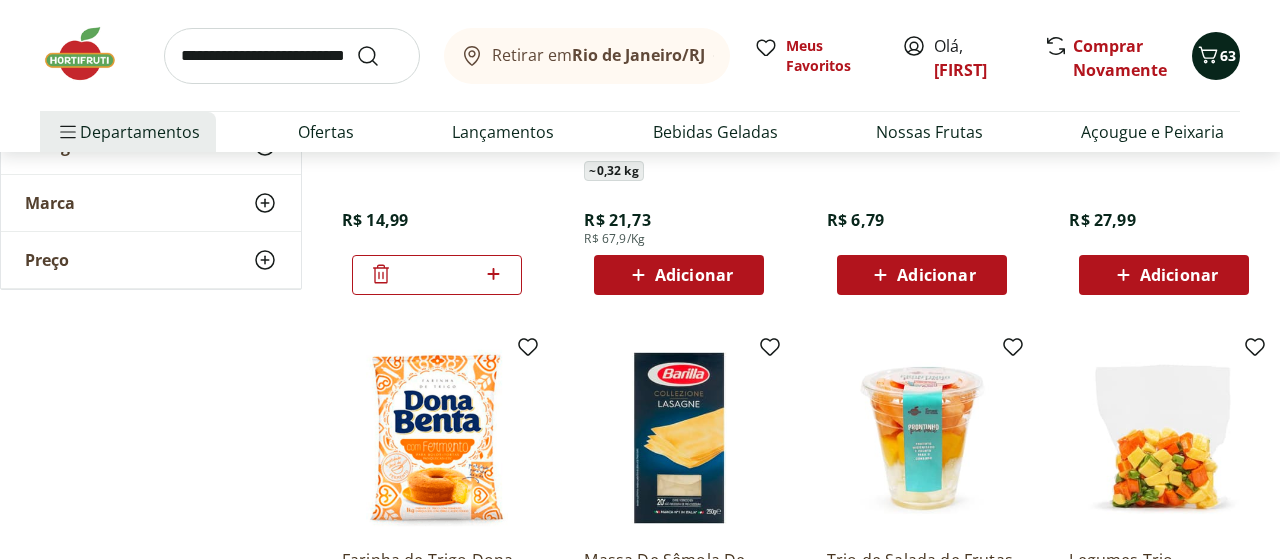 click 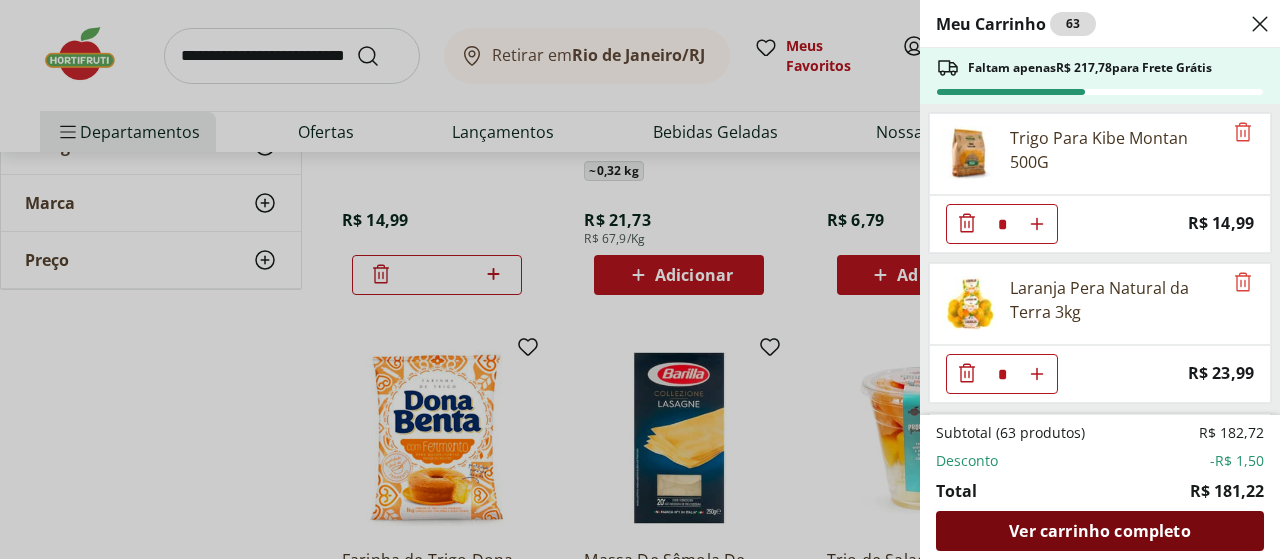 click on "Ver carrinho completo" at bounding box center [1099, 531] 